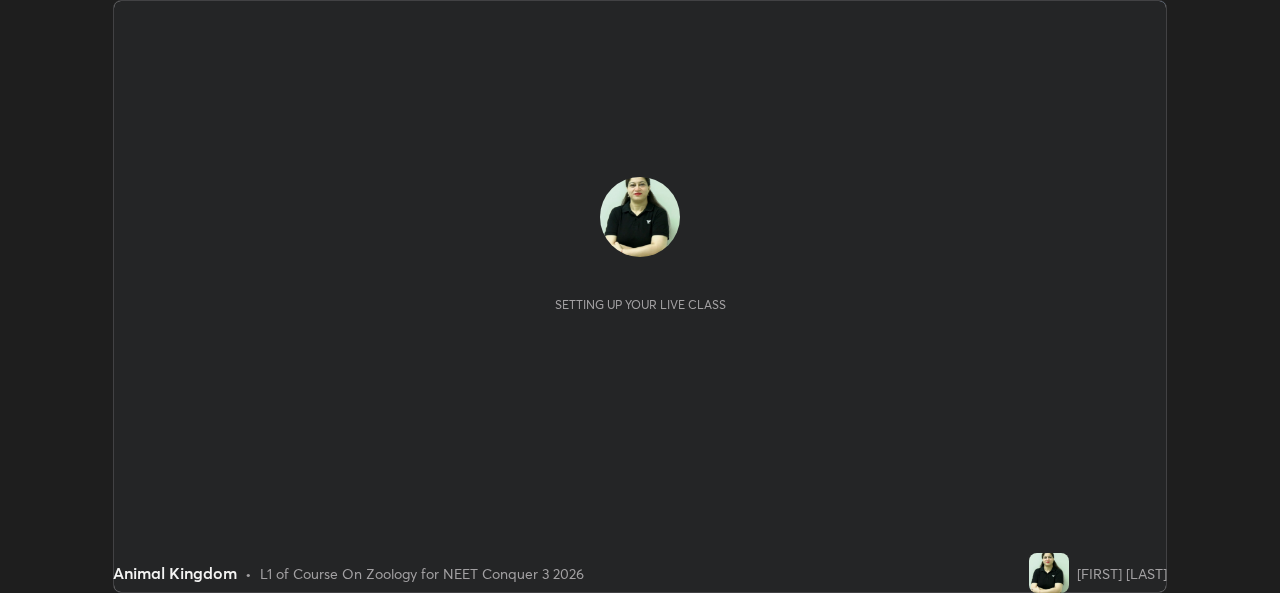 scroll, scrollTop: 0, scrollLeft: 0, axis: both 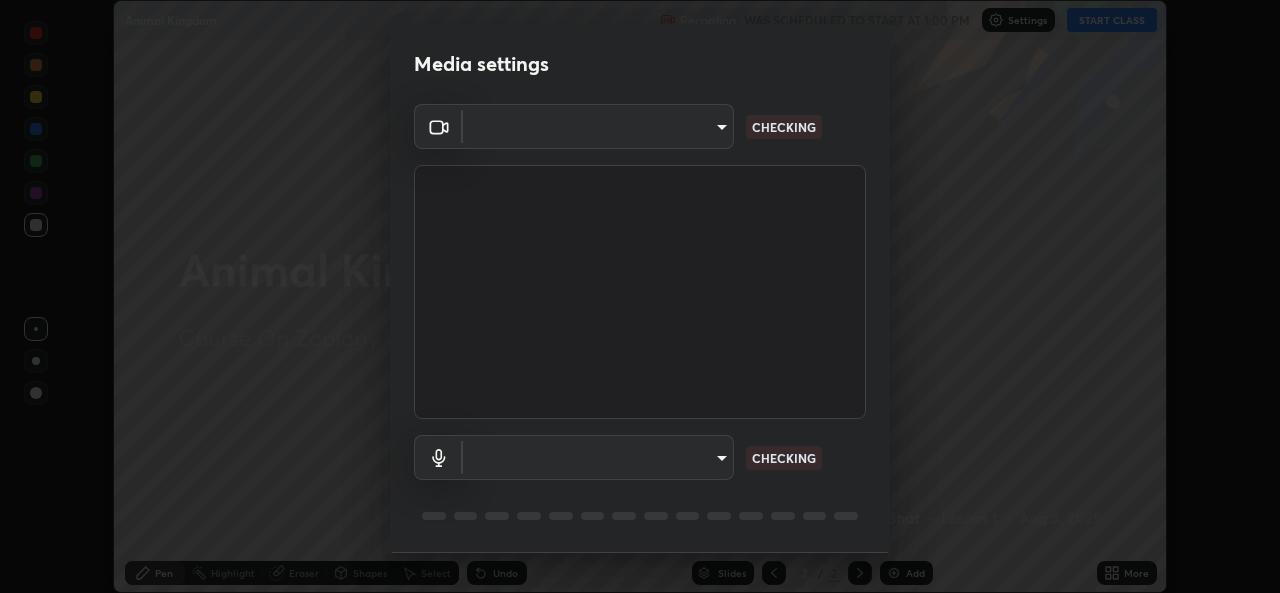 type on "d9eabbb9e311c19d0284951f952de08a34a72adfc2f94cd2cdb53a3f531a5aff" 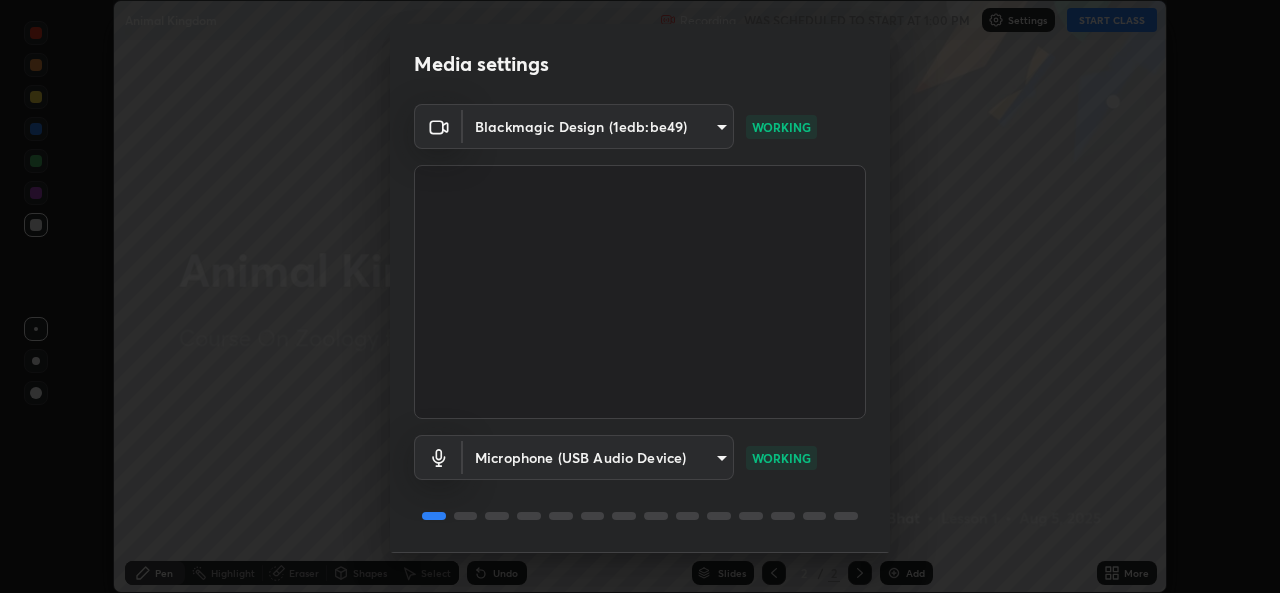 scroll, scrollTop: 63, scrollLeft: 0, axis: vertical 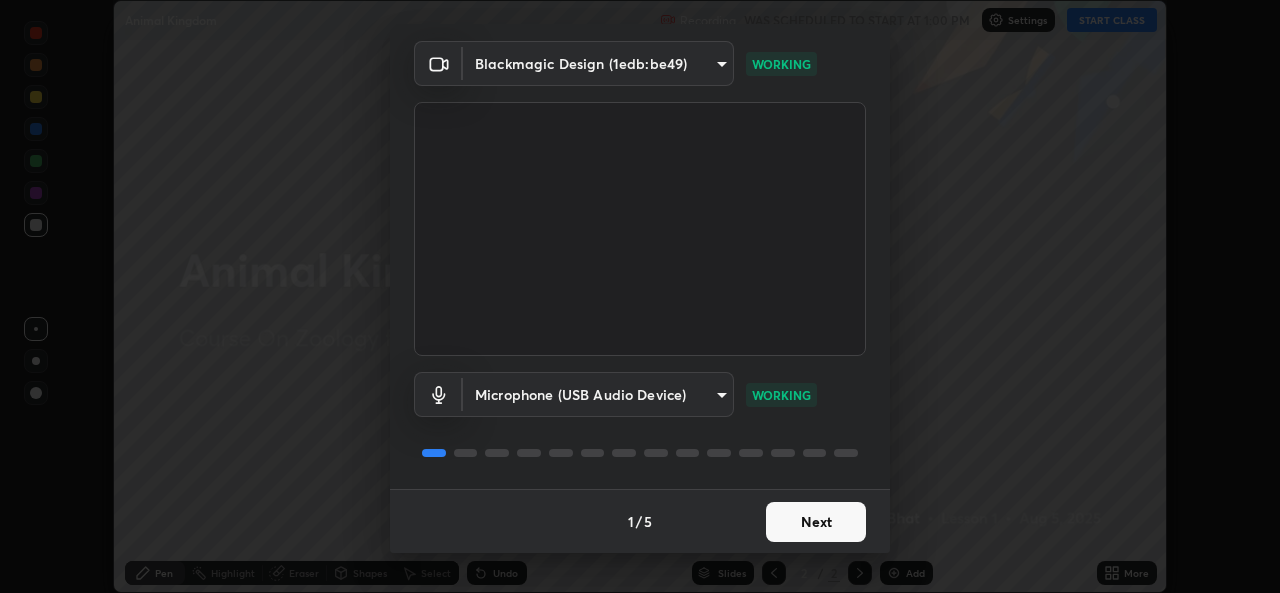 click on "Next" at bounding box center (816, 522) 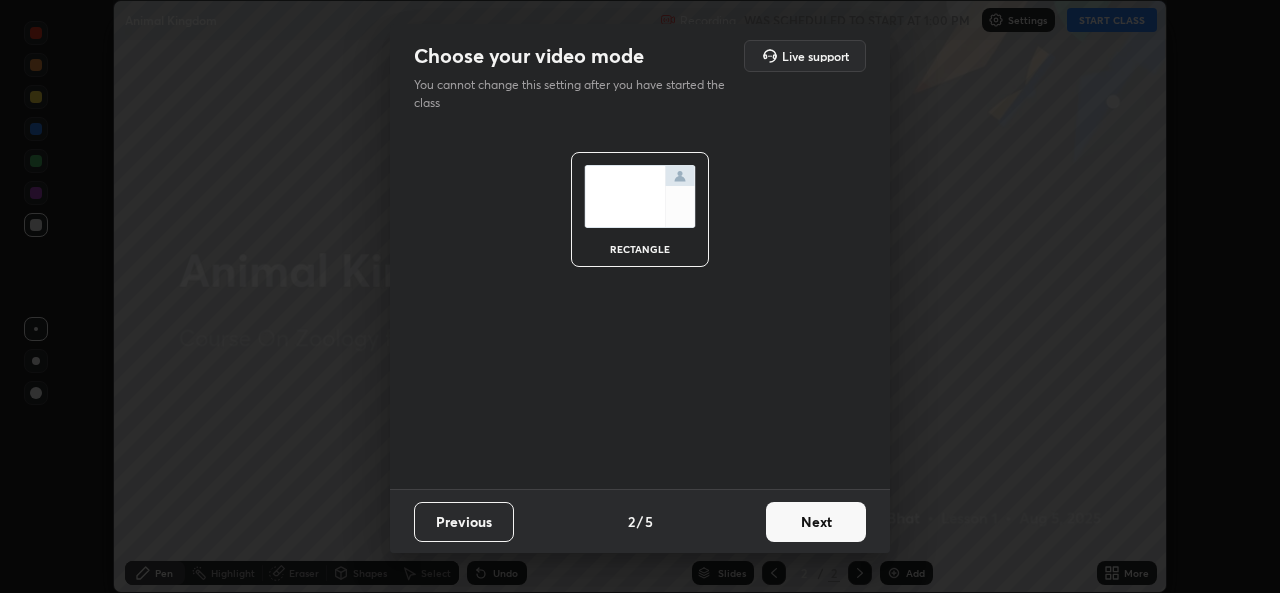 scroll, scrollTop: 0, scrollLeft: 0, axis: both 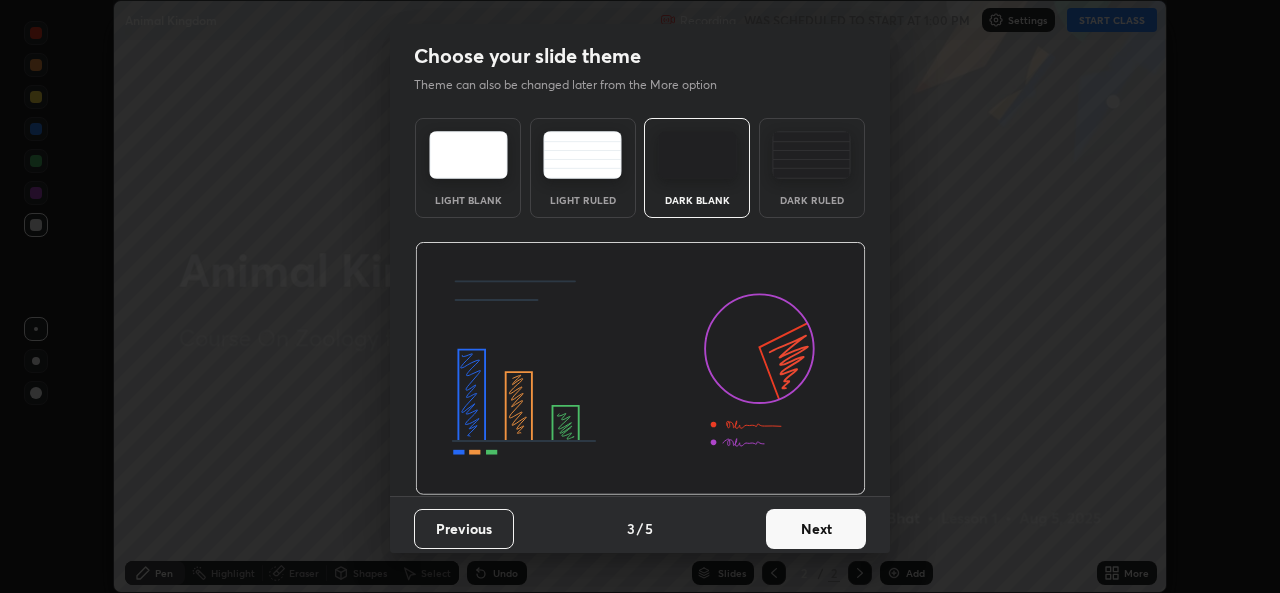 click at bounding box center (811, 155) 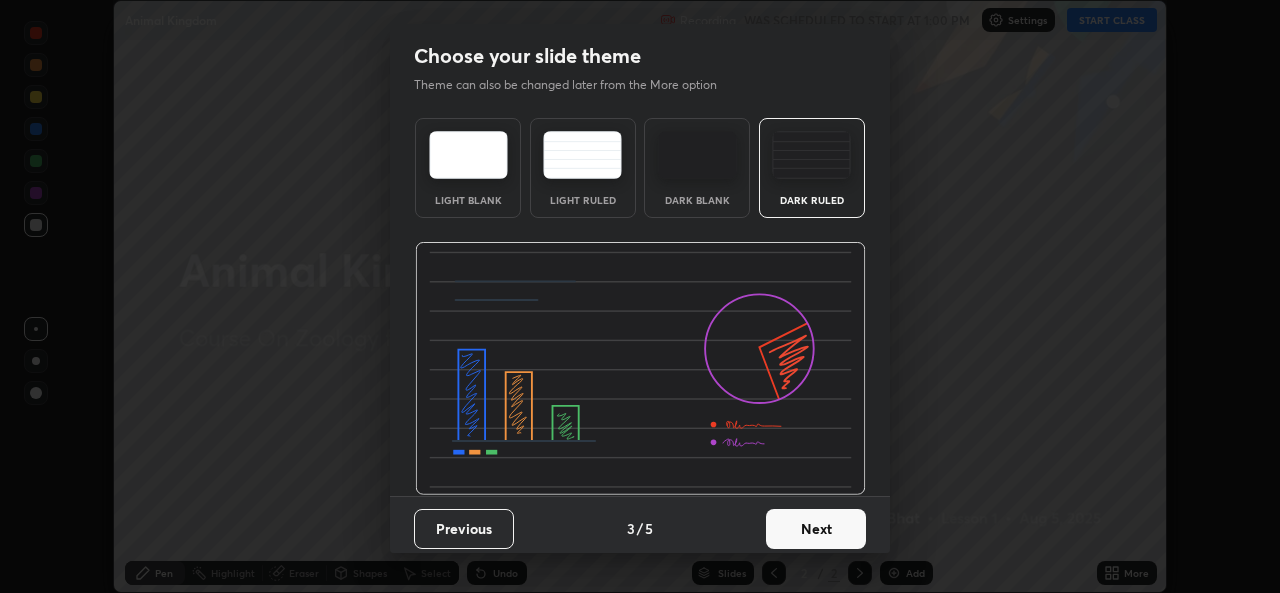 click on "Next" at bounding box center (816, 529) 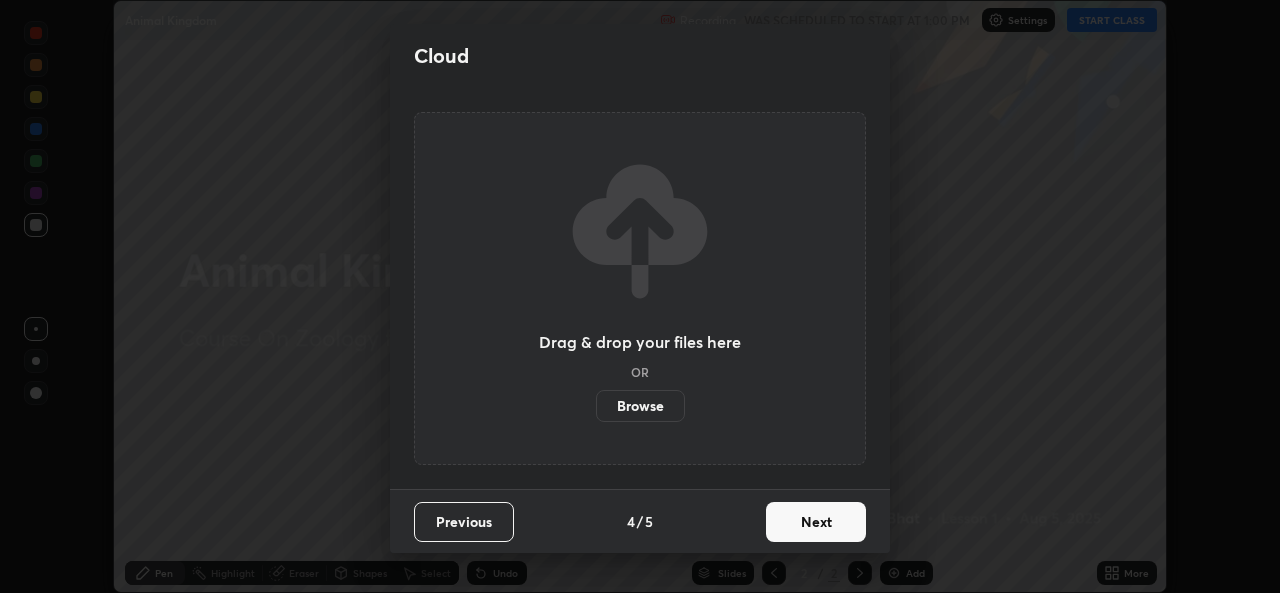 click on "Next" at bounding box center (816, 522) 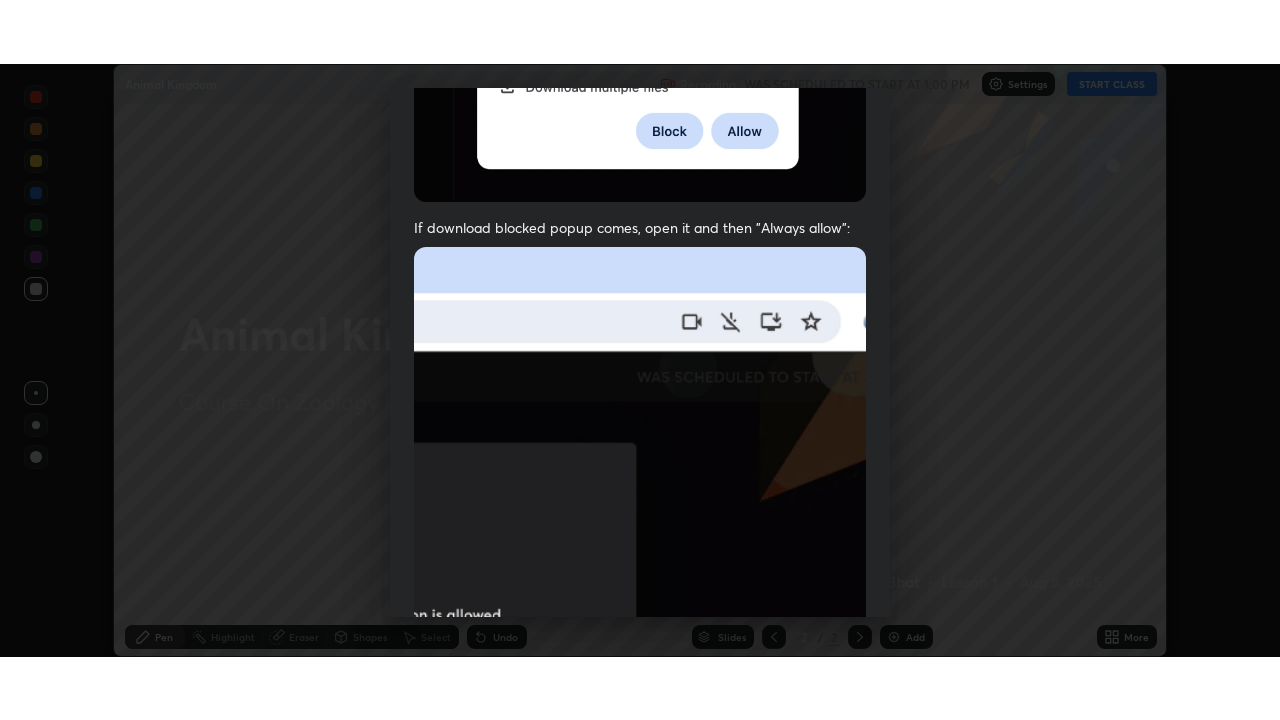 scroll, scrollTop: 471, scrollLeft: 0, axis: vertical 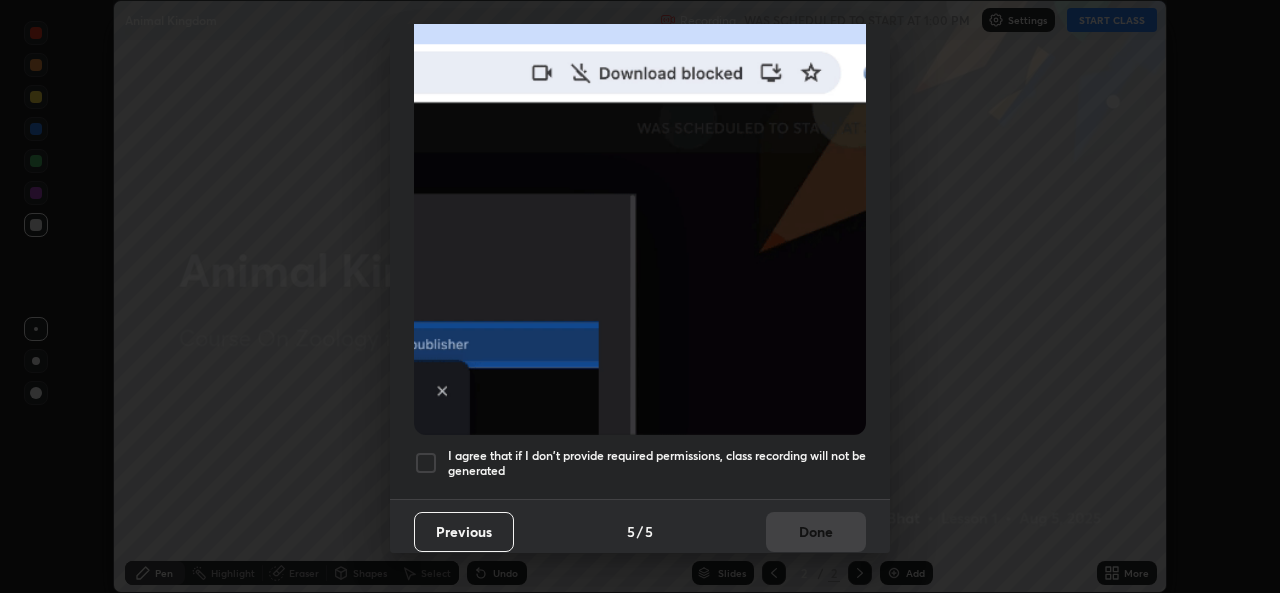 click at bounding box center (426, 463) 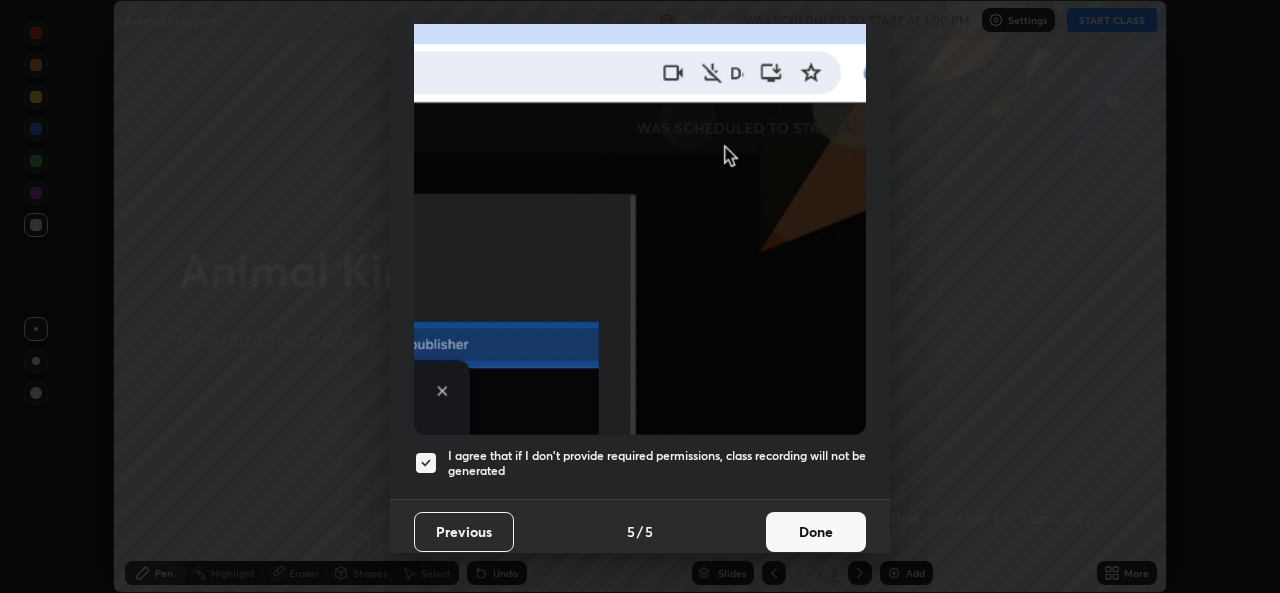 click on "Done" at bounding box center (816, 532) 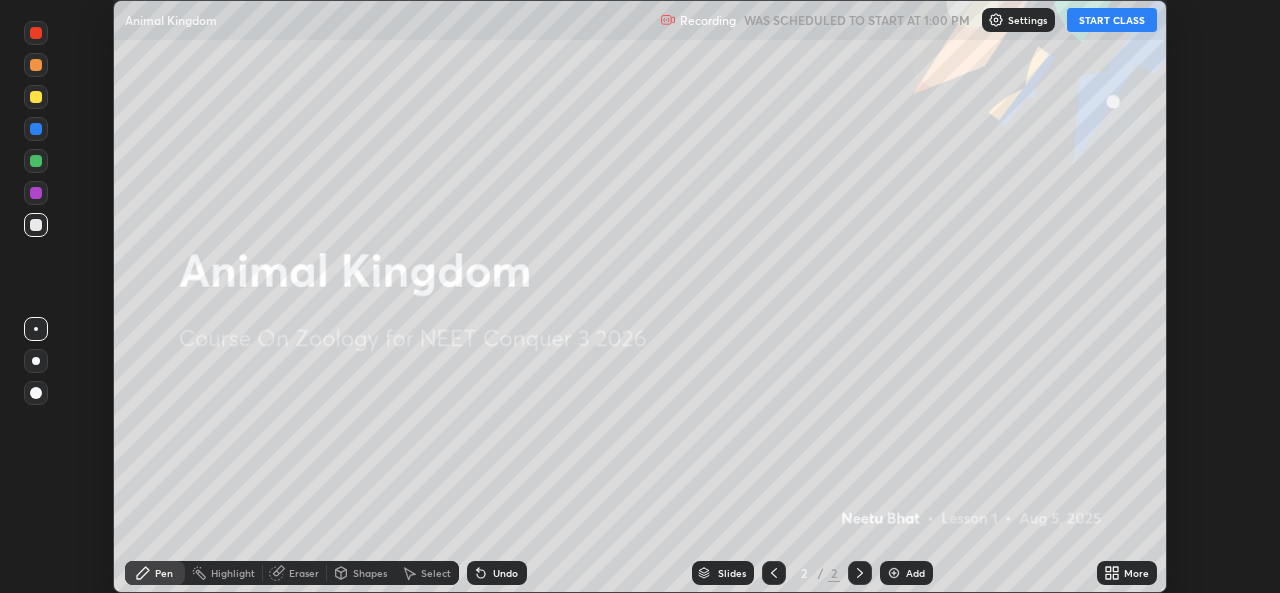 click 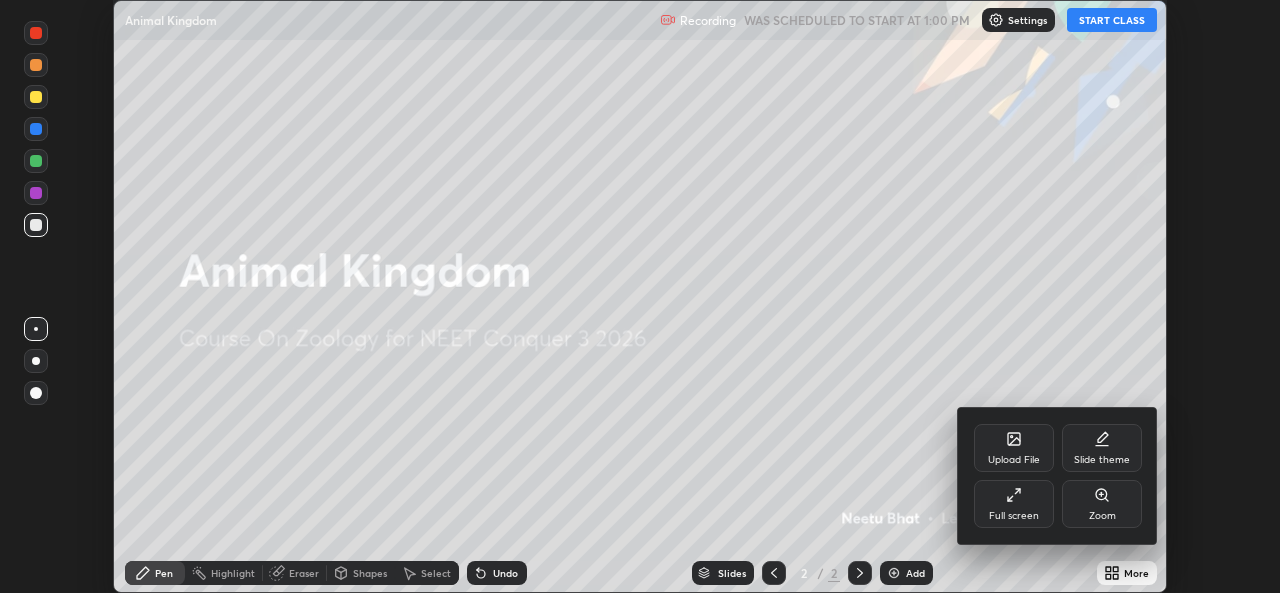 click at bounding box center [640, 296] 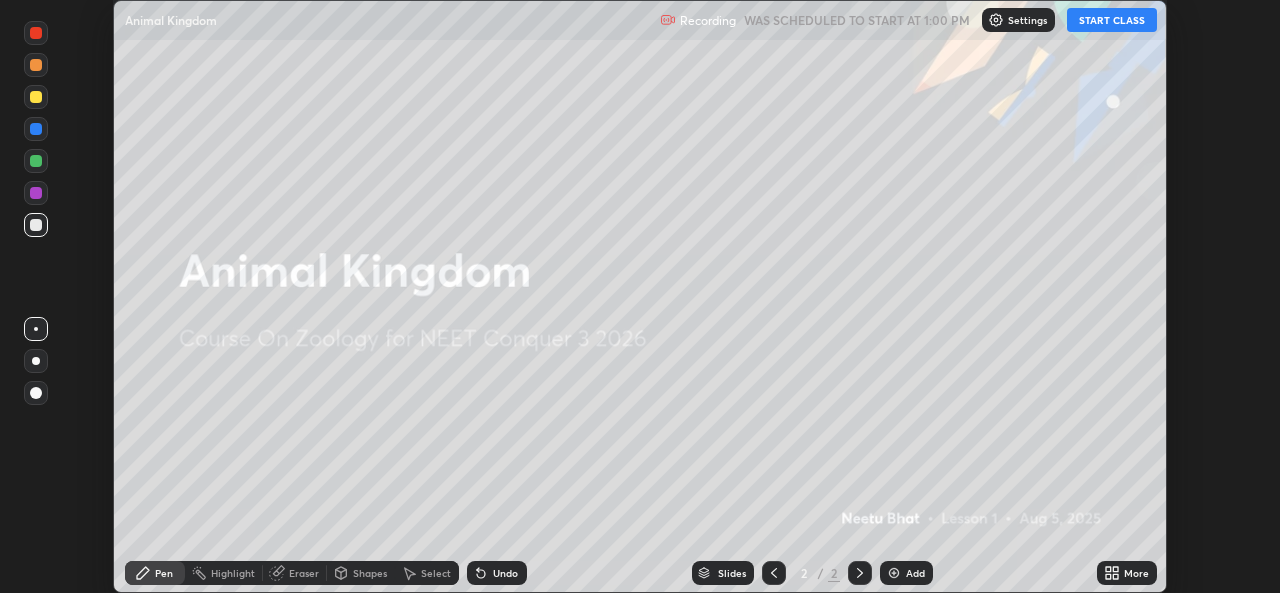 click at bounding box center (894, 573) 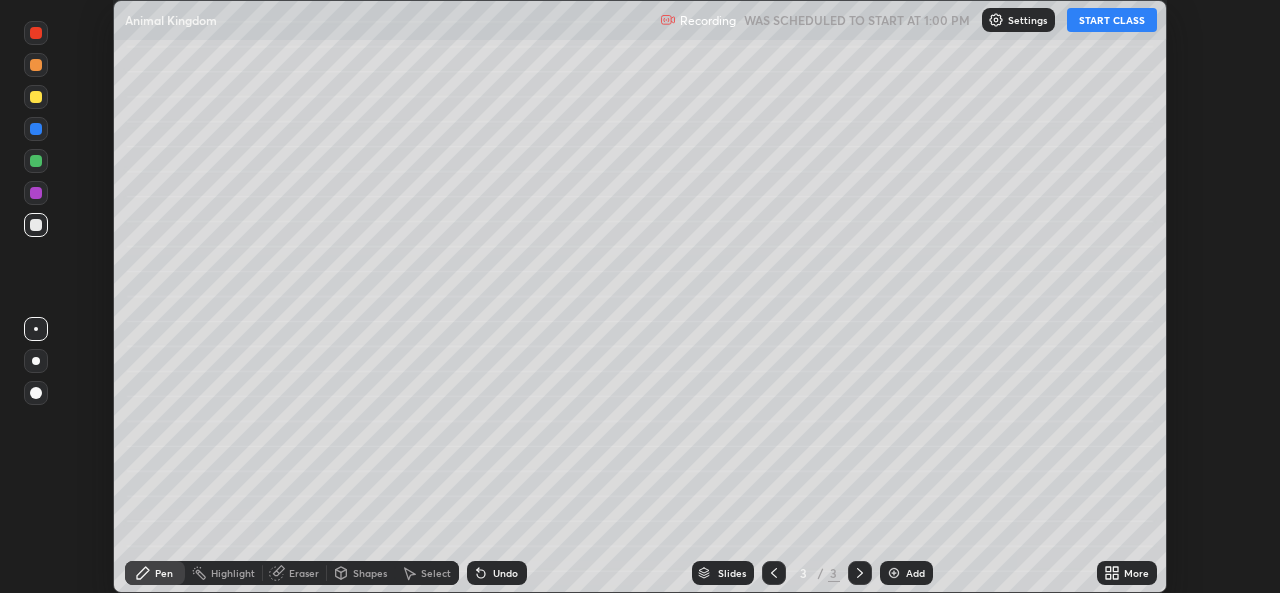click 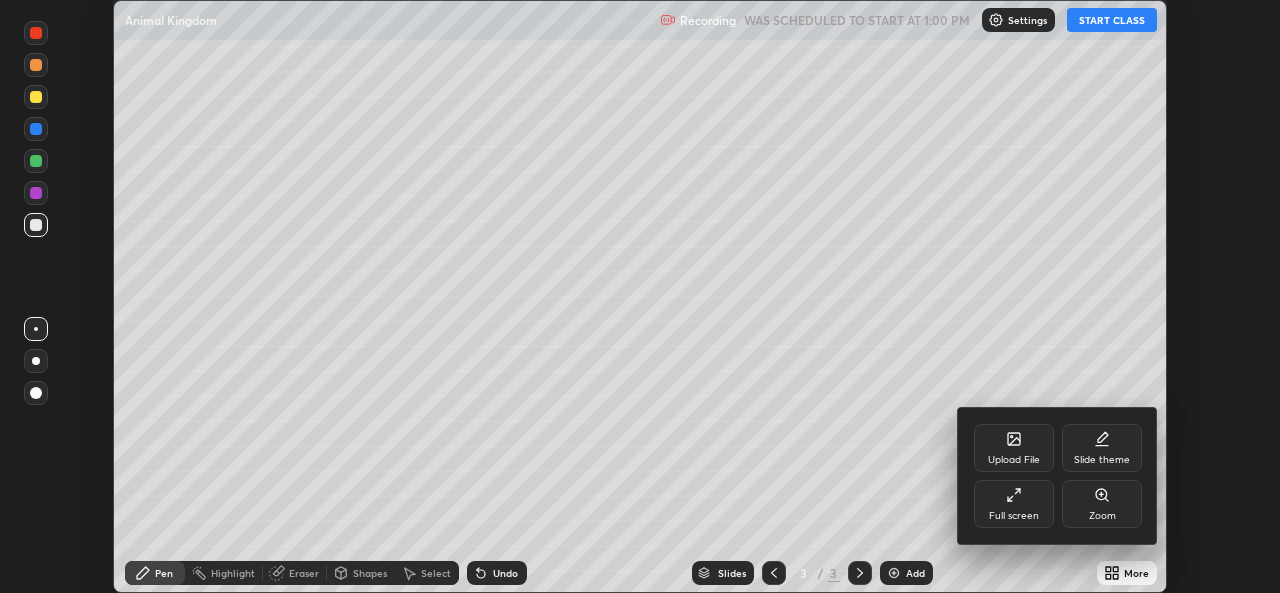 click on "Full screen" at bounding box center [1014, 504] 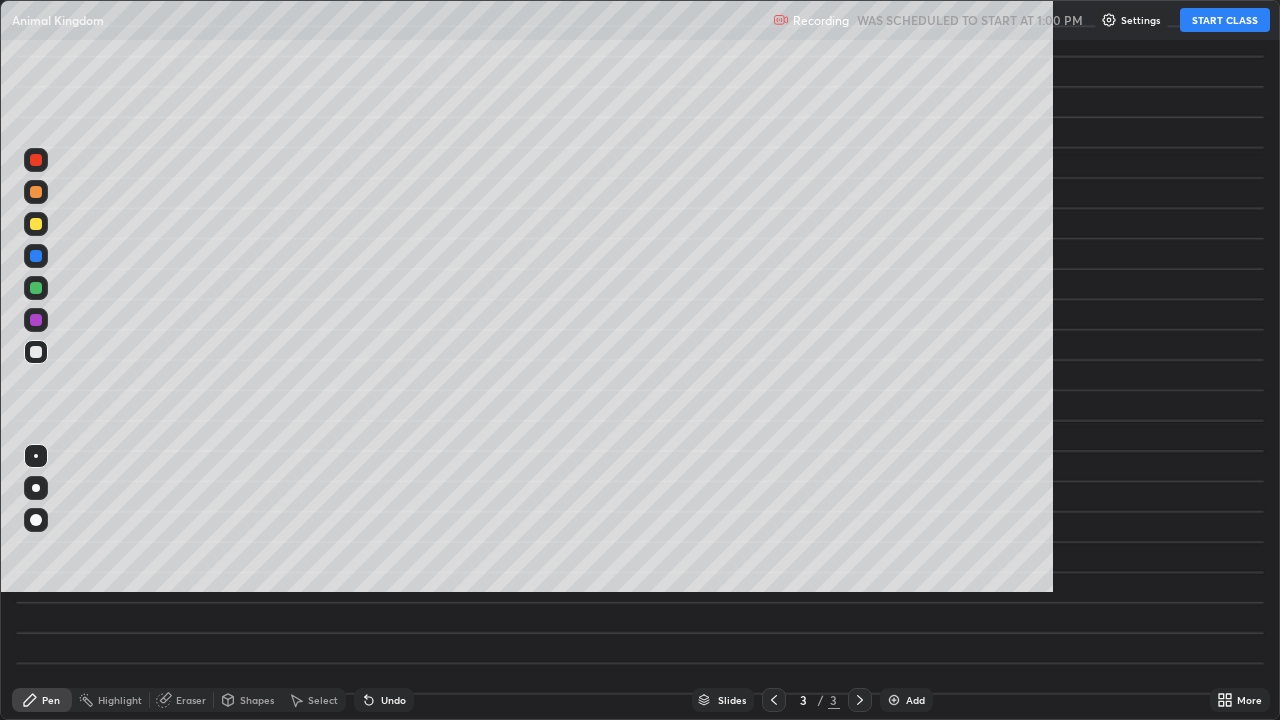 scroll, scrollTop: 99280, scrollLeft: 98720, axis: both 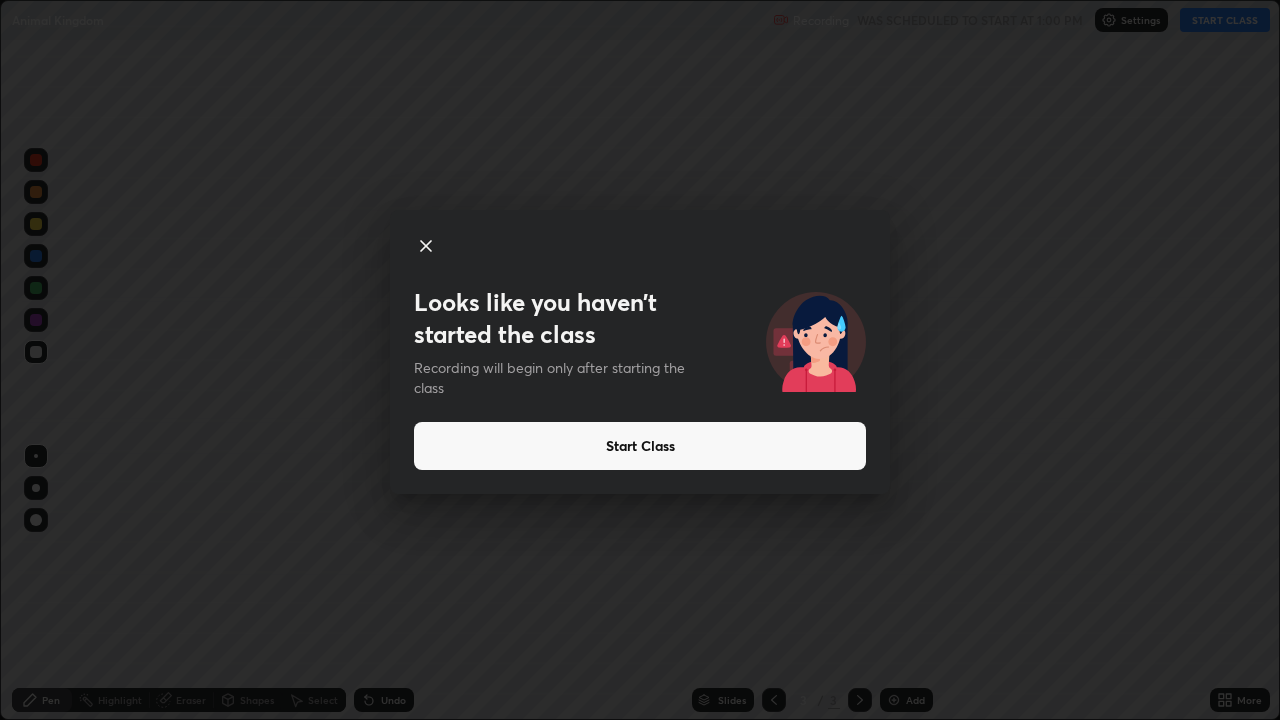 click on "Start Class" at bounding box center [640, 446] 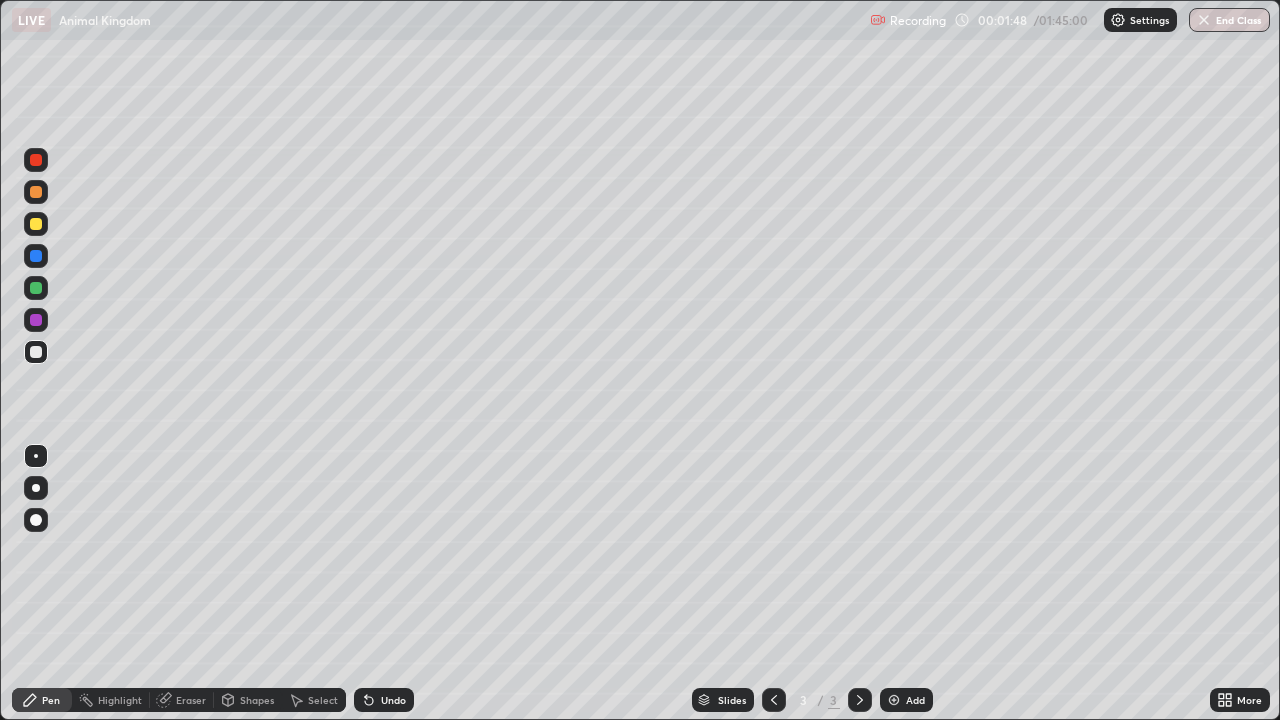 click at bounding box center [36, 488] 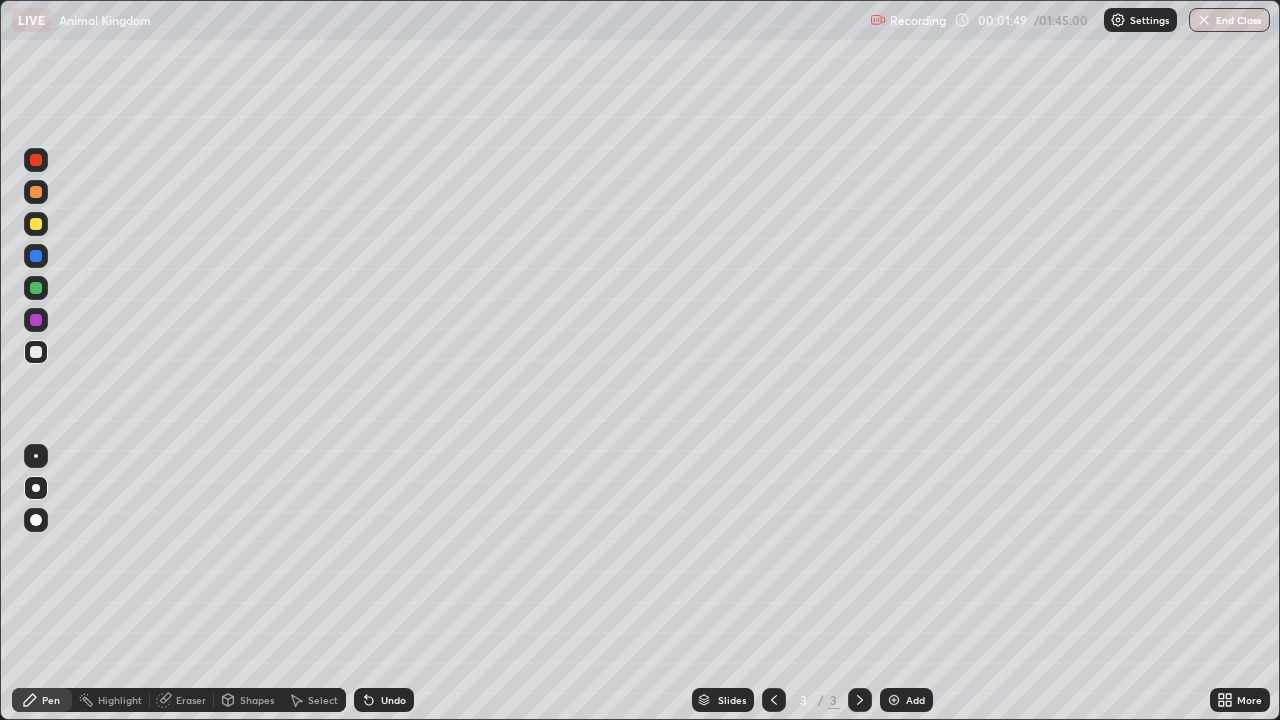 click at bounding box center (36, 224) 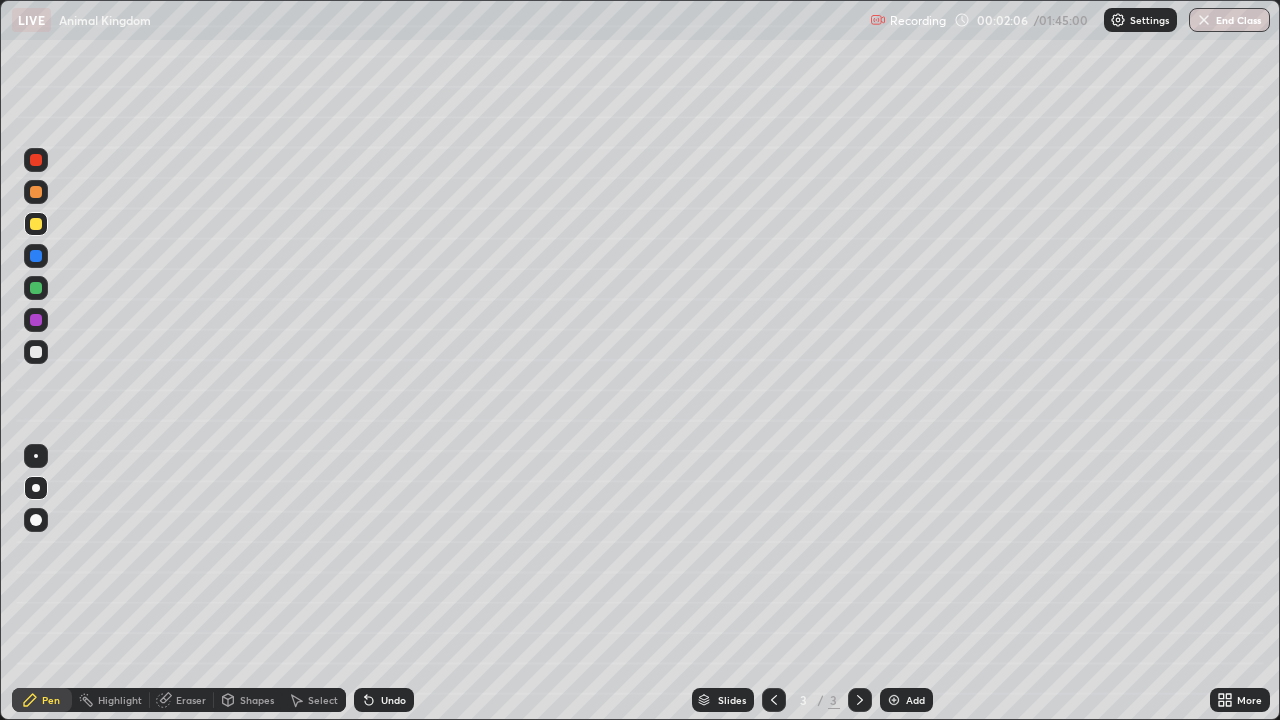 click at bounding box center [36, 352] 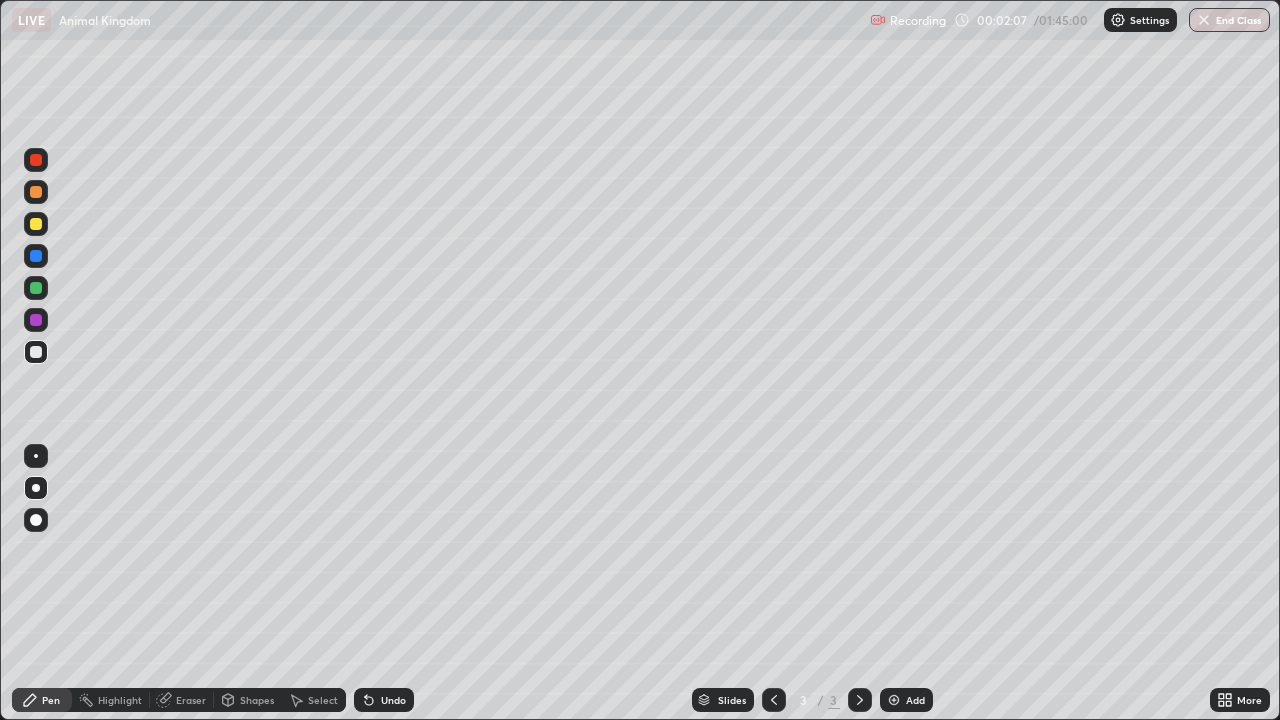 click at bounding box center [36, 224] 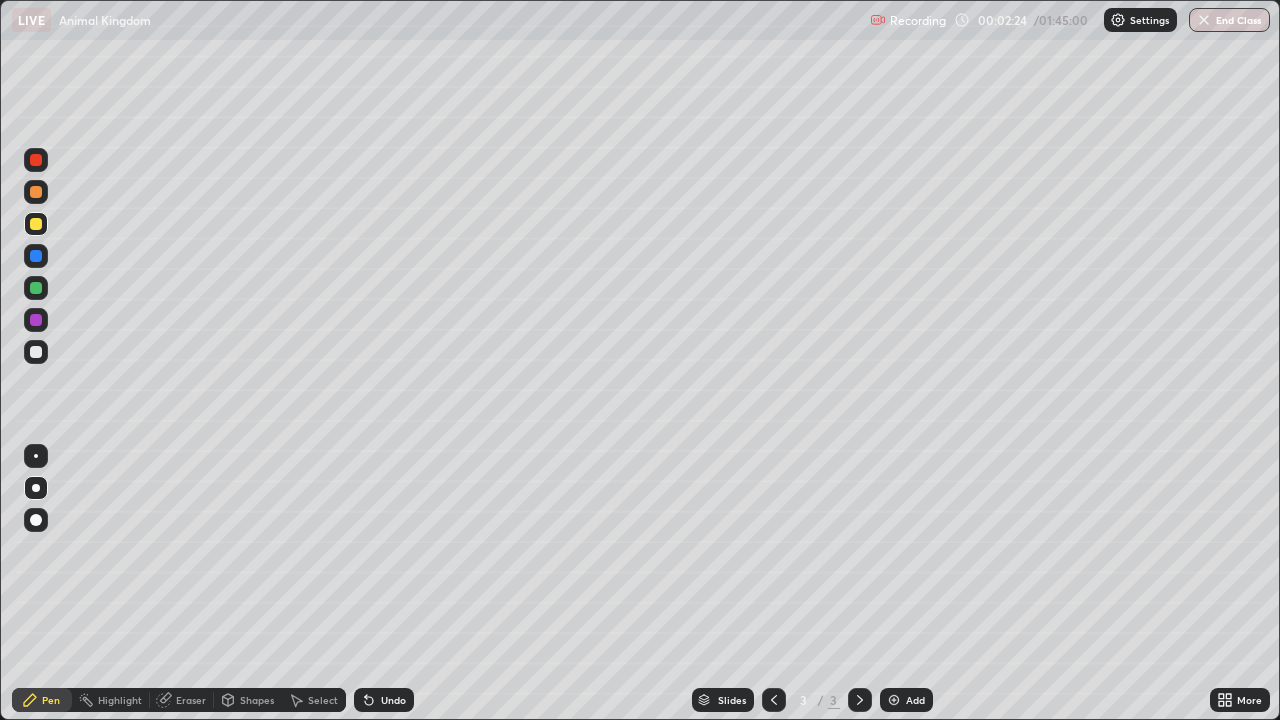 click at bounding box center (36, 352) 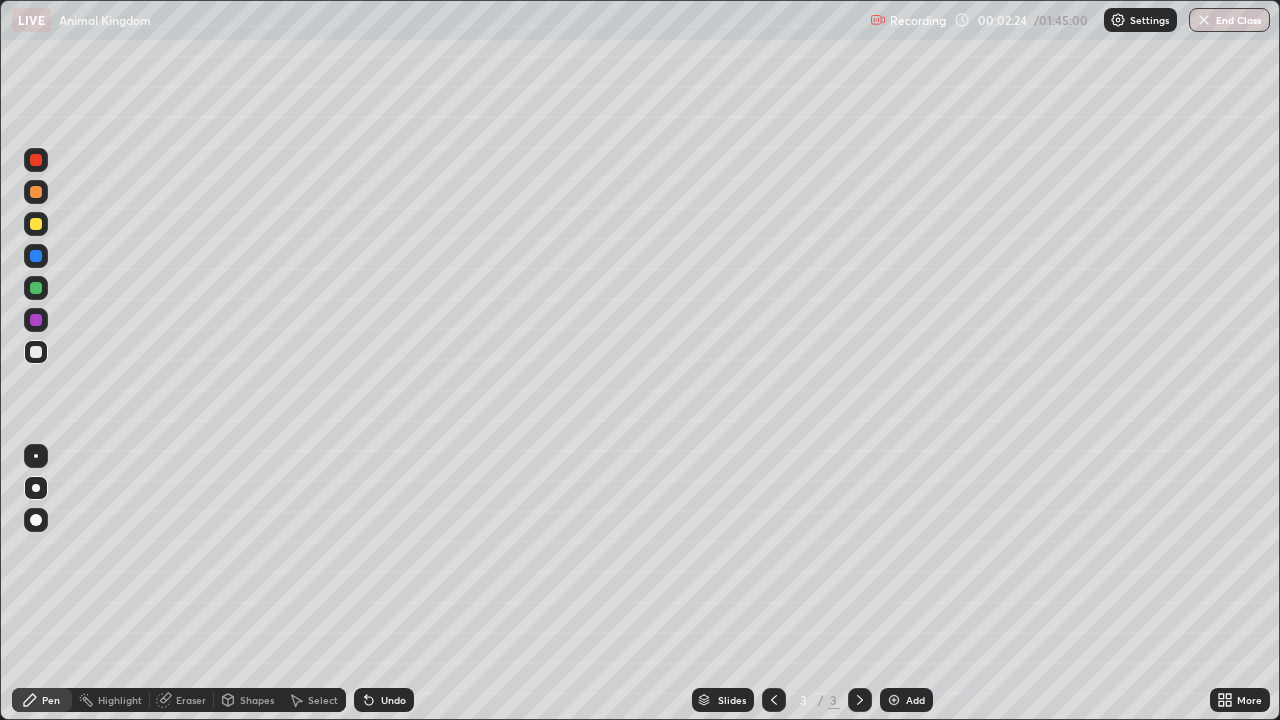 click at bounding box center [36, 456] 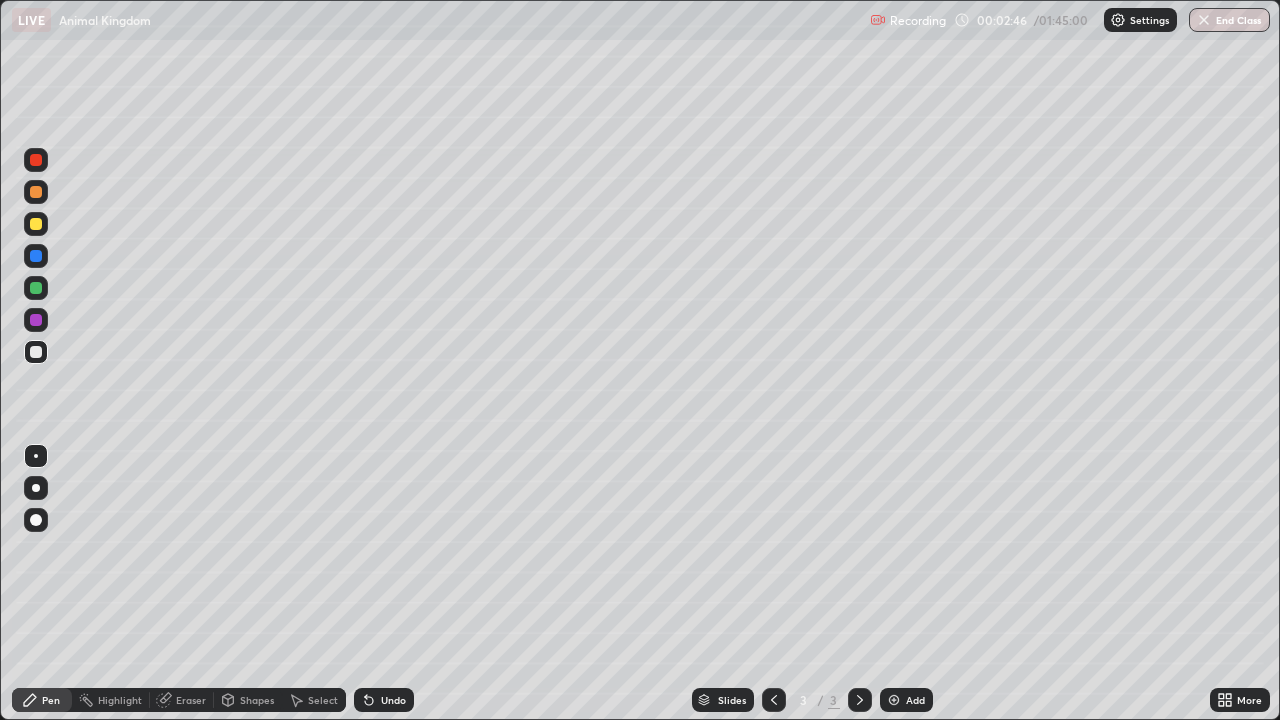 click at bounding box center (36, 320) 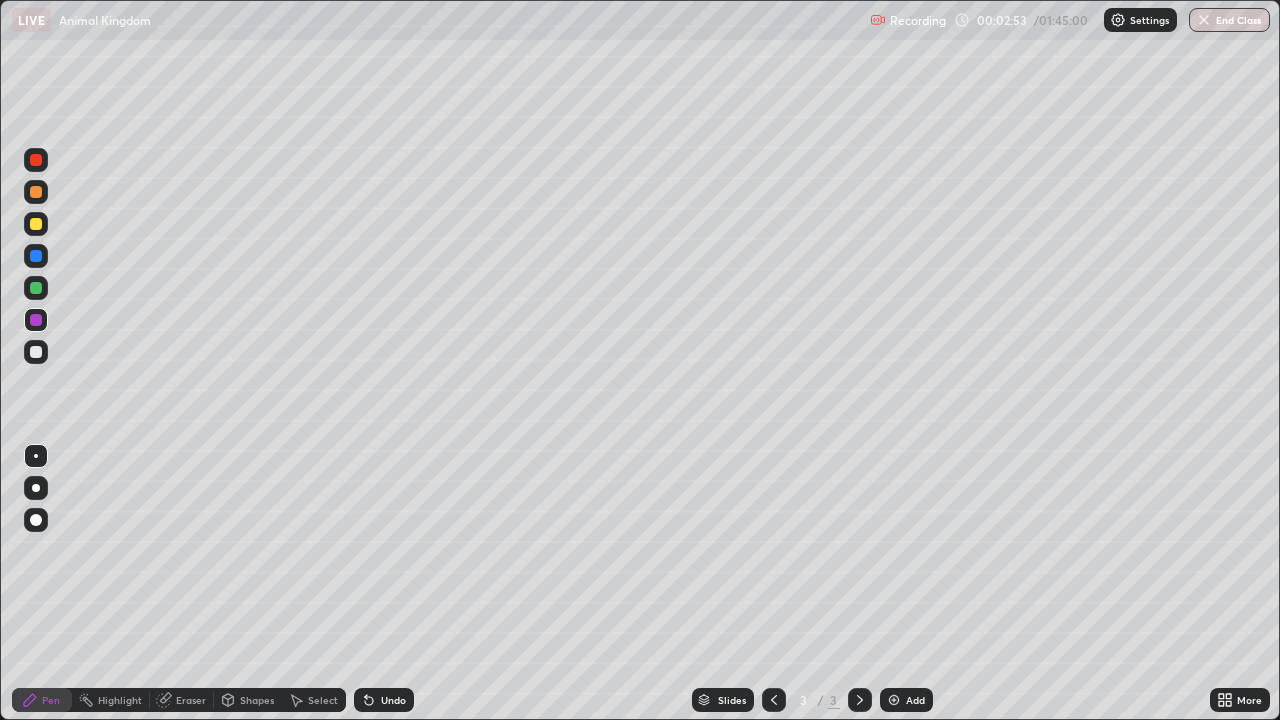 click at bounding box center (36, 352) 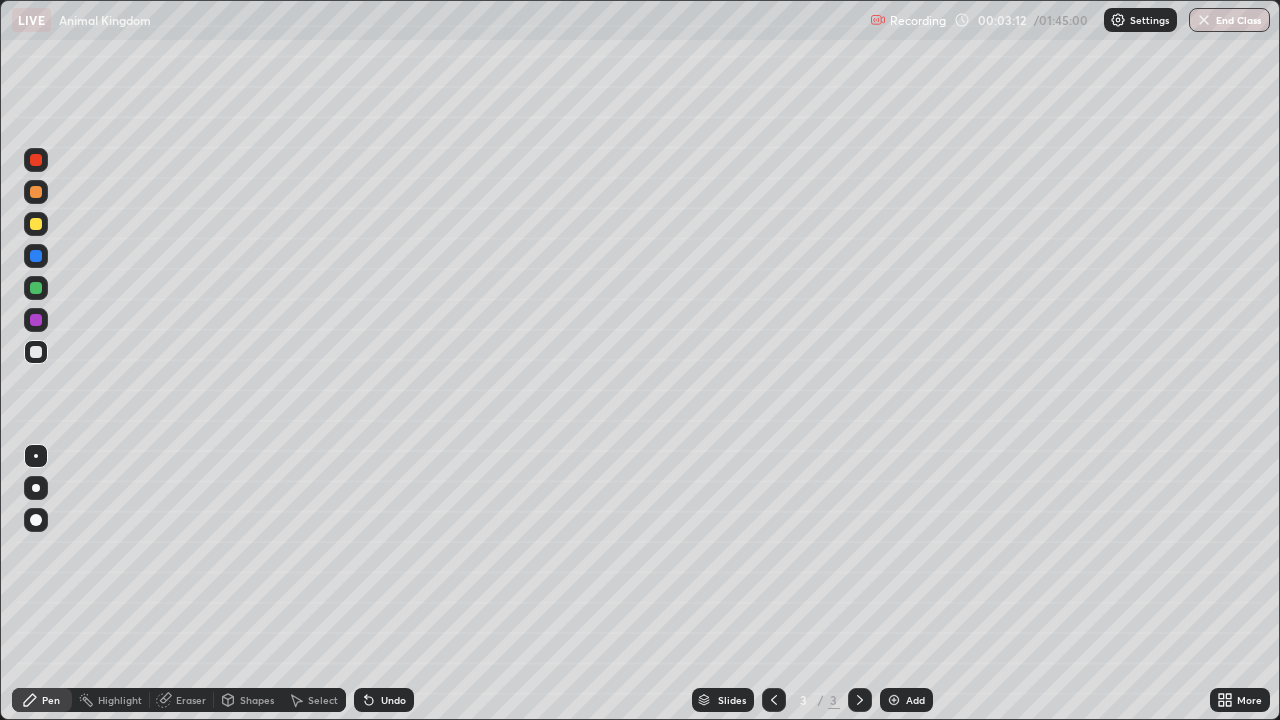 click at bounding box center [36, 288] 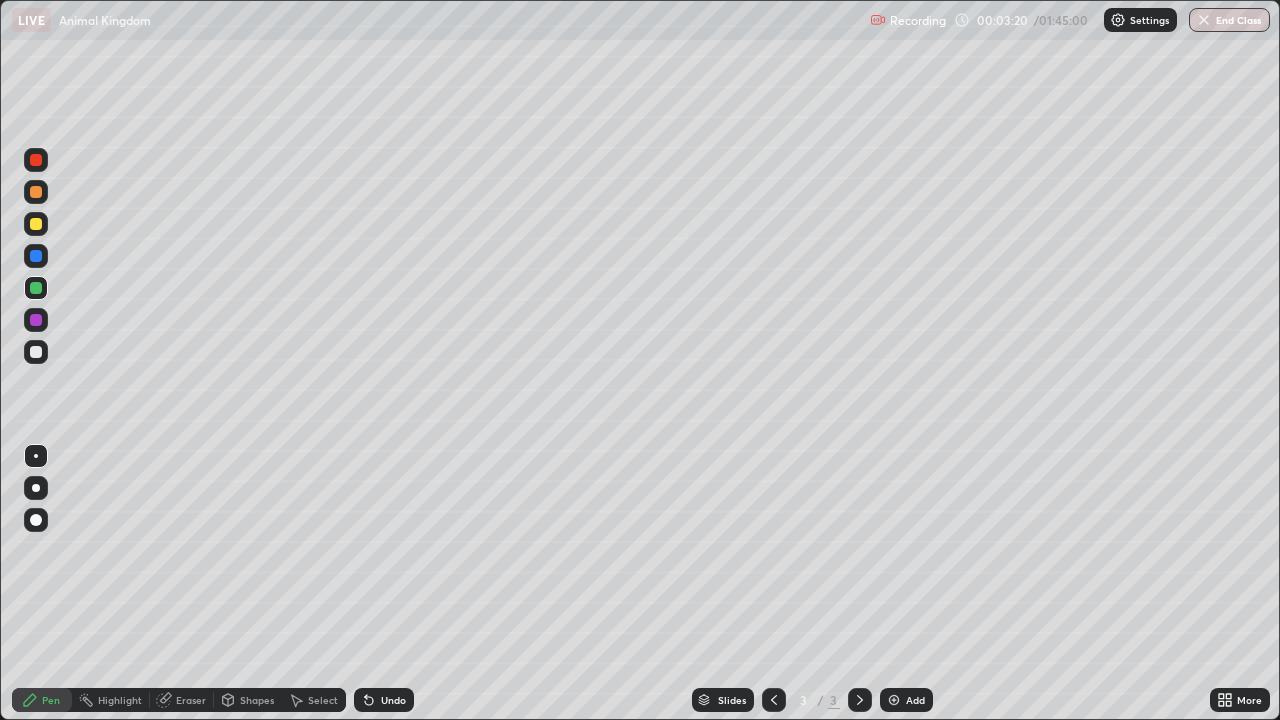 click at bounding box center (36, 352) 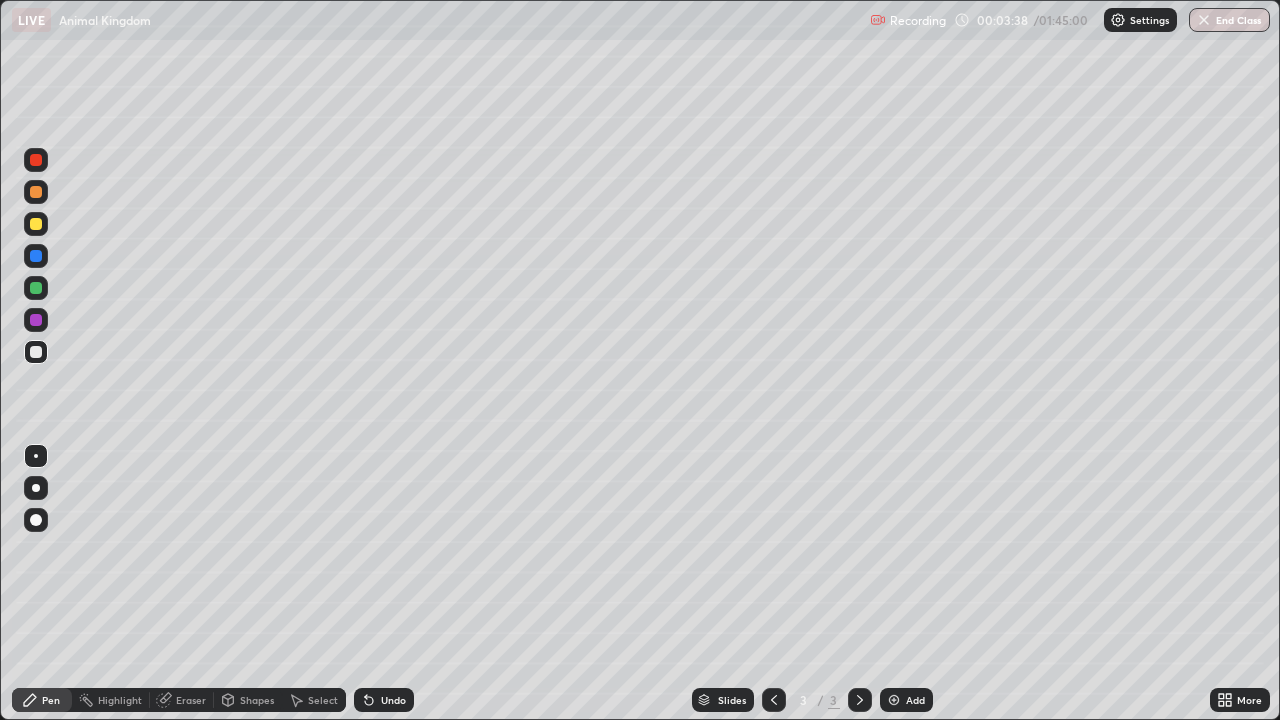 click at bounding box center [36, 288] 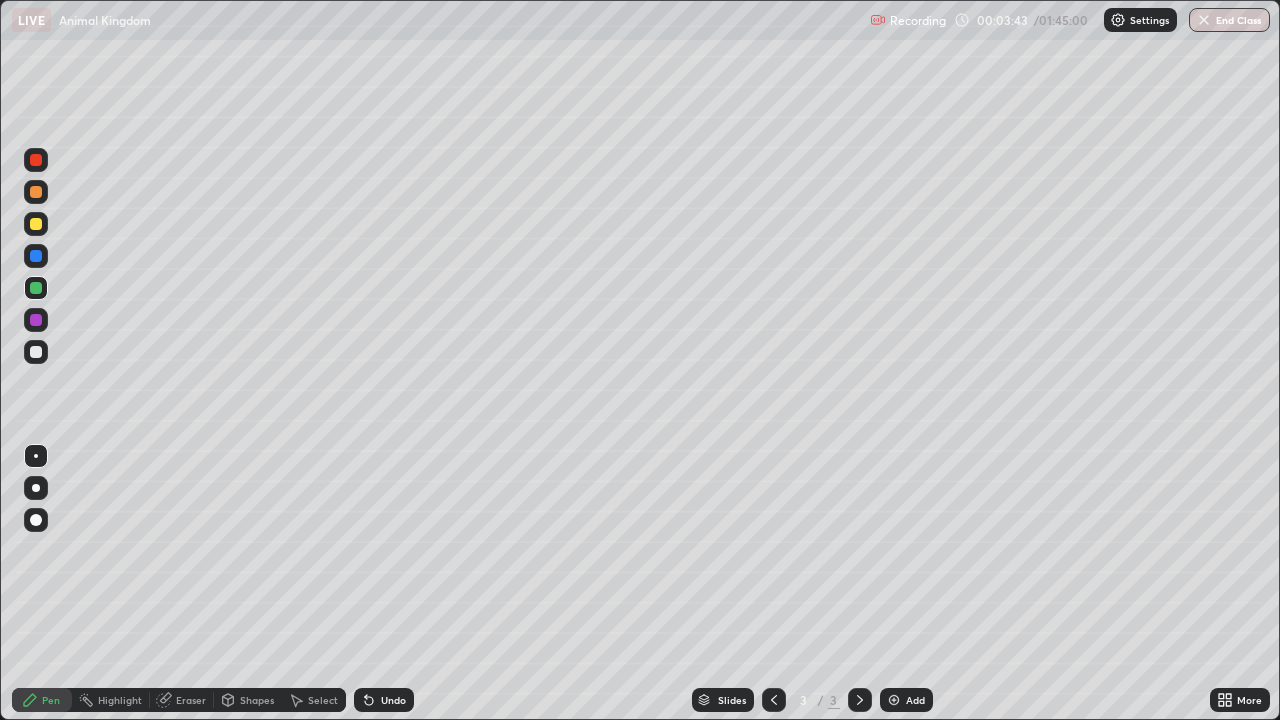 click at bounding box center [36, 352] 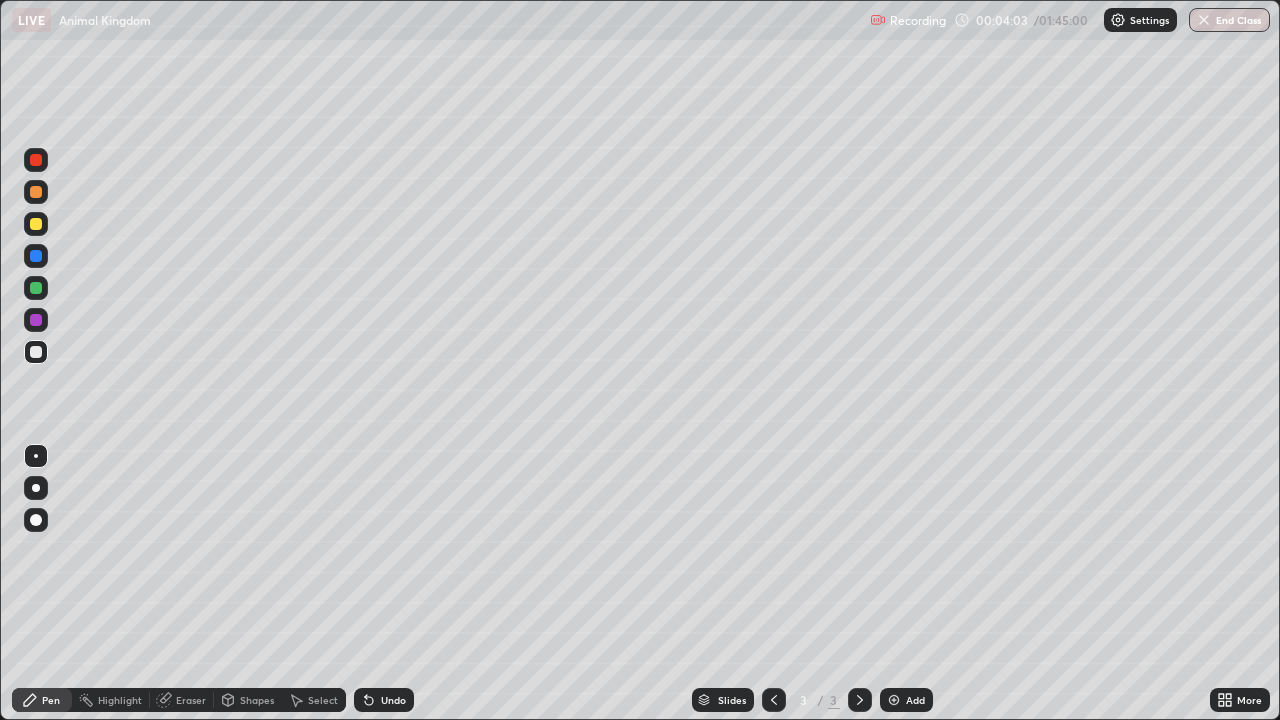 click at bounding box center [36, 288] 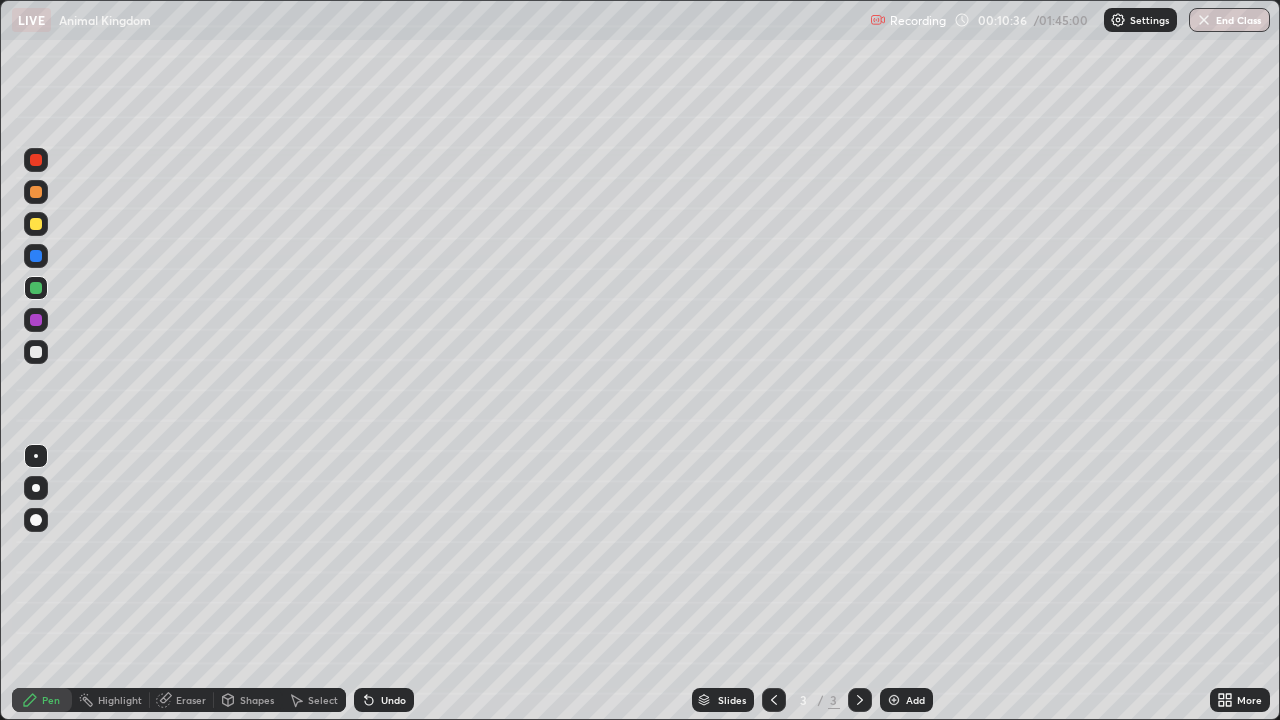 click at bounding box center (894, 700) 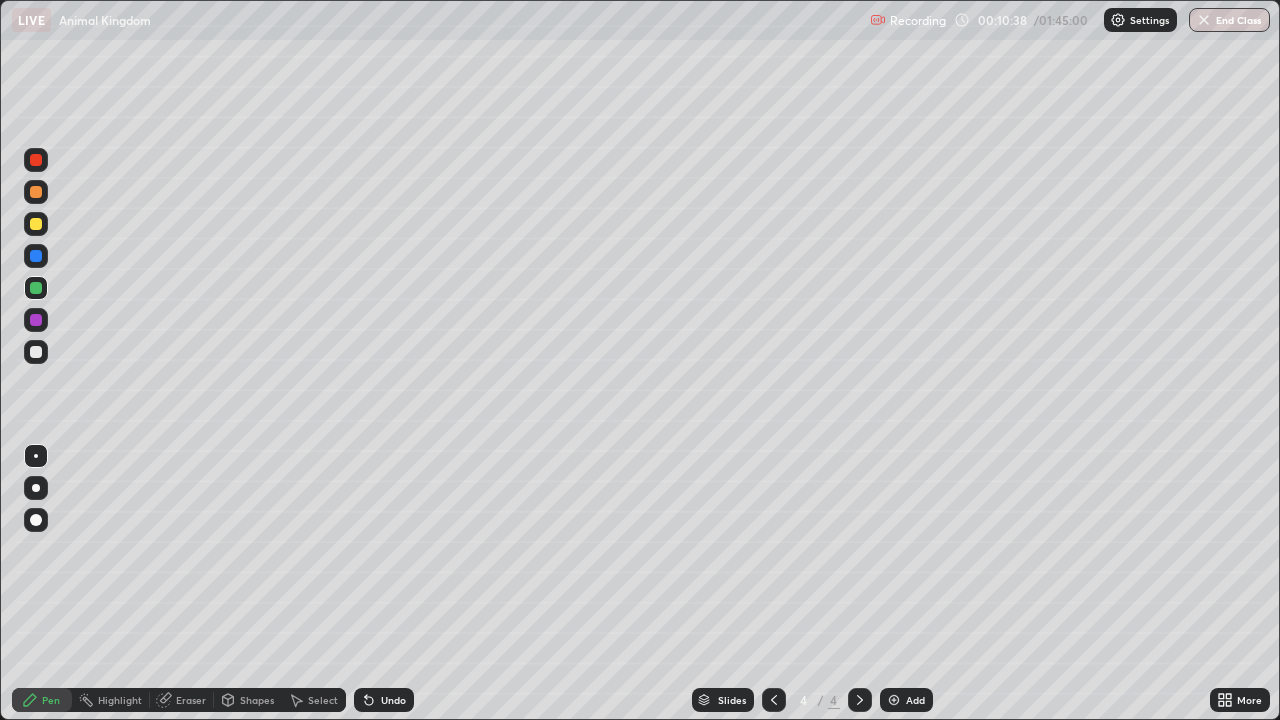 click at bounding box center [36, 224] 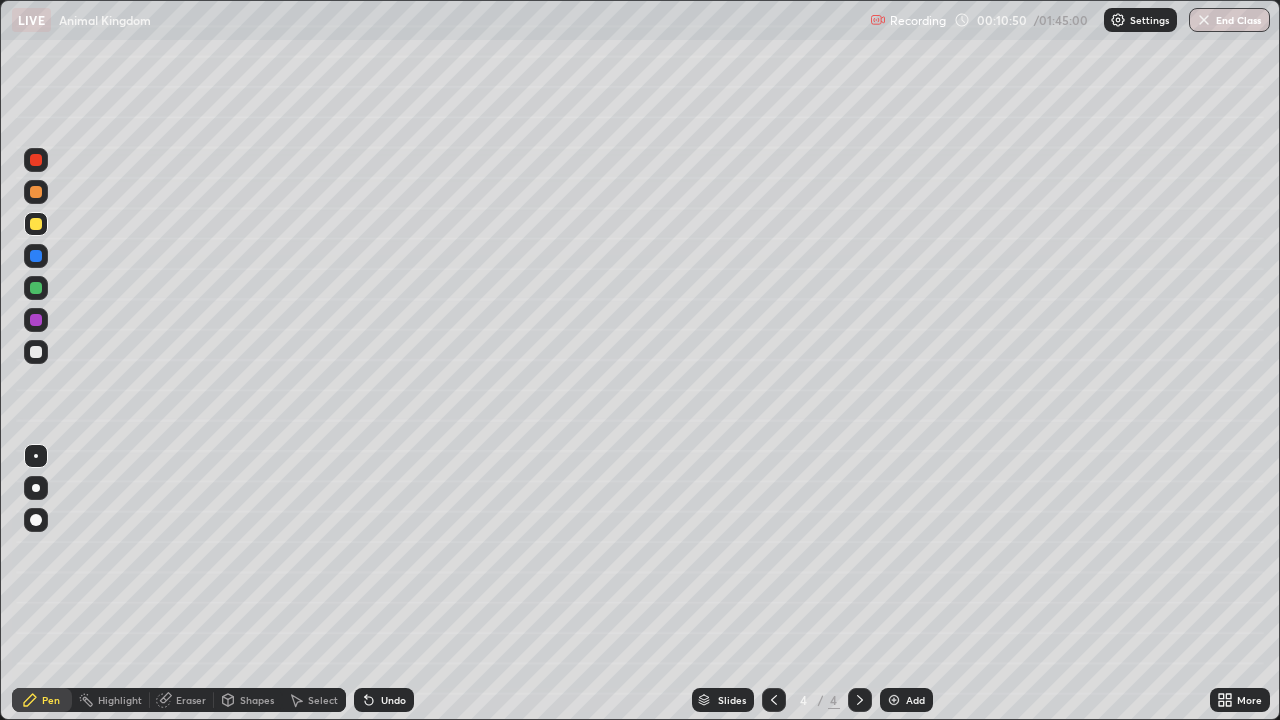 click at bounding box center [36, 352] 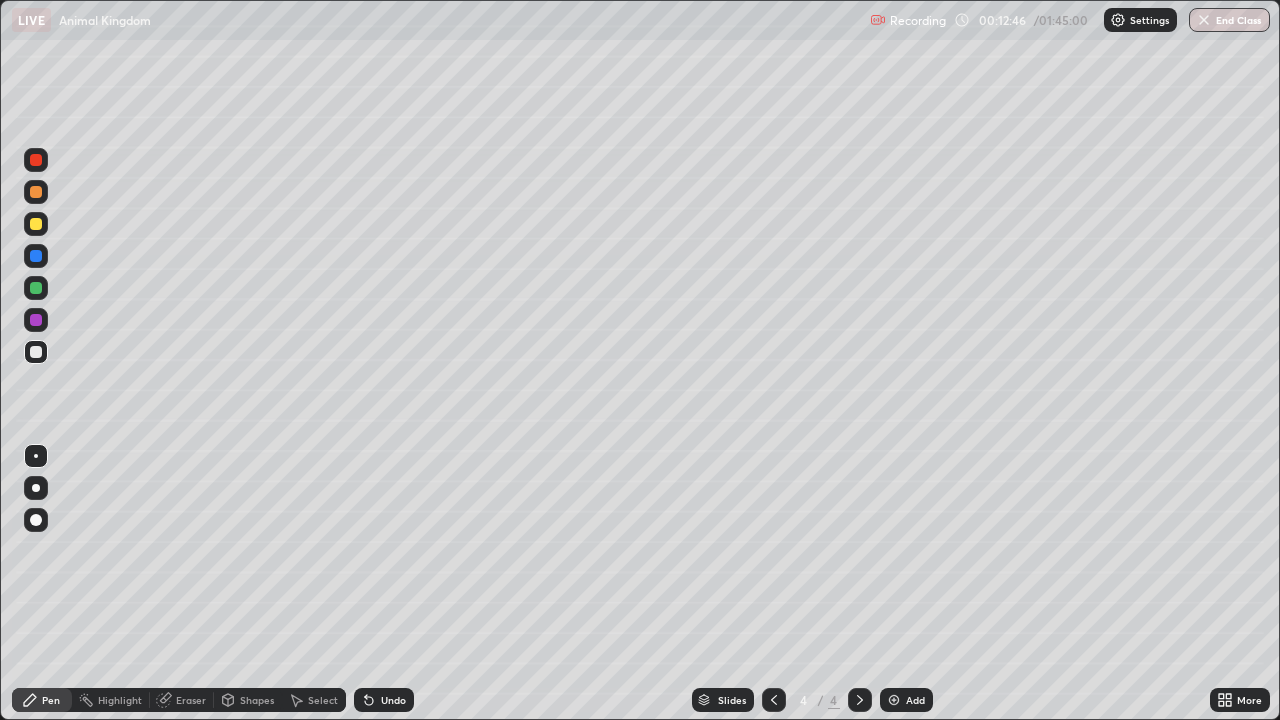 click at bounding box center (36, 224) 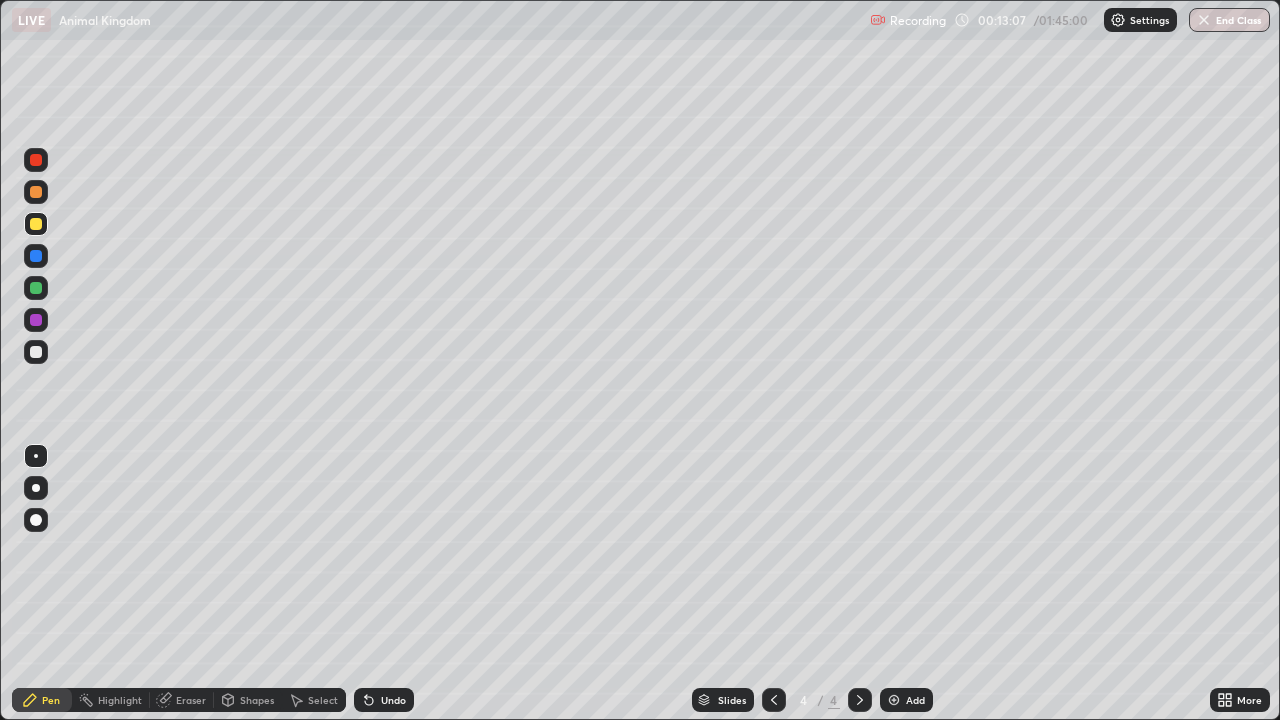 click at bounding box center [36, 352] 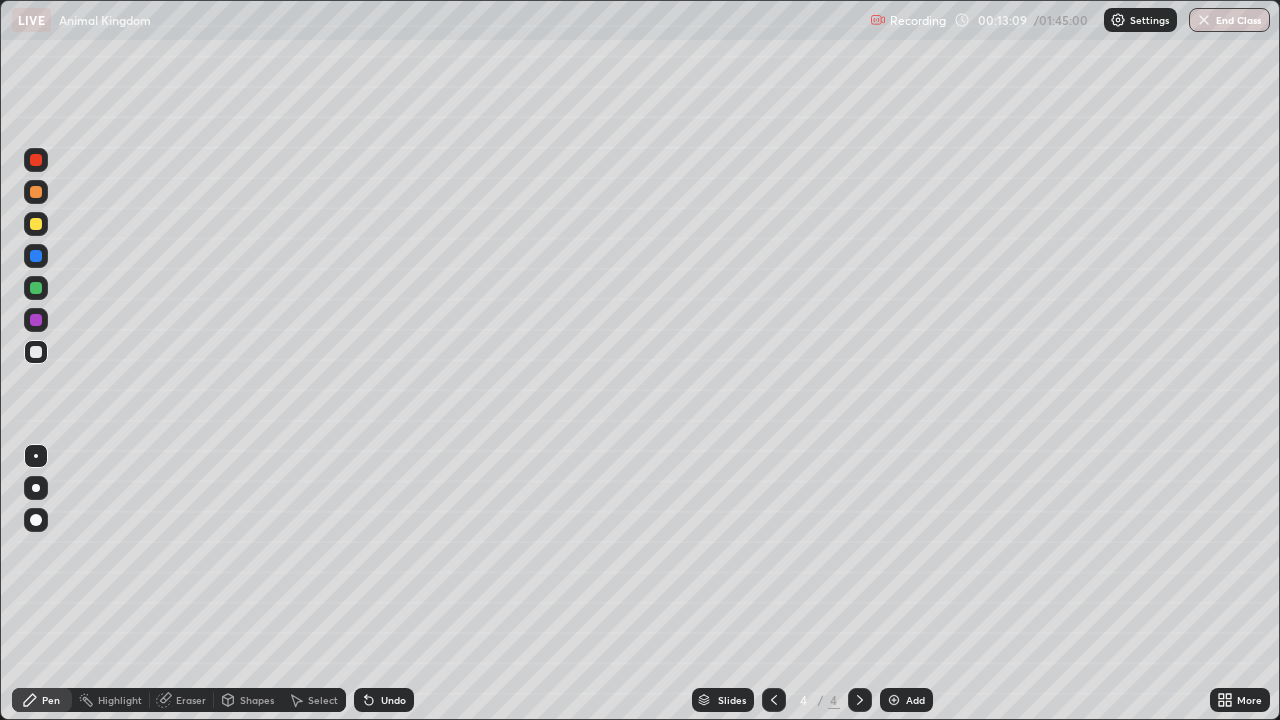 click at bounding box center [36, 224] 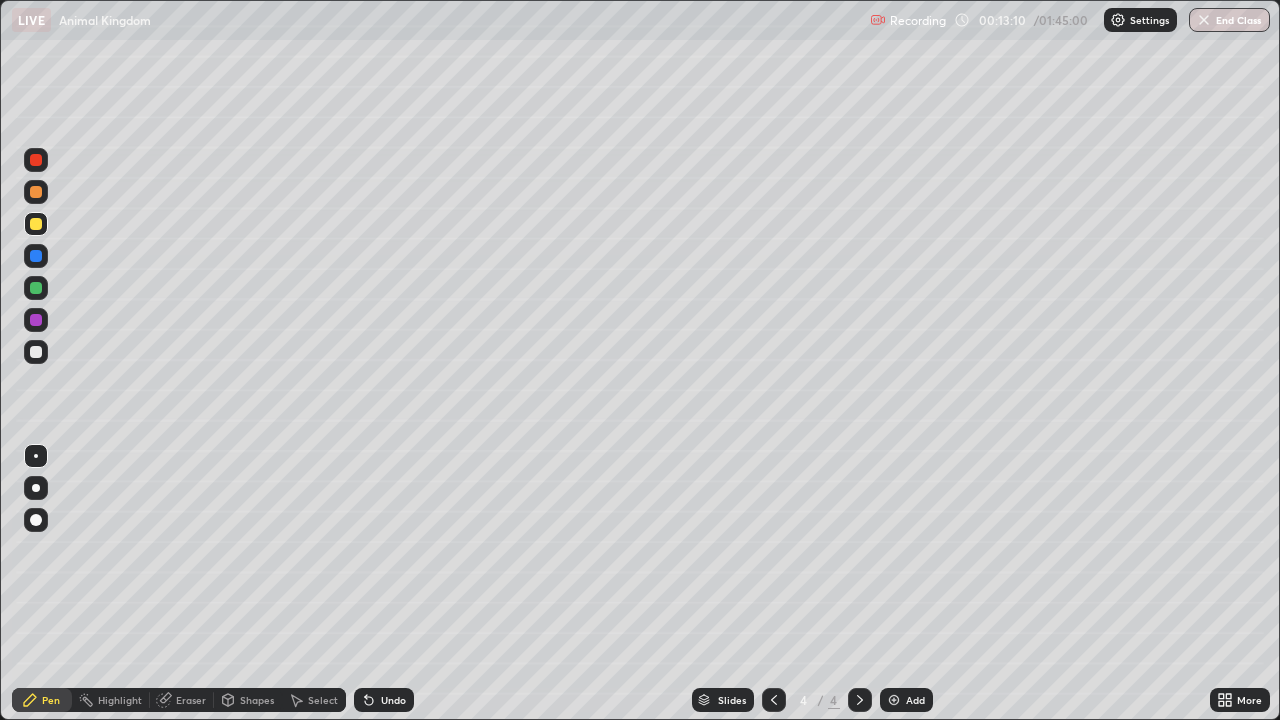 click at bounding box center (36, 352) 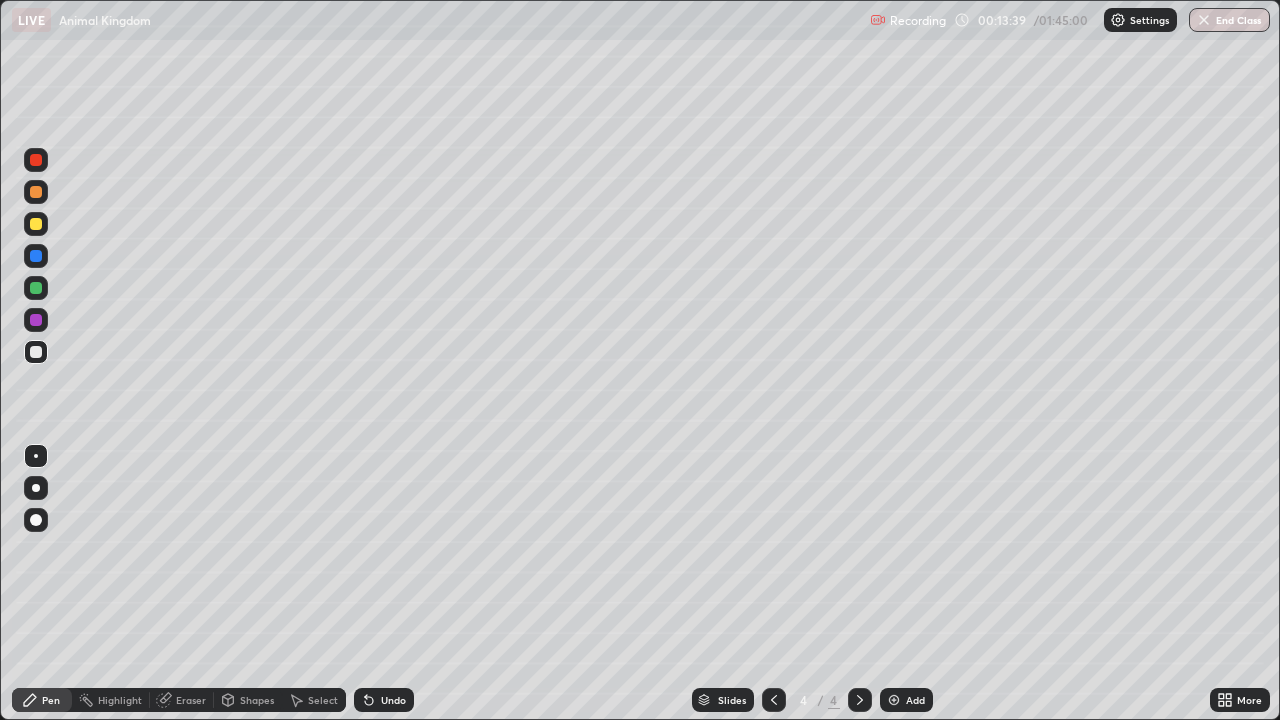 click at bounding box center [36, 288] 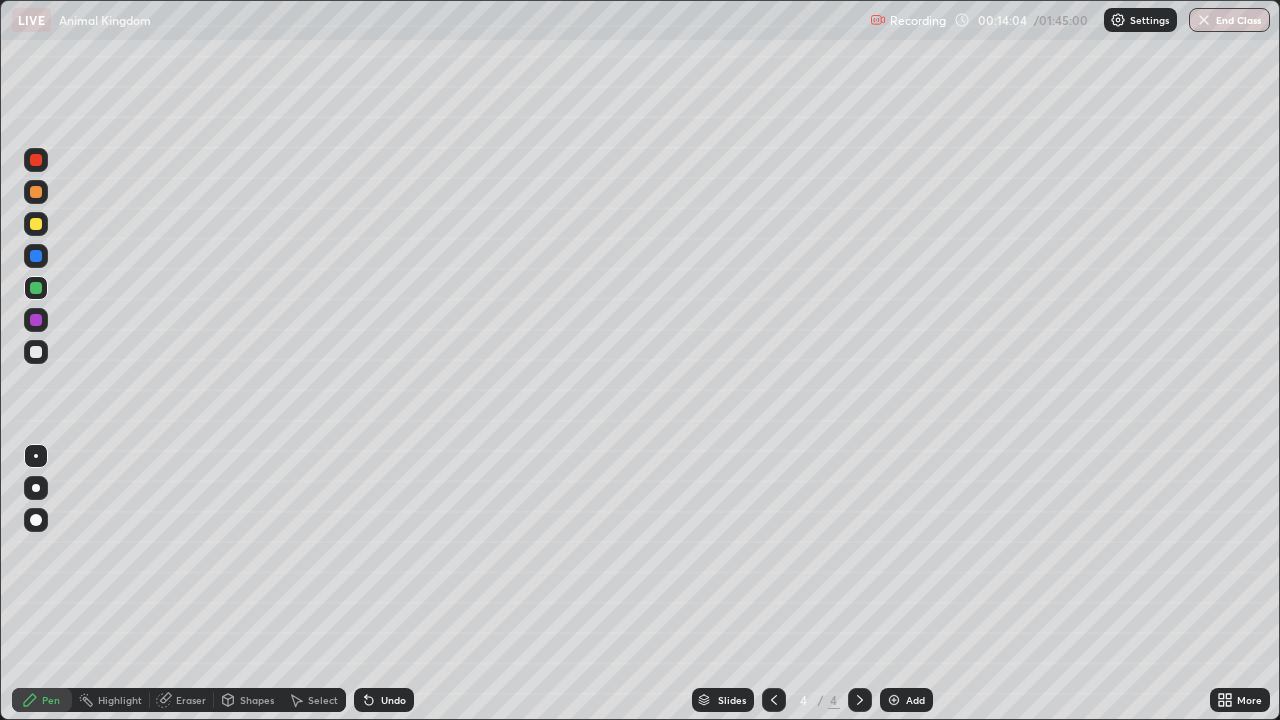 click on "Eraser" at bounding box center [191, 700] 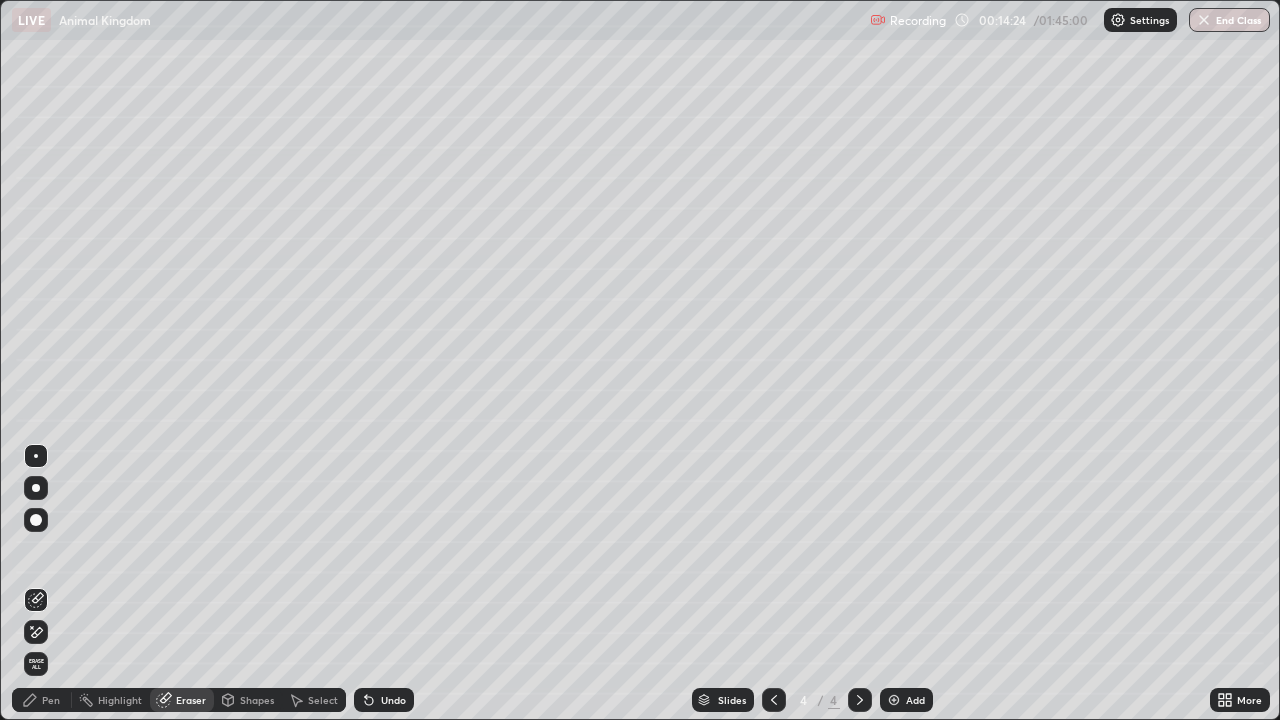 click on "Pen" at bounding box center (51, 700) 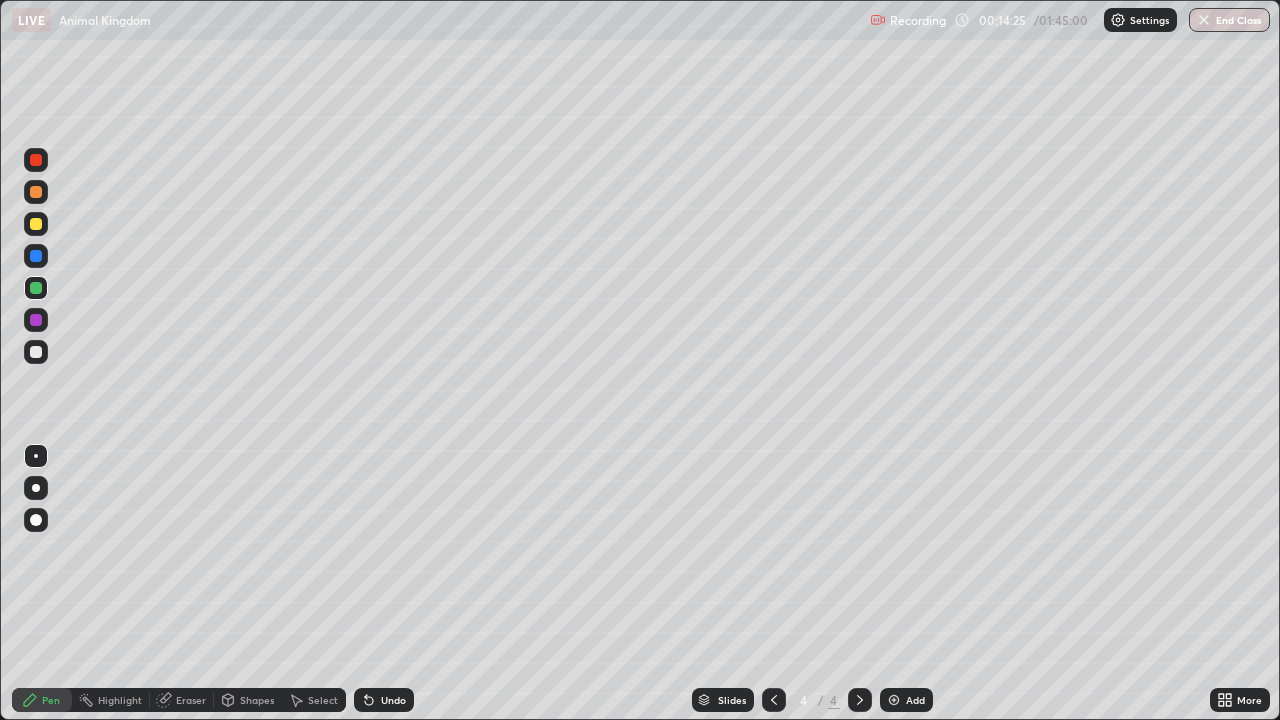 click at bounding box center (36, 288) 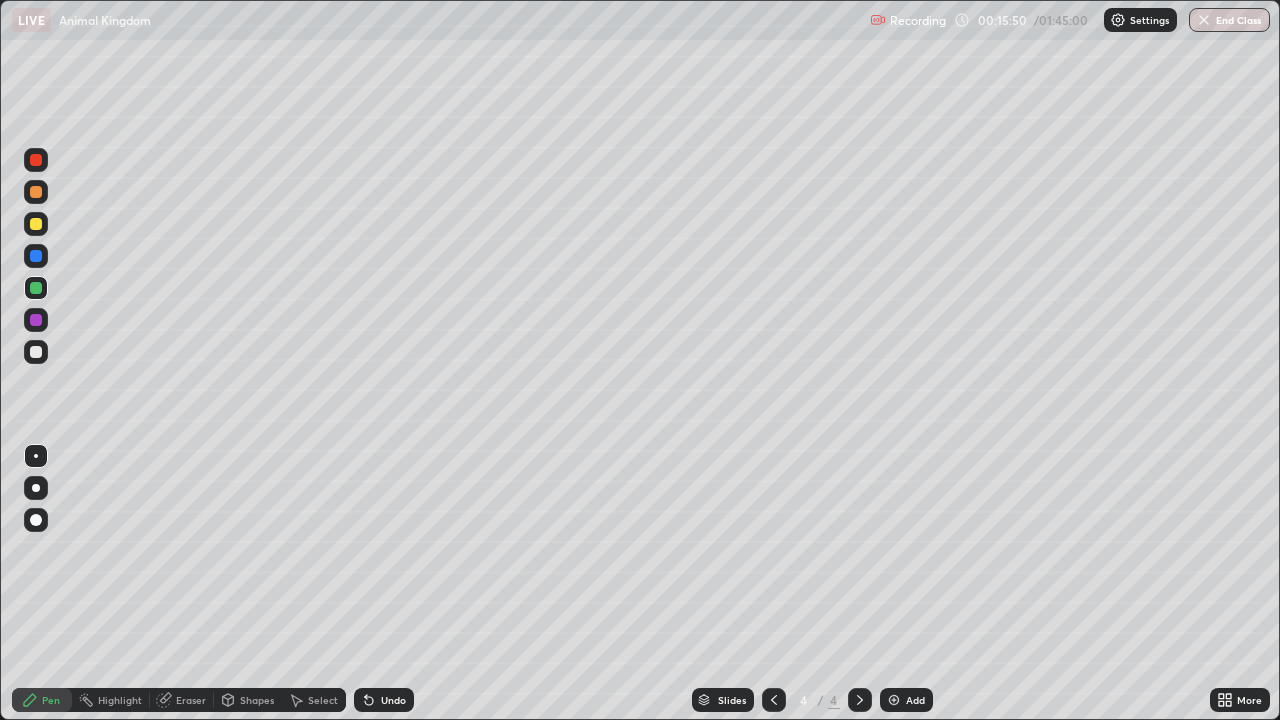 click at bounding box center (894, 700) 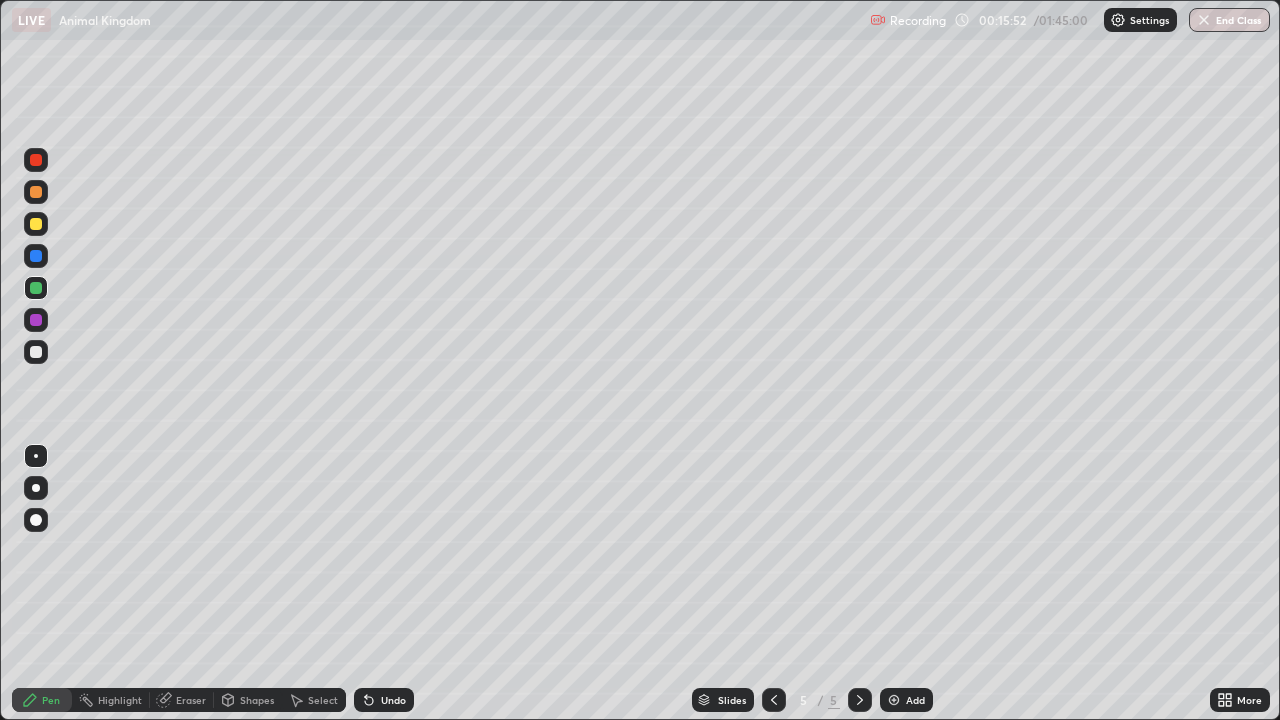 click at bounding box center (36, 224) 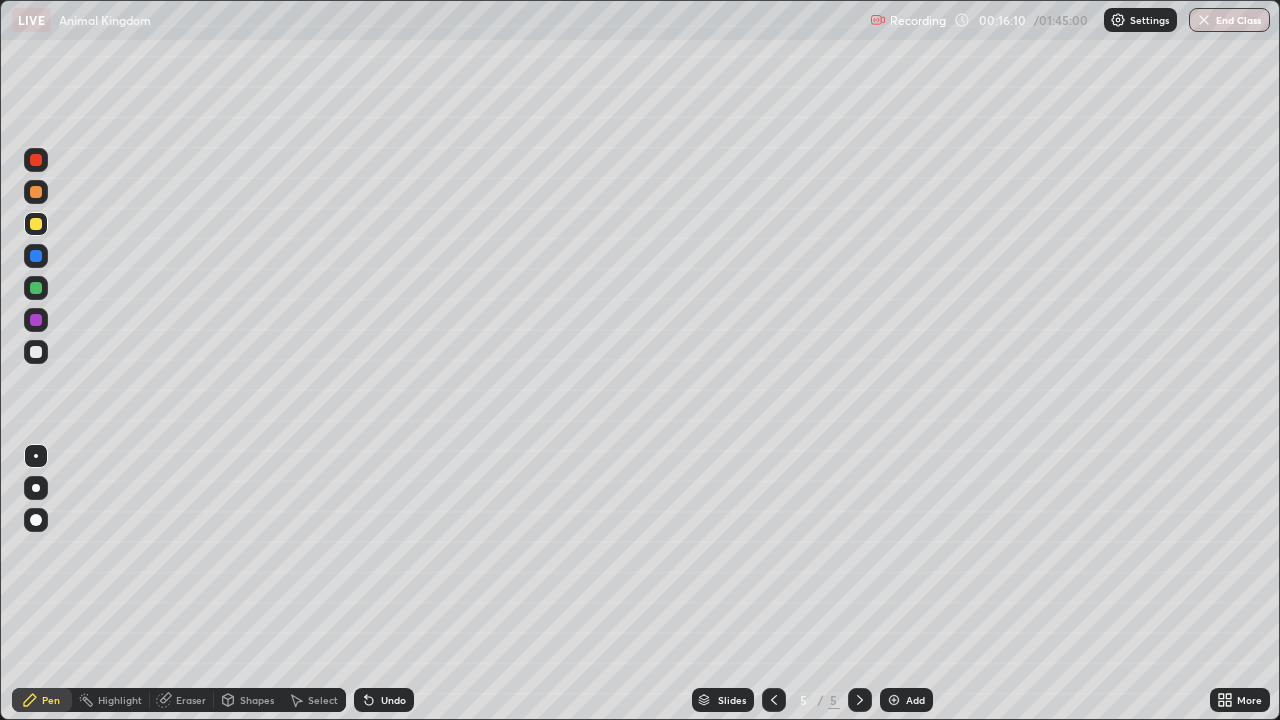 click at bounding box center [36, 352] 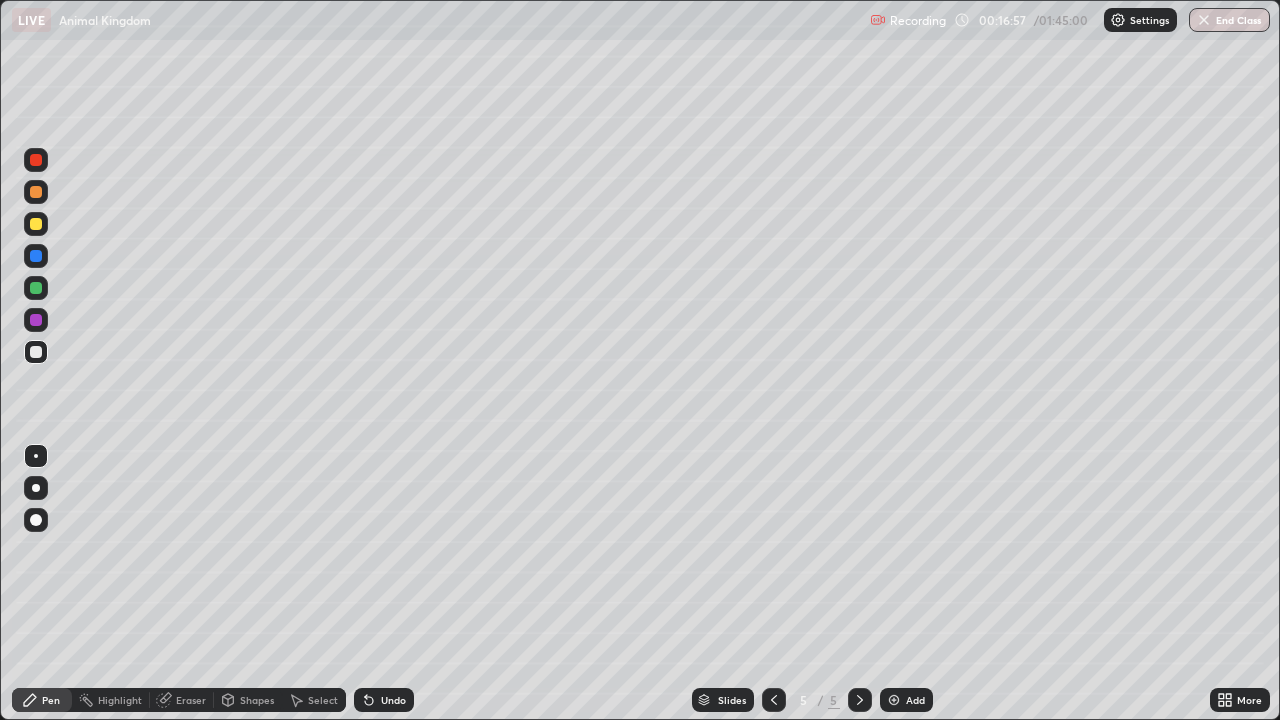 click at bounding box center [36, 288] 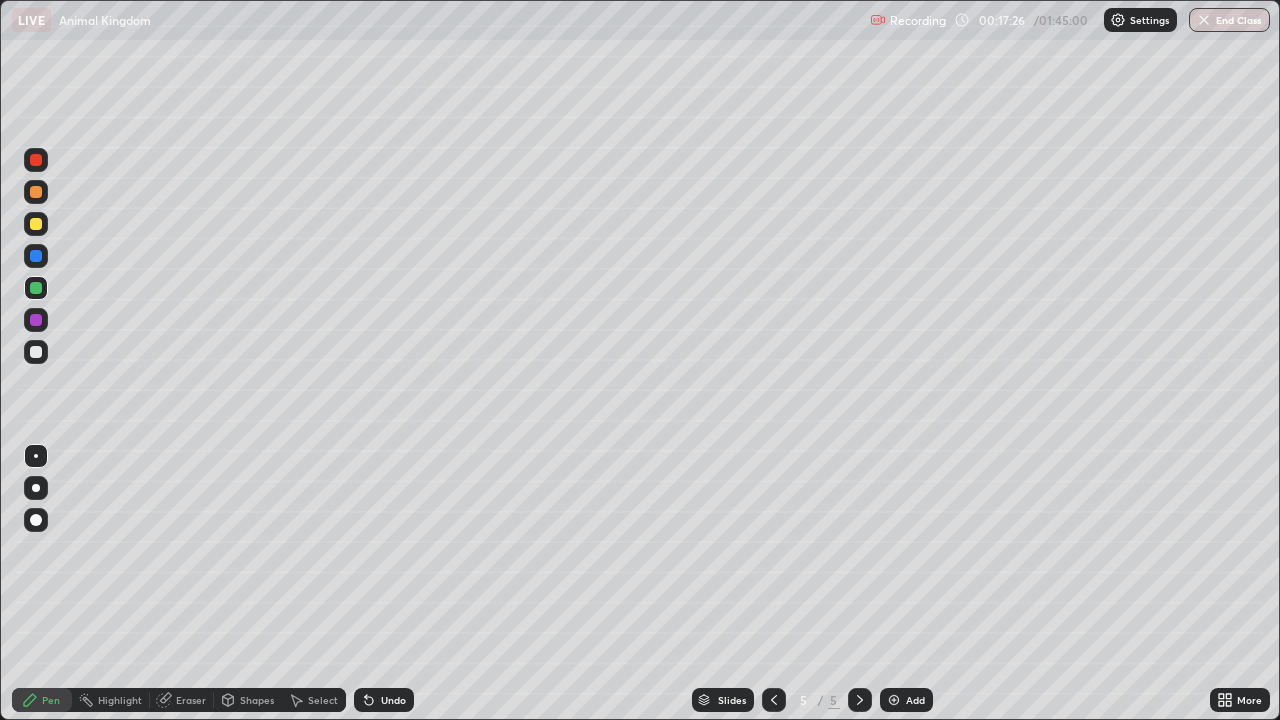click at bounding box center (36, 352) 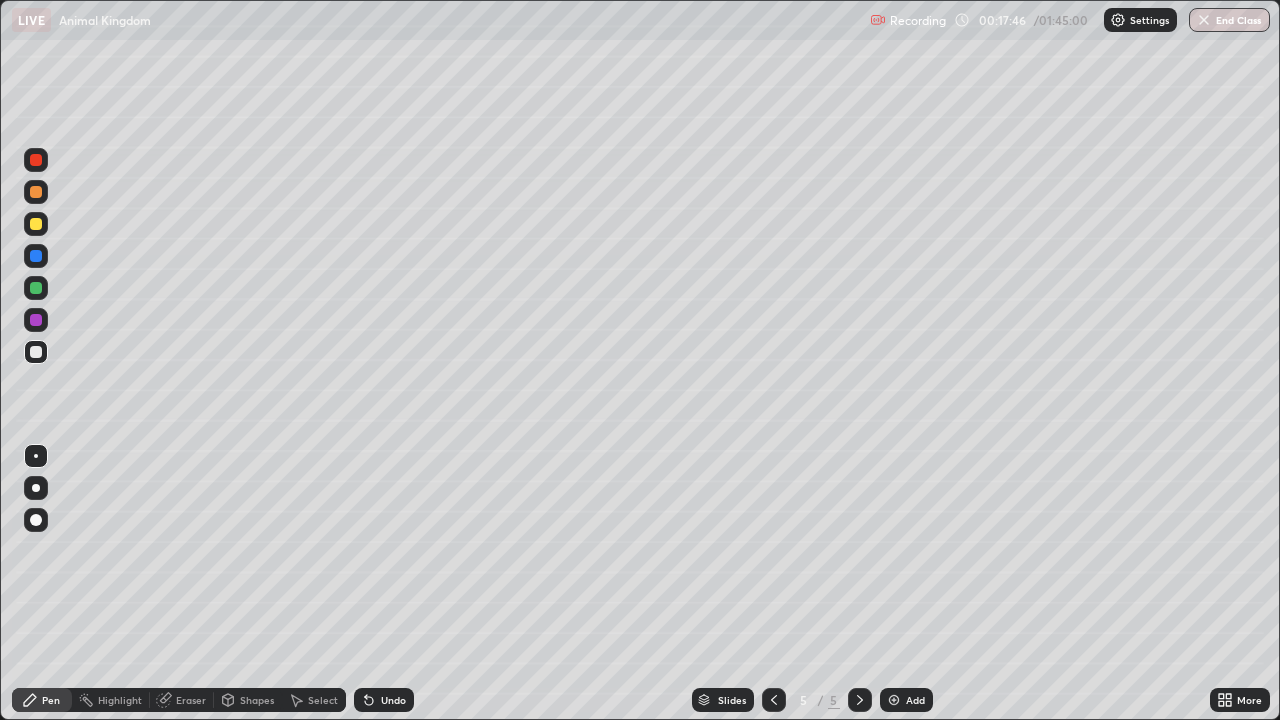 click at bounding box center (36, 288) 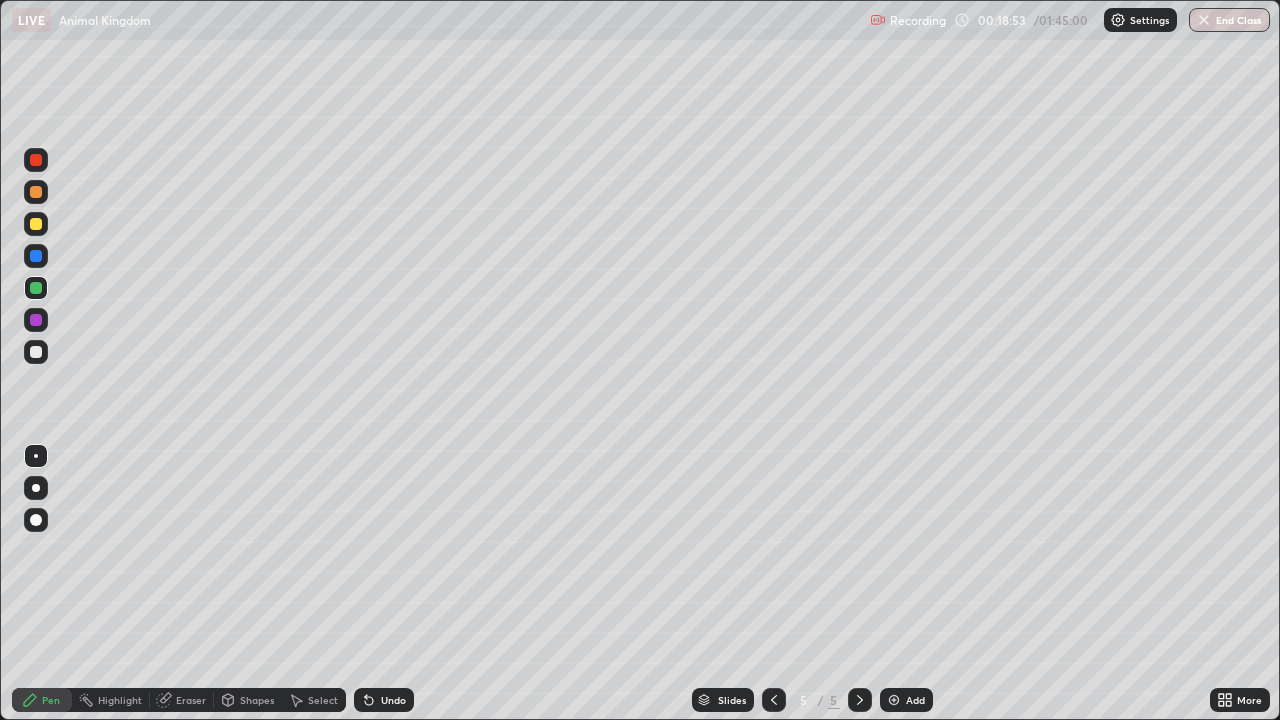 click at bounding box center [36, 352] 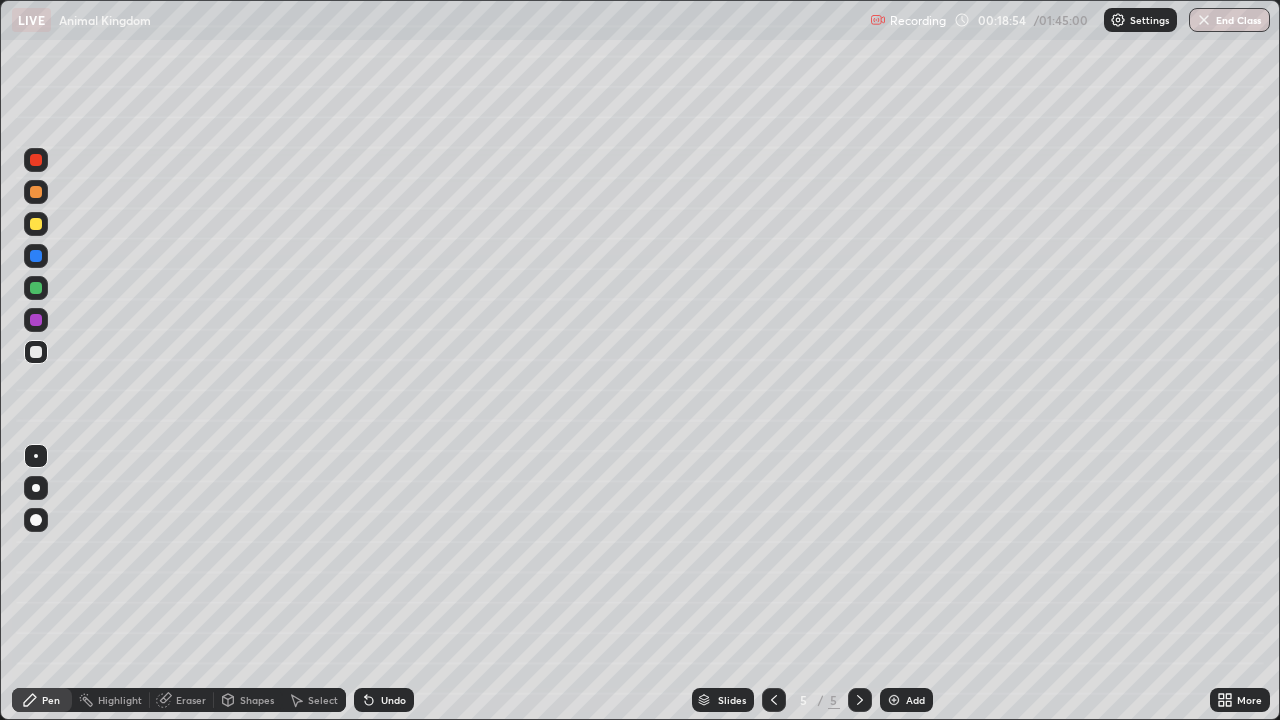 click at bounding box center (36, 488) 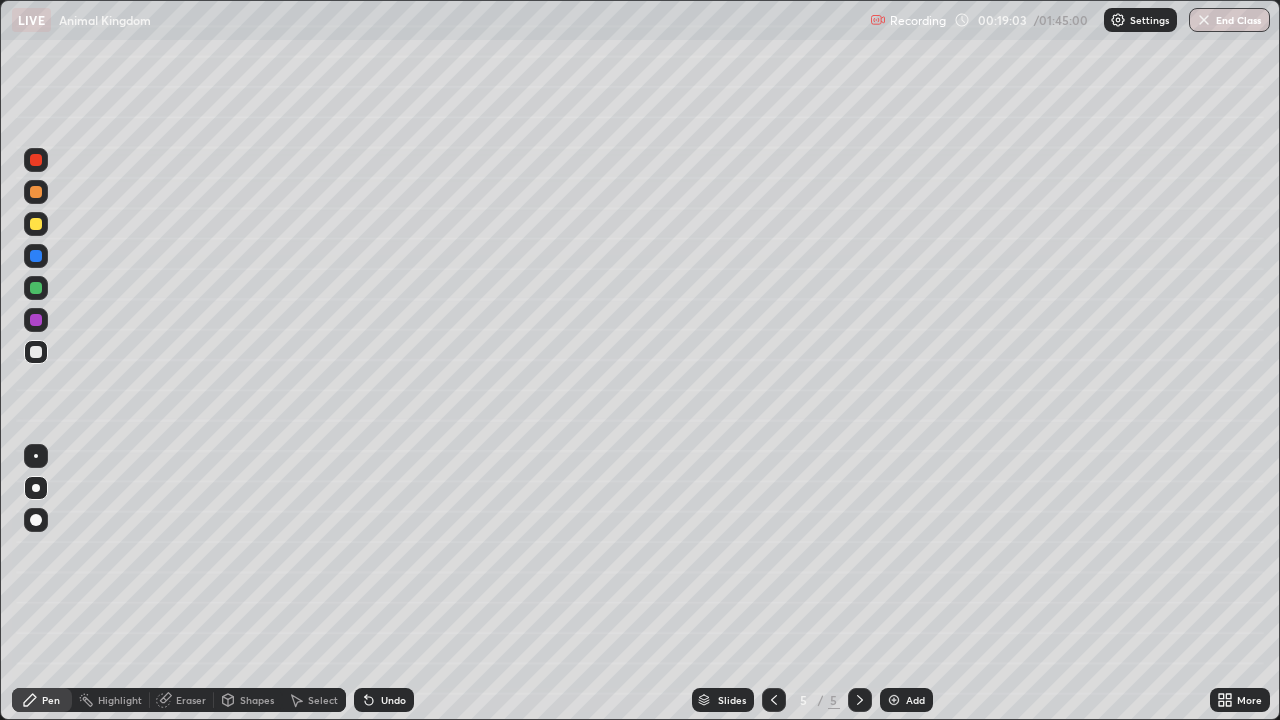 click at bounding box center [36, 320] 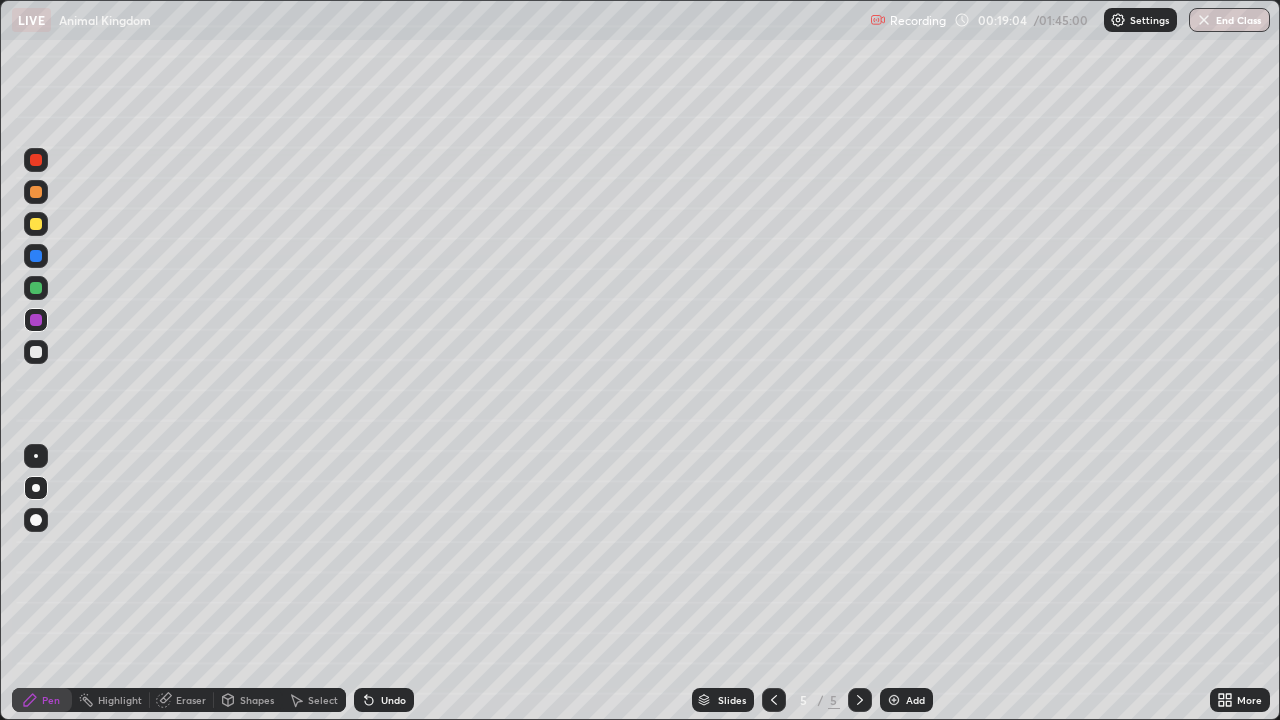 click at bounding box center (36, 256) 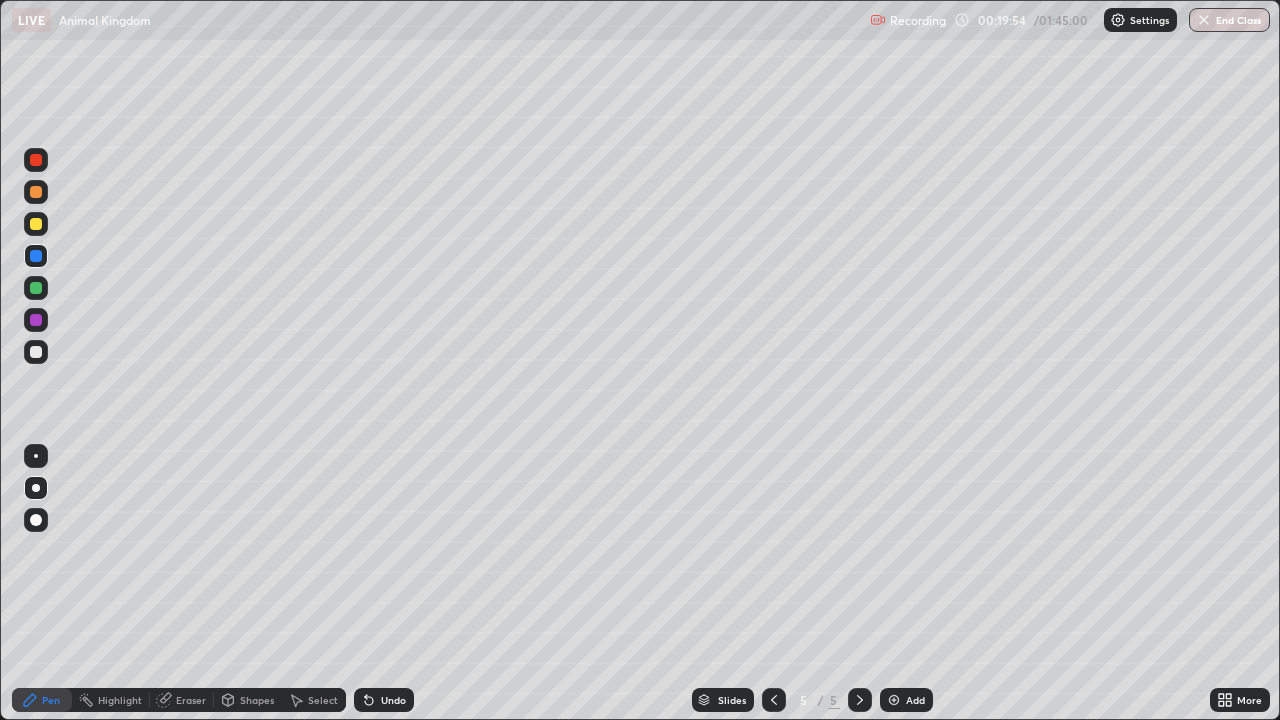 click at bounding box center (36, 352) 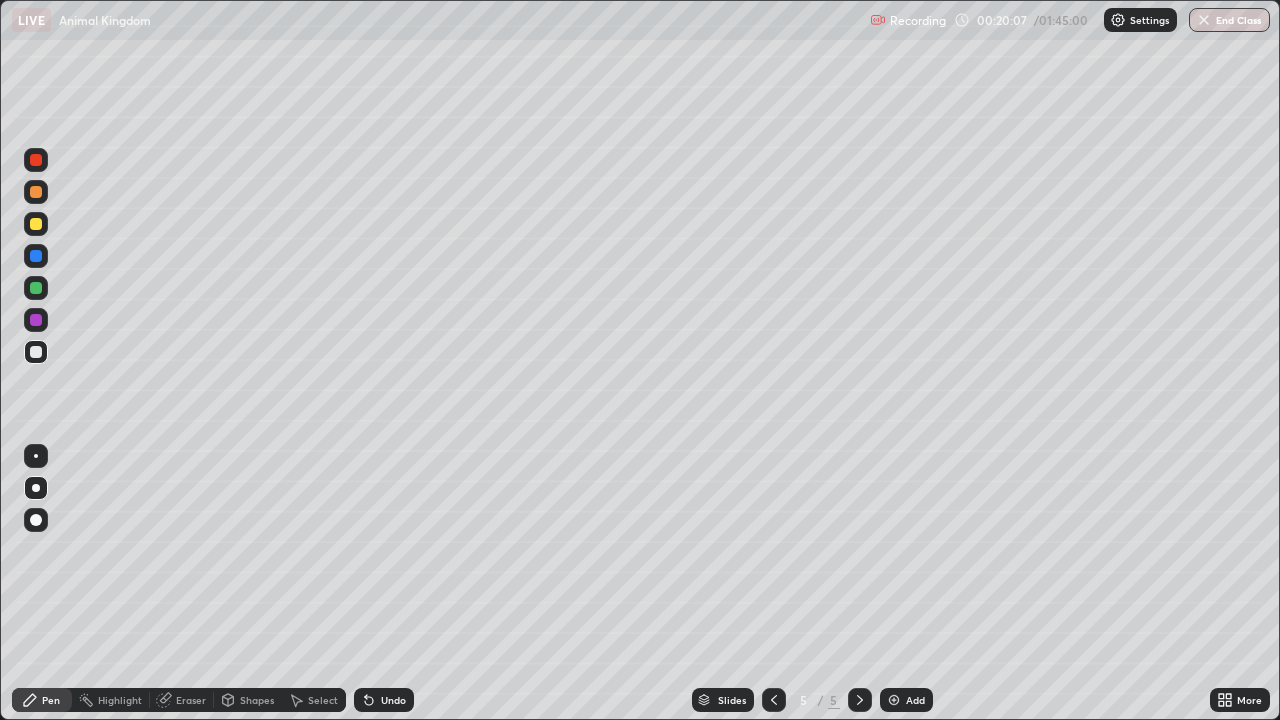 click at bounding box center [36, 288] 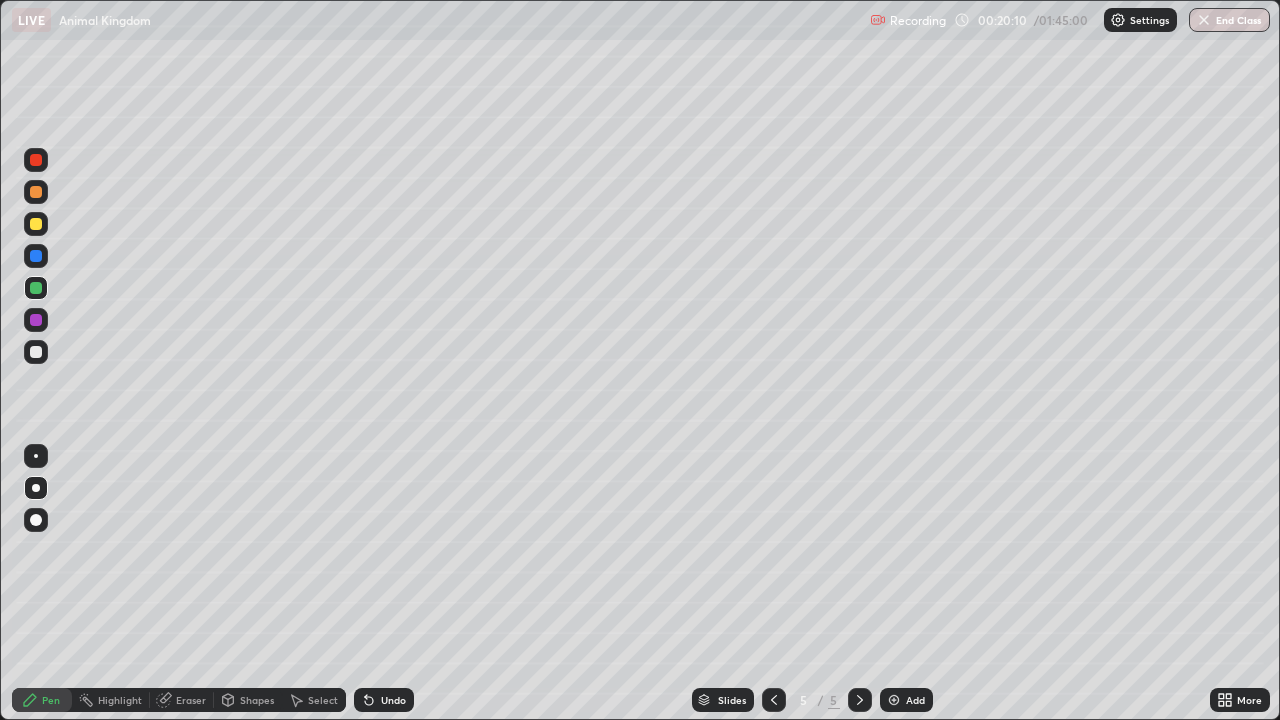 click at bounding box center (36, 256) 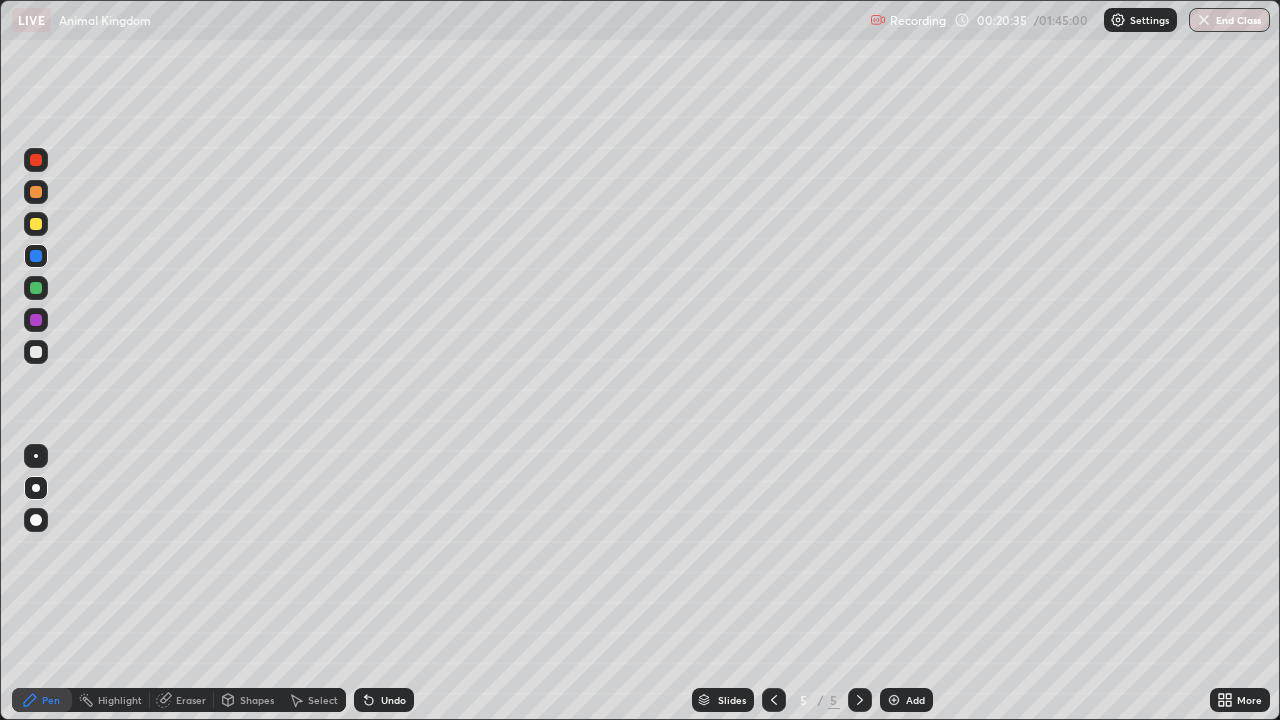click at bounding box center [36, 352] 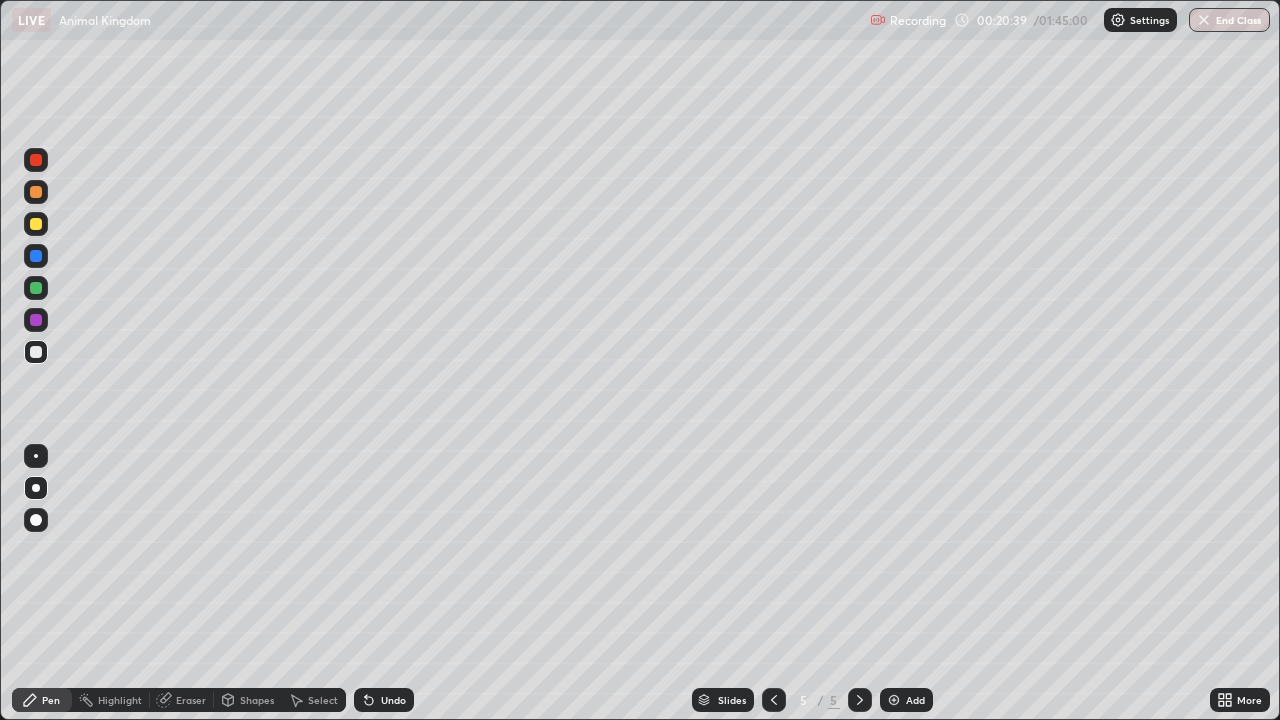 click at bounding box center (36, 520) 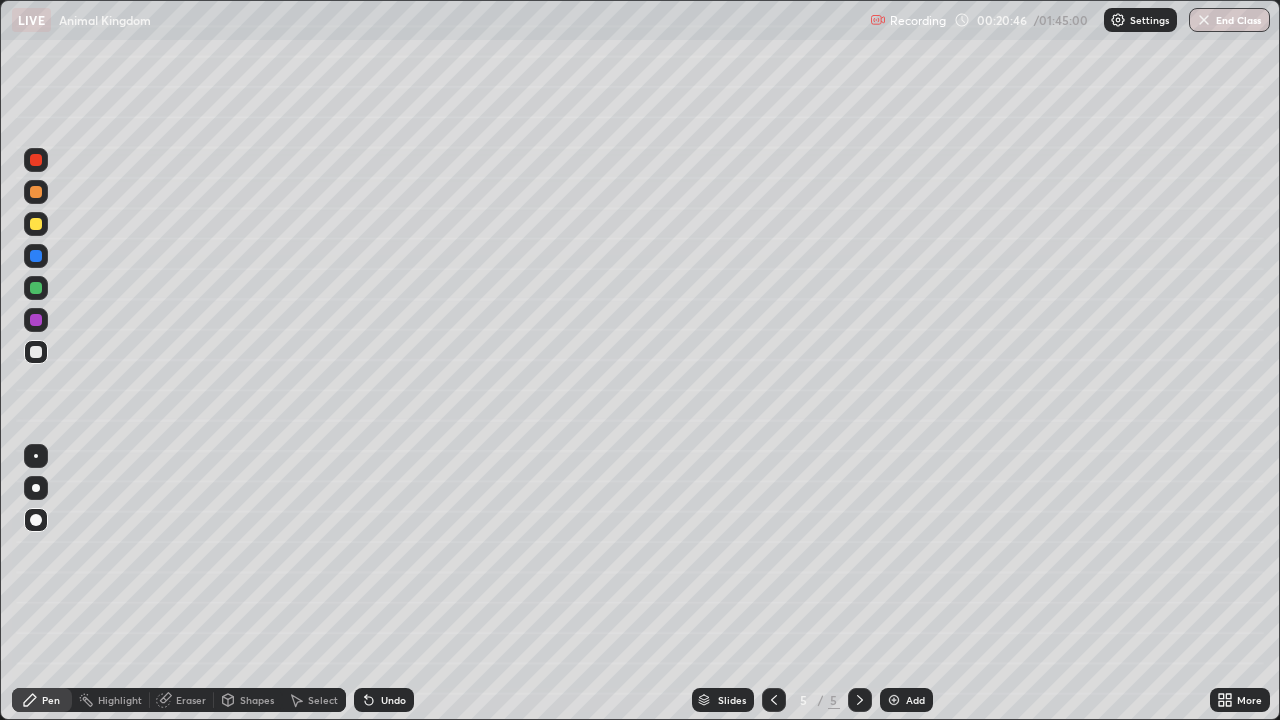 click at bounding box center (36, 256) 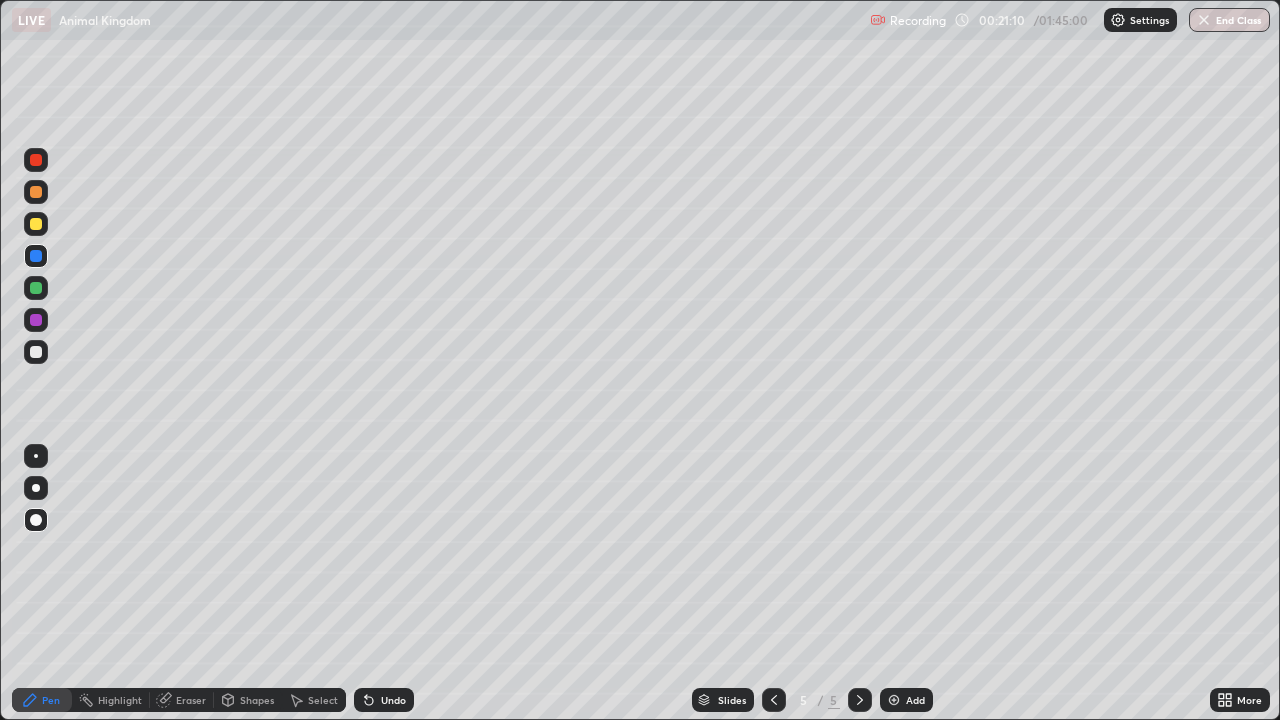 click at bounding box center [36, 352] 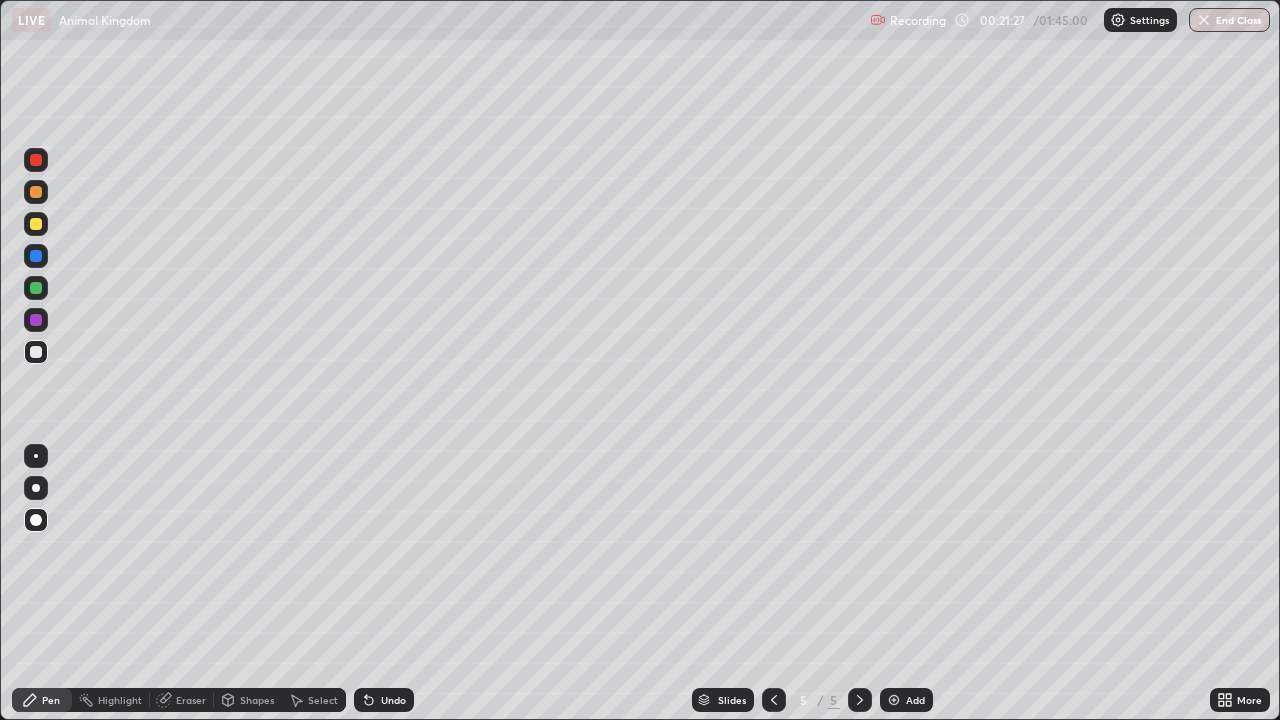 click at bounding box center [36, 288] 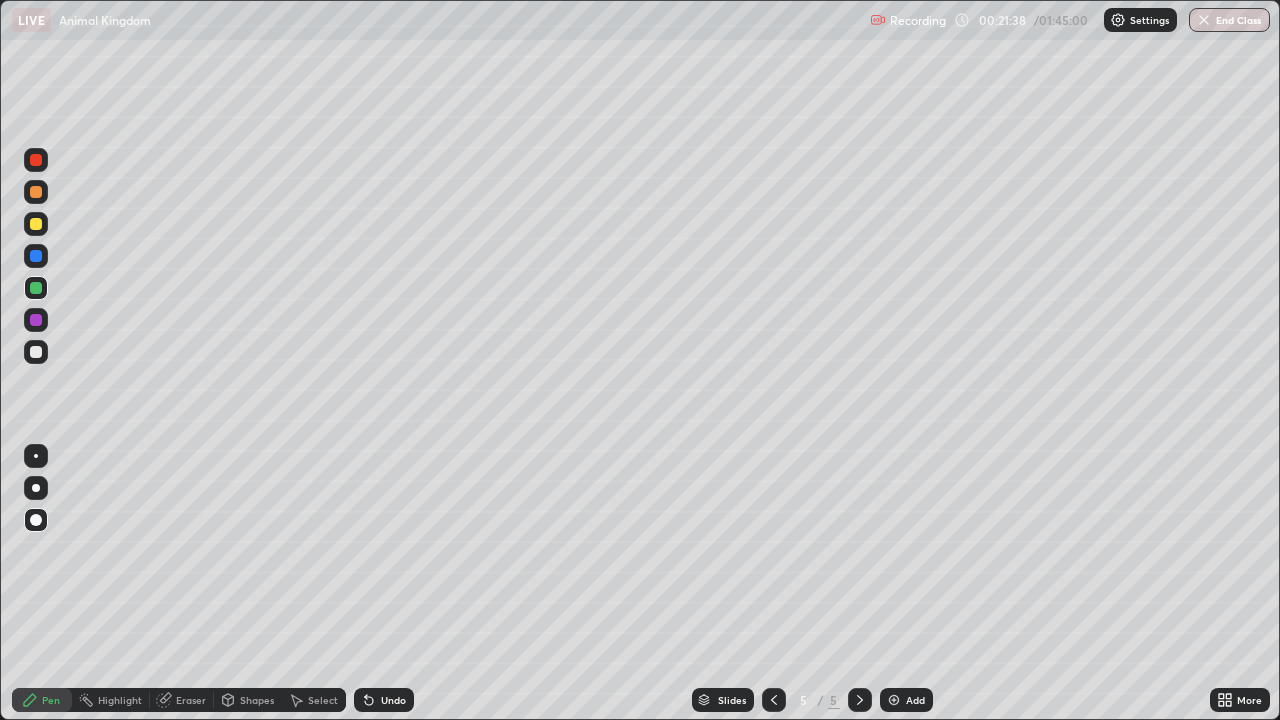 click 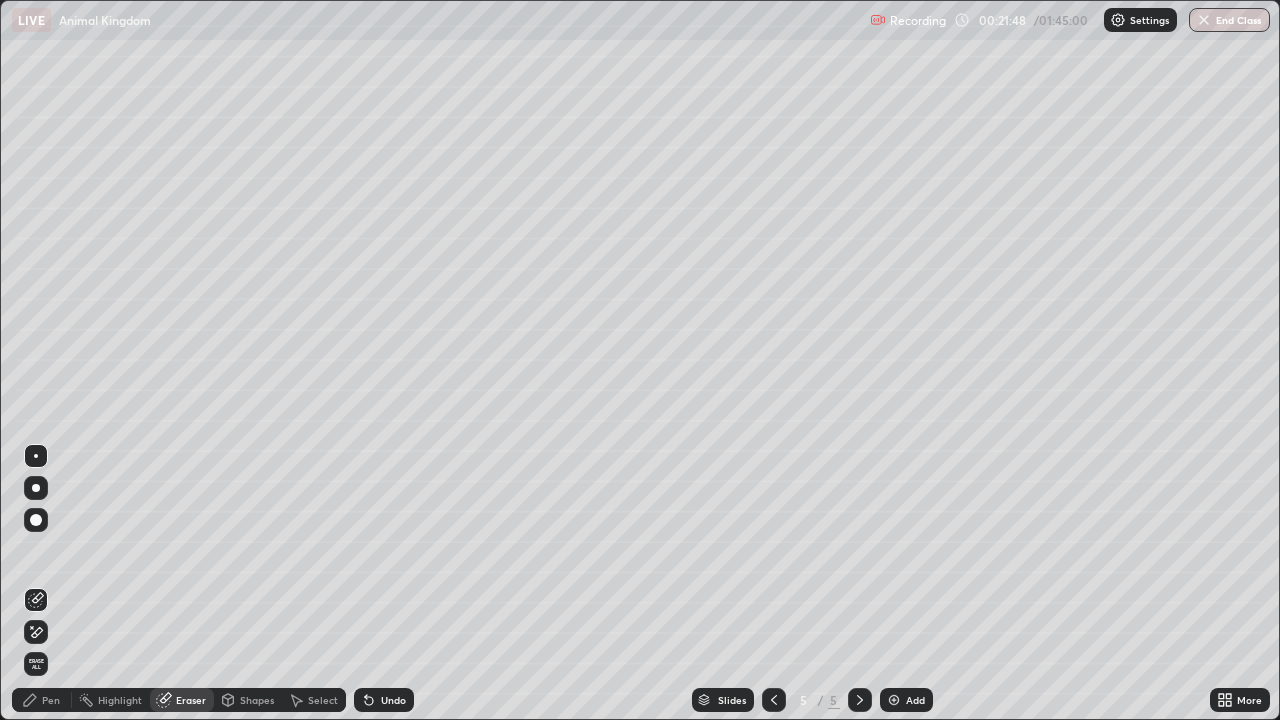 click on "Pen" at bounding box center (51, 700) 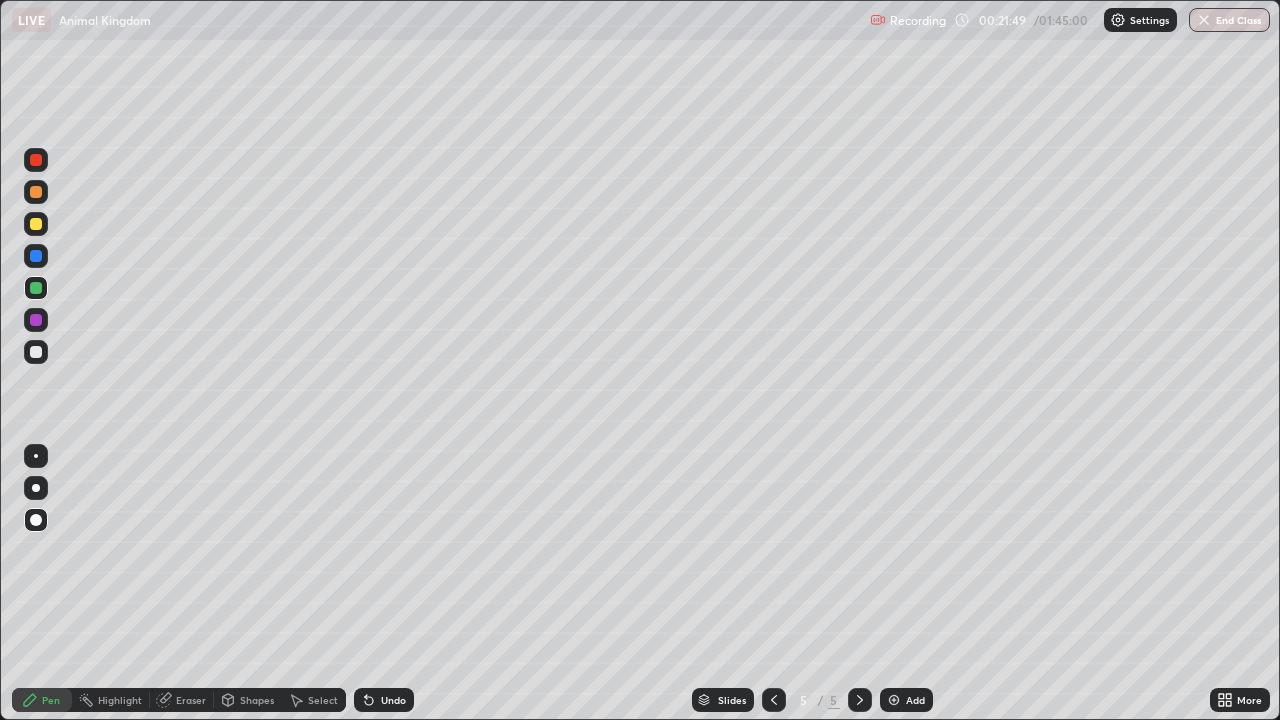 click at bounding box center (36, 352) 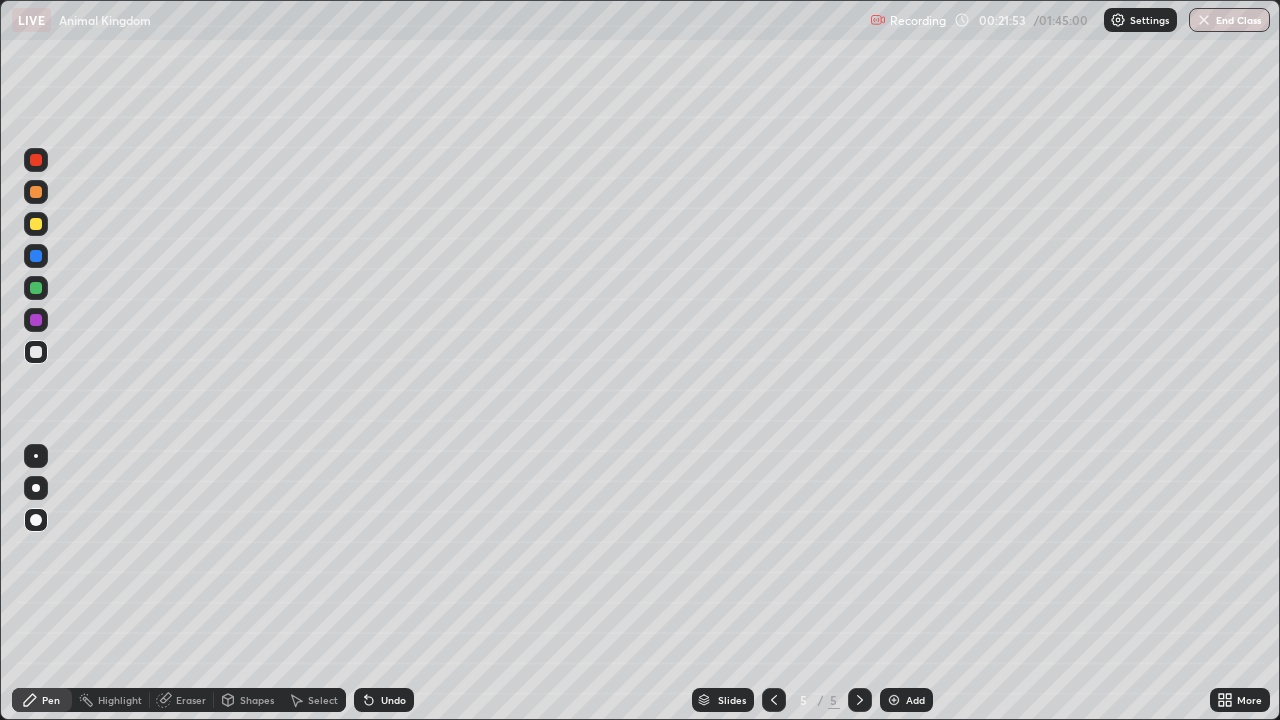 click at bounding box center (36, 288) 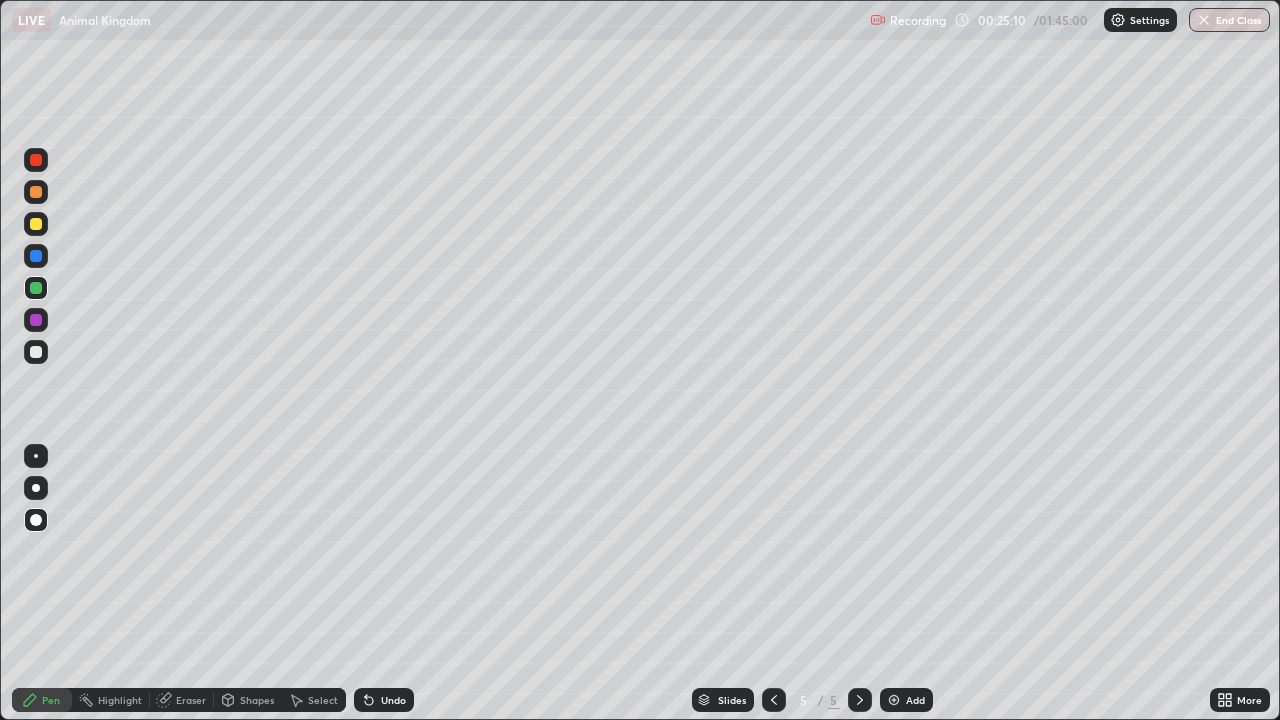 click at bounding box center [894, 700] 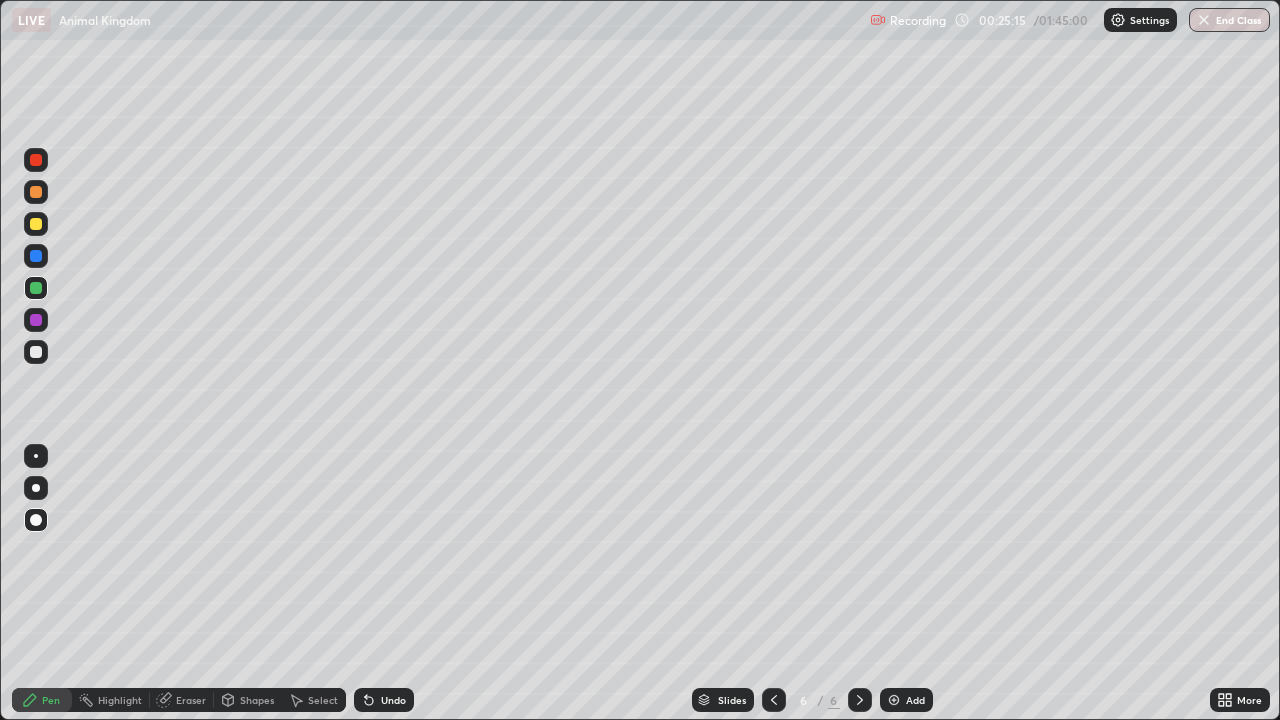 click at bounding box center (36, 488) 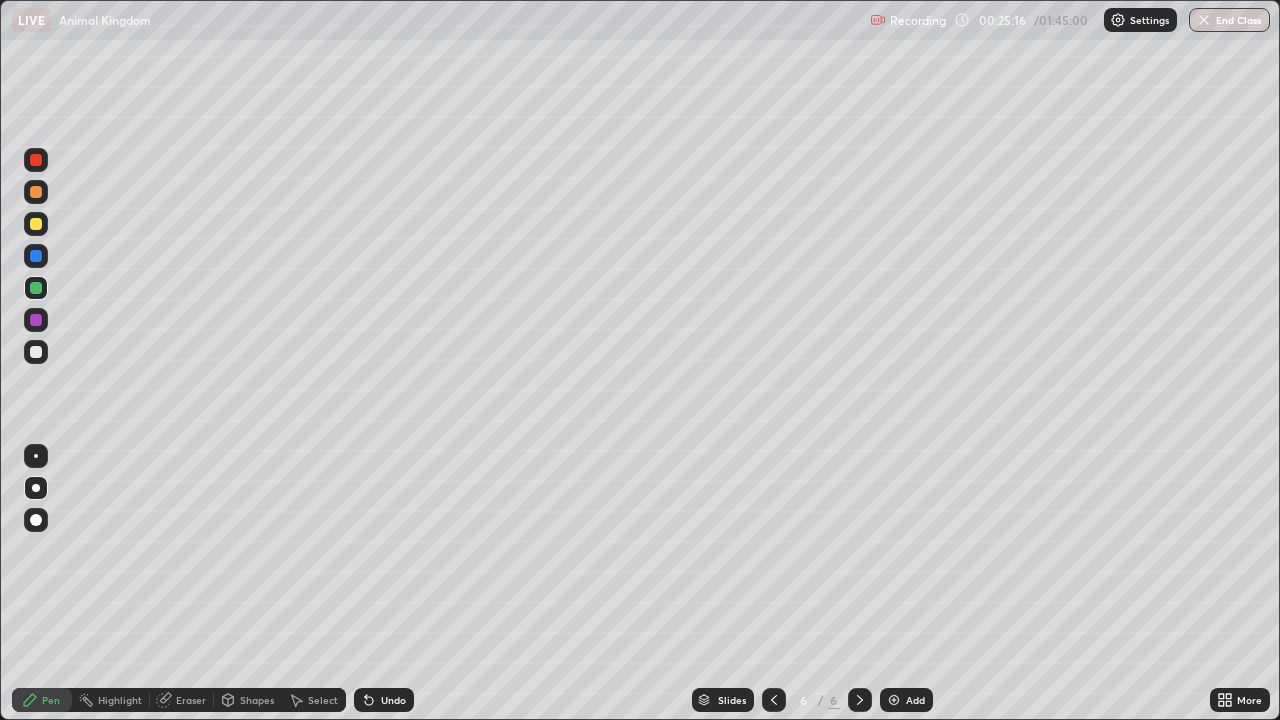 click at bounding box center [36, 352] 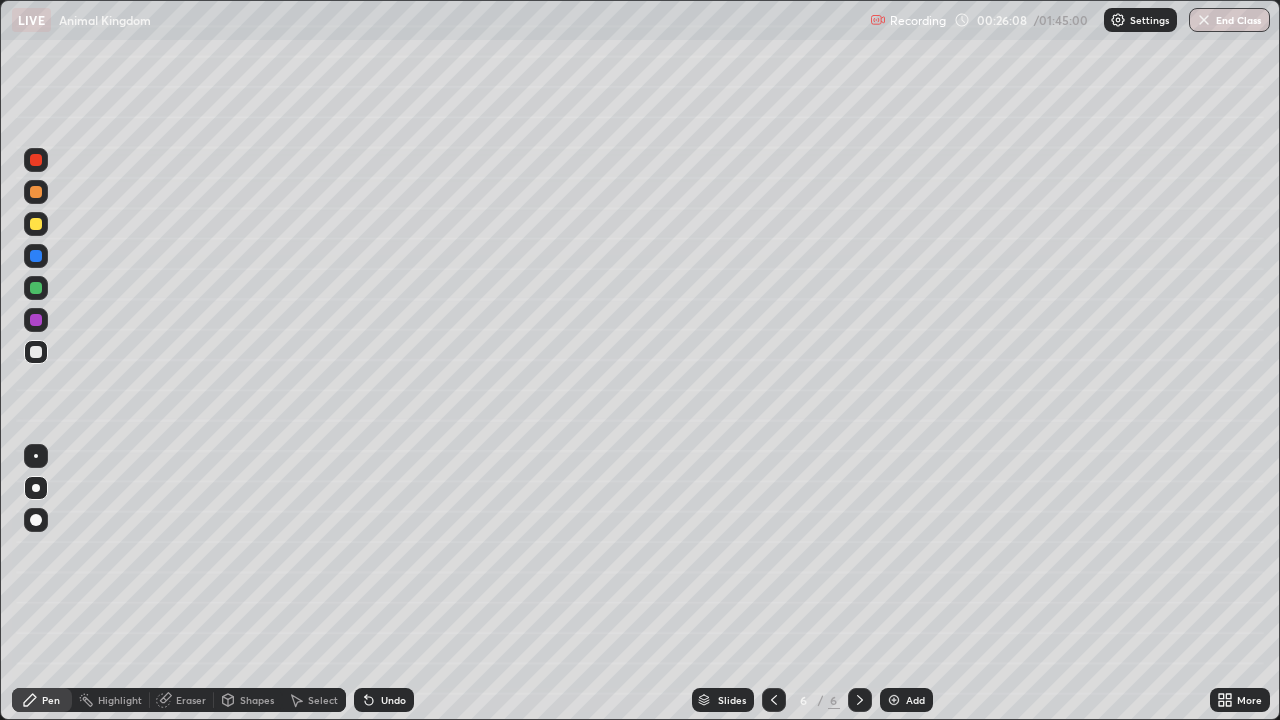 click at bounding box center [36, 224] 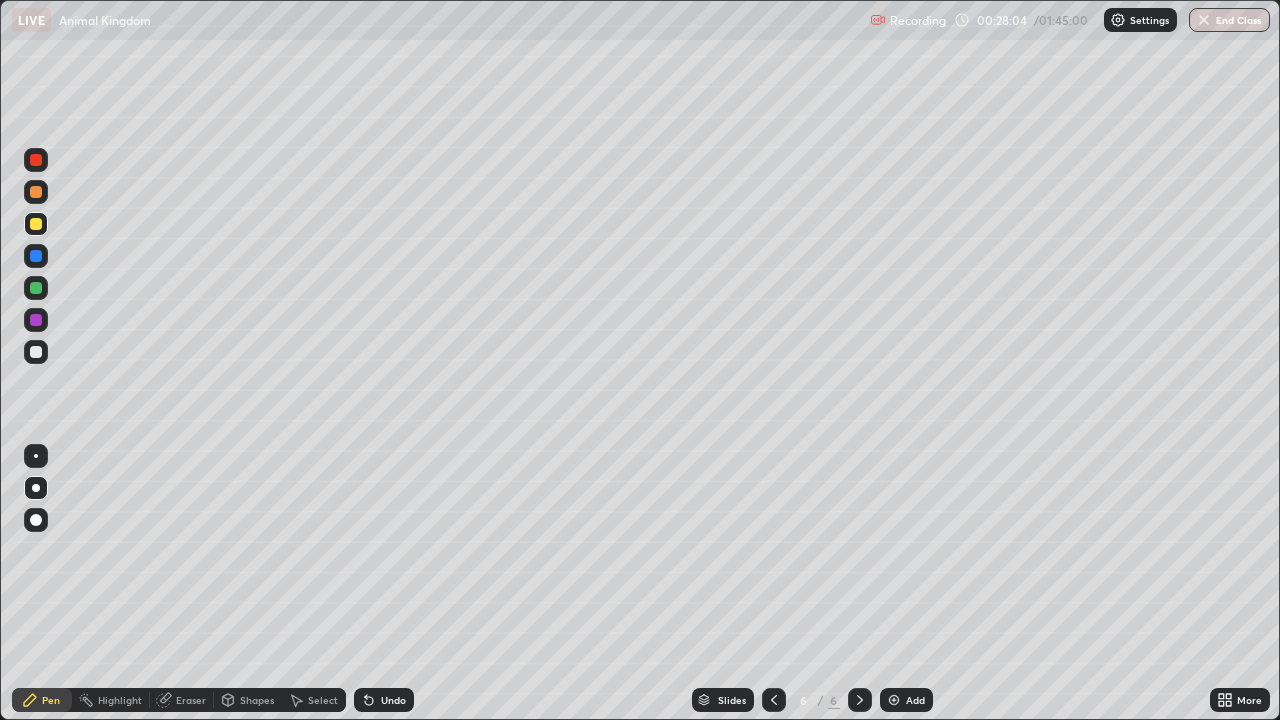 click at bounding box center [894, 700] 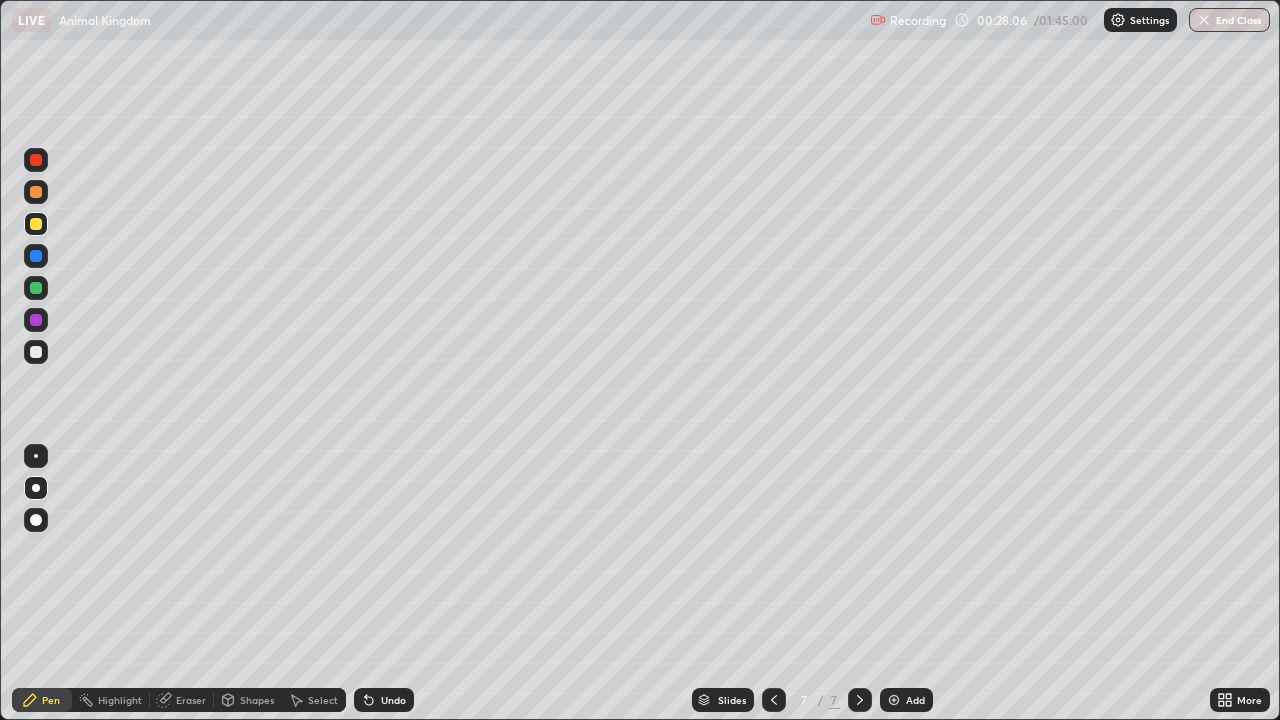 click at bounding box center (36, 352) 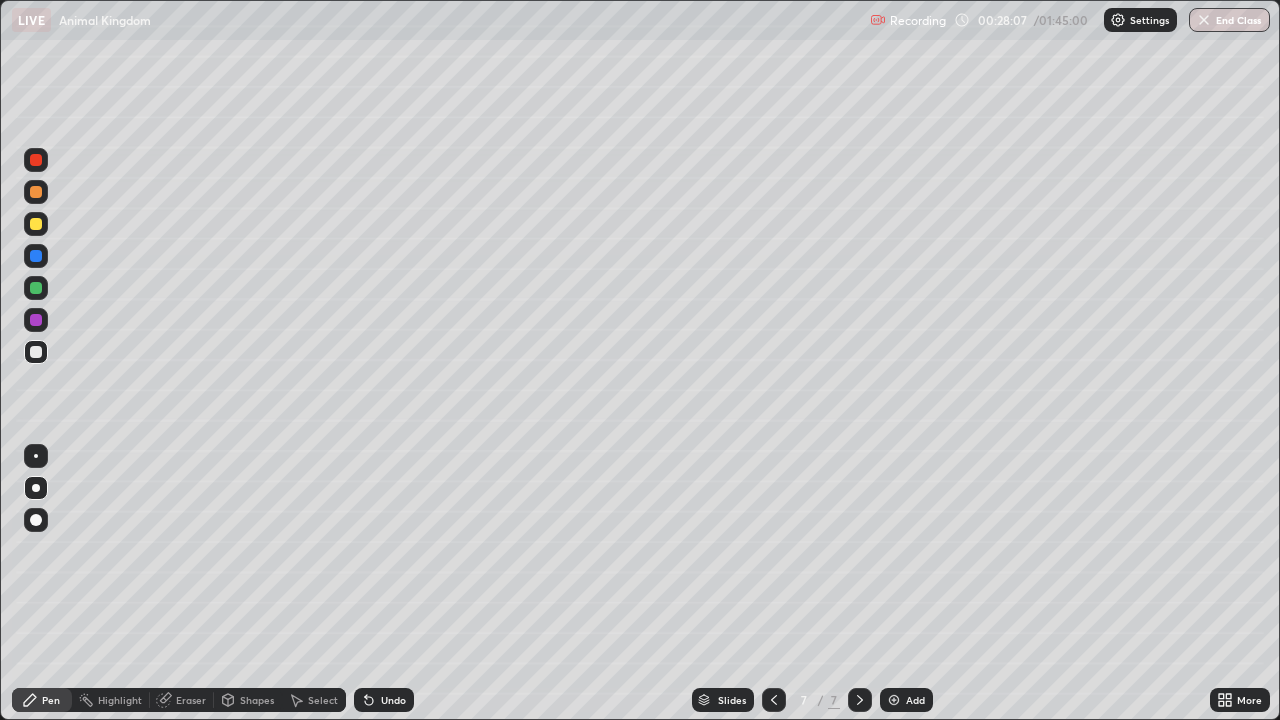 click at bounding box center (36, 224) 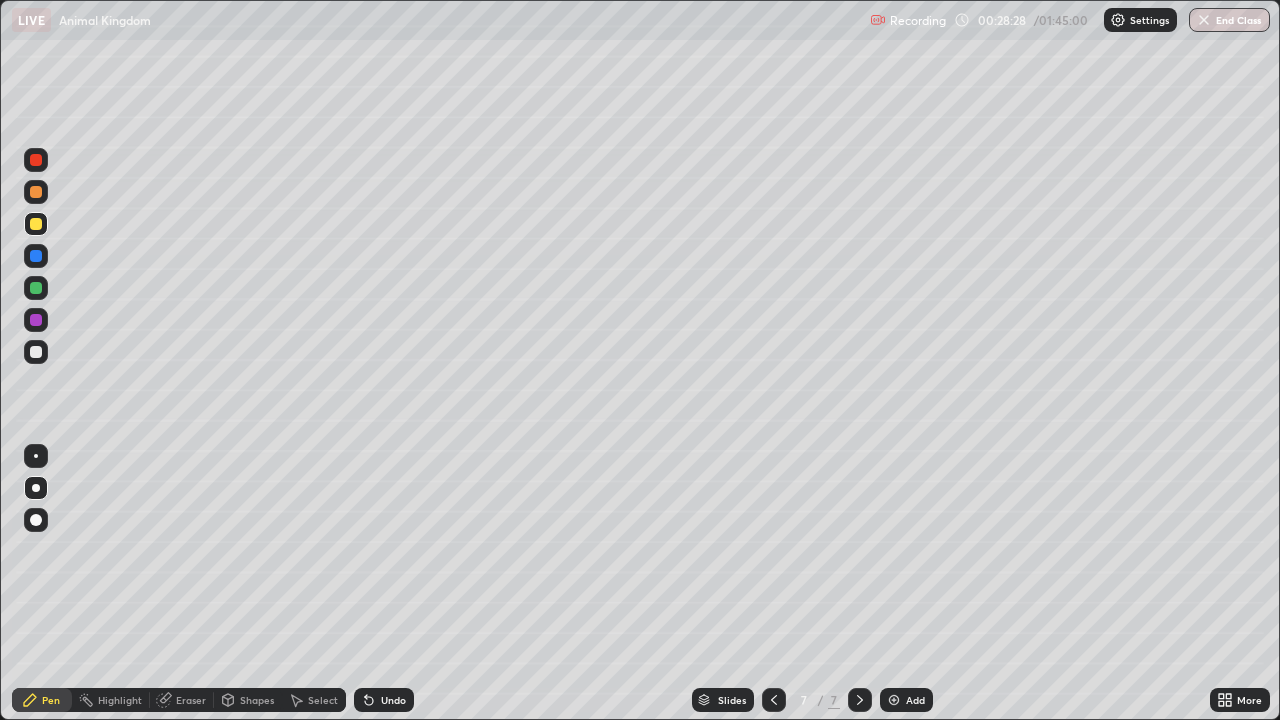 click at bounding box center (36, 352) 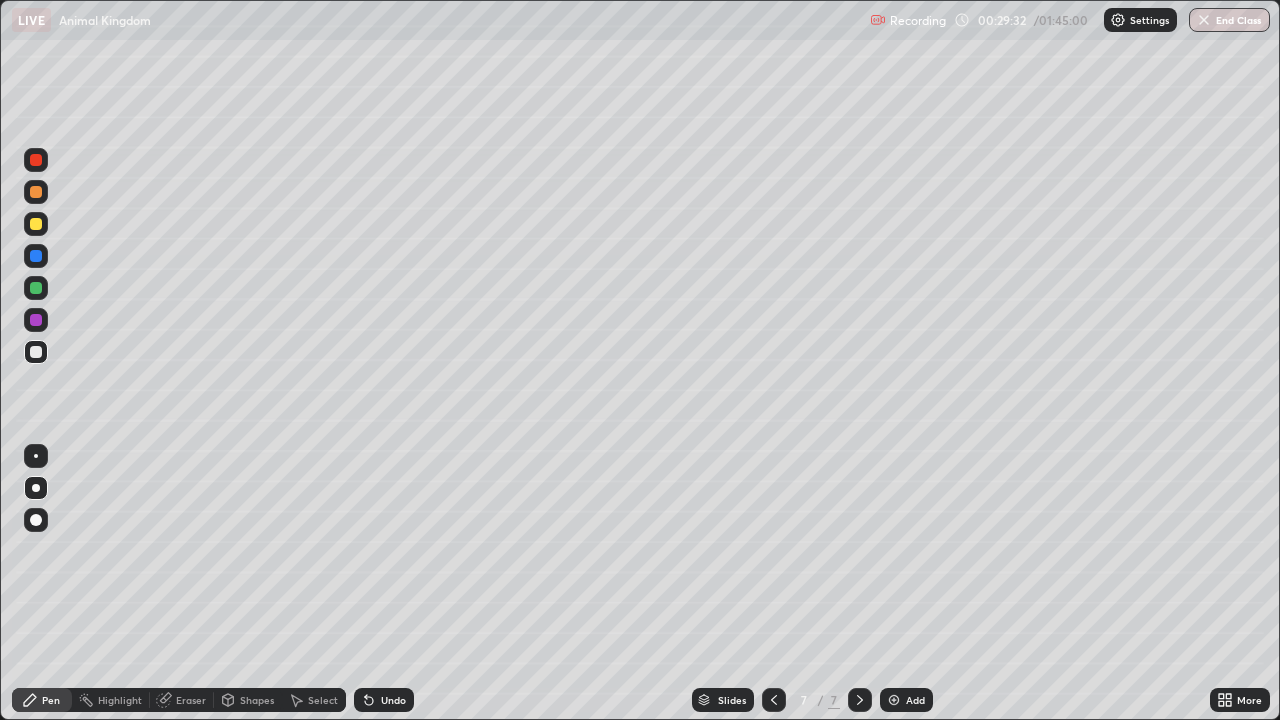 click at bounding box center [36, 224] 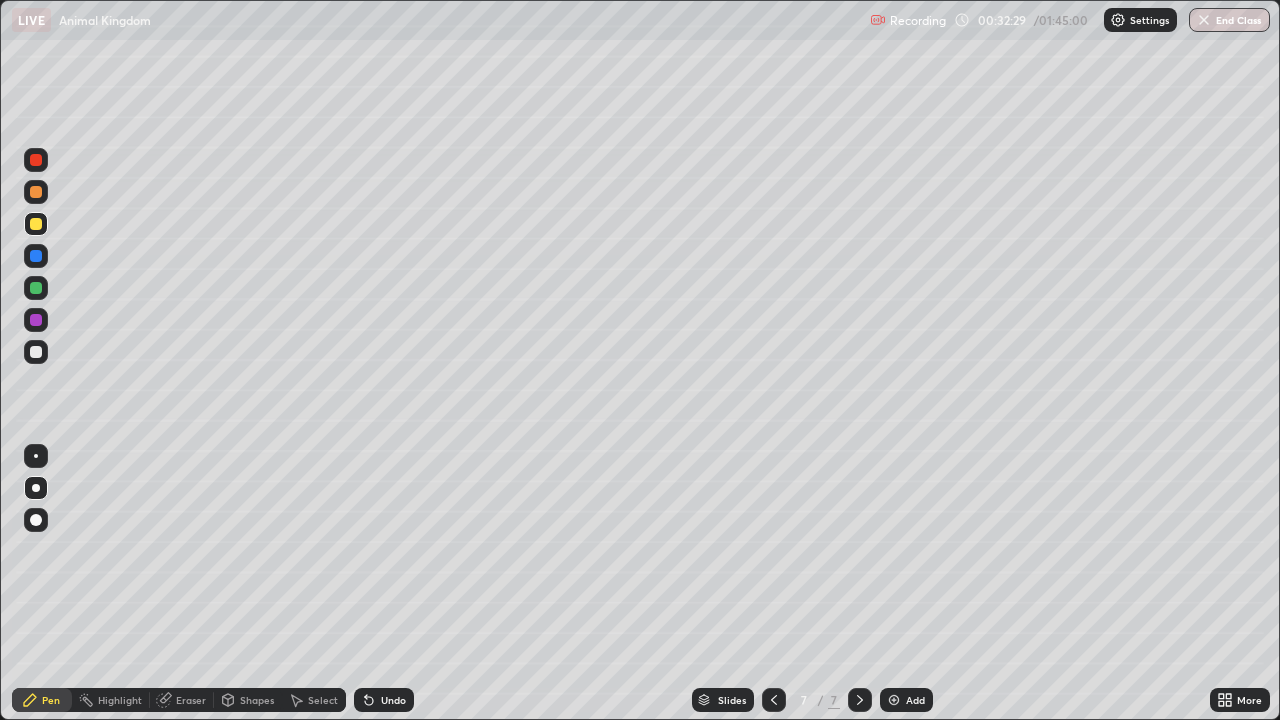 click at bounding box center [36, 352] 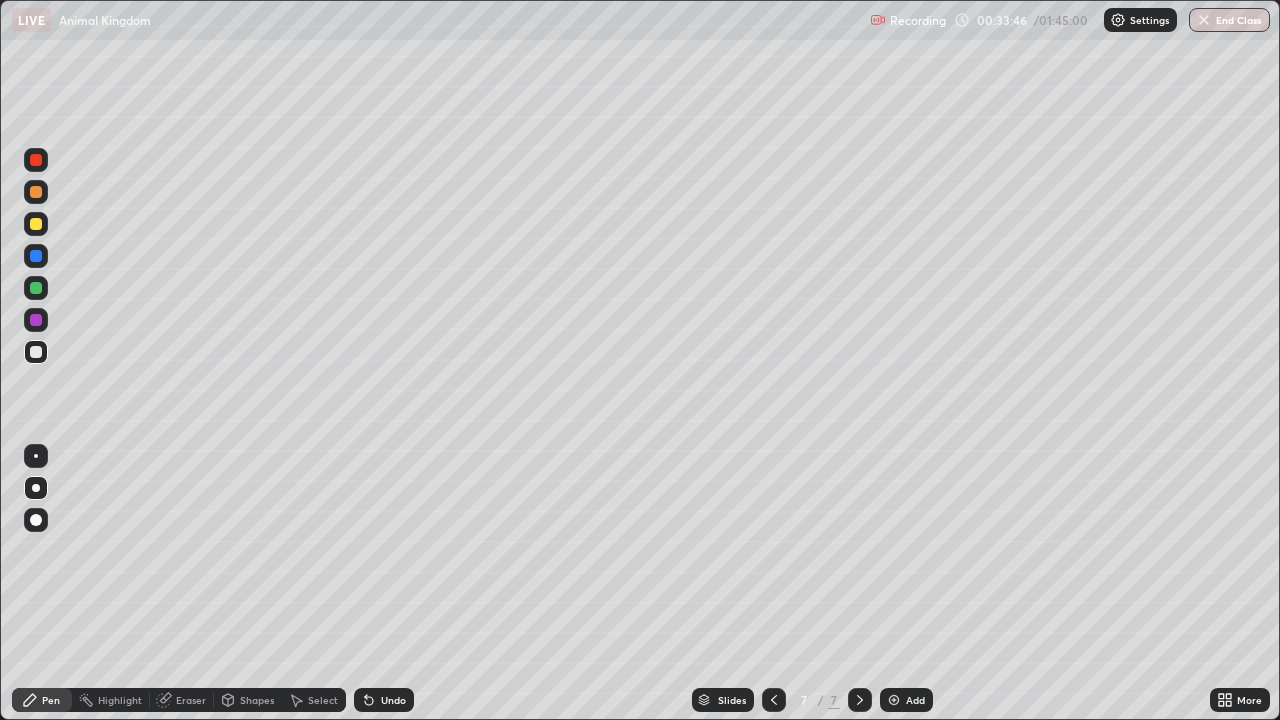 click at bounding box center (36, 288) 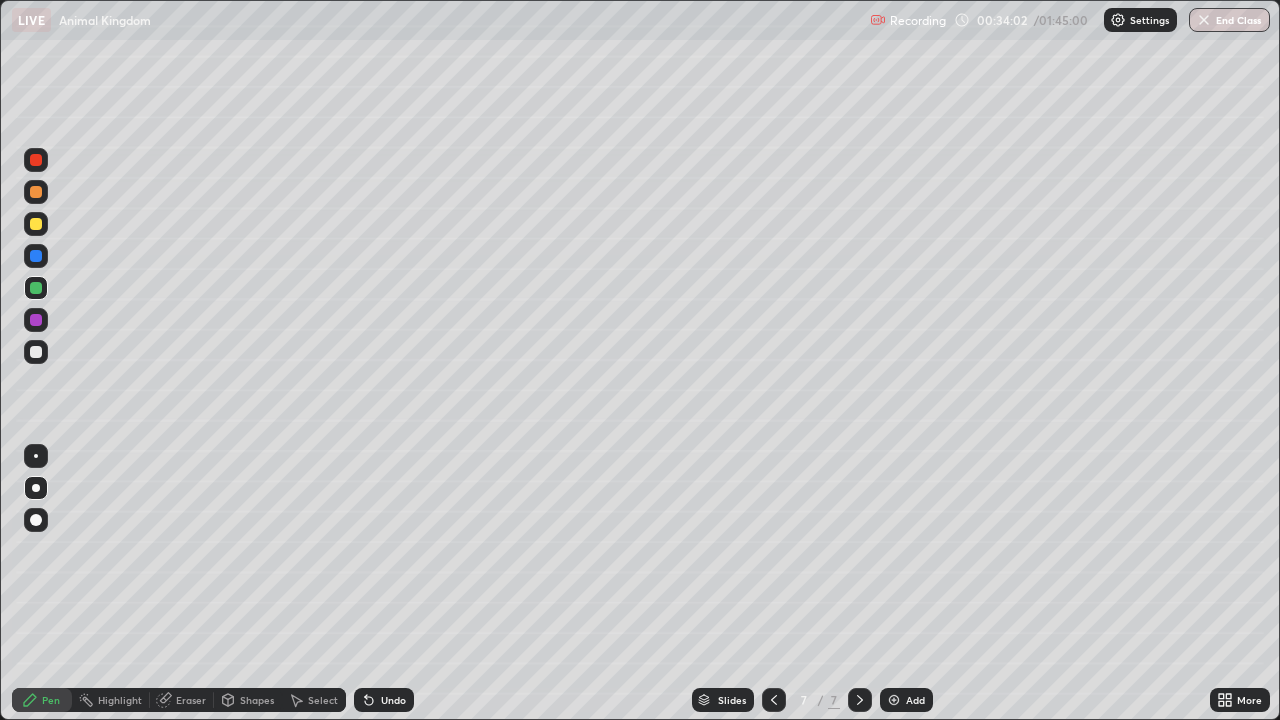 click at bounding box center (894, 700) 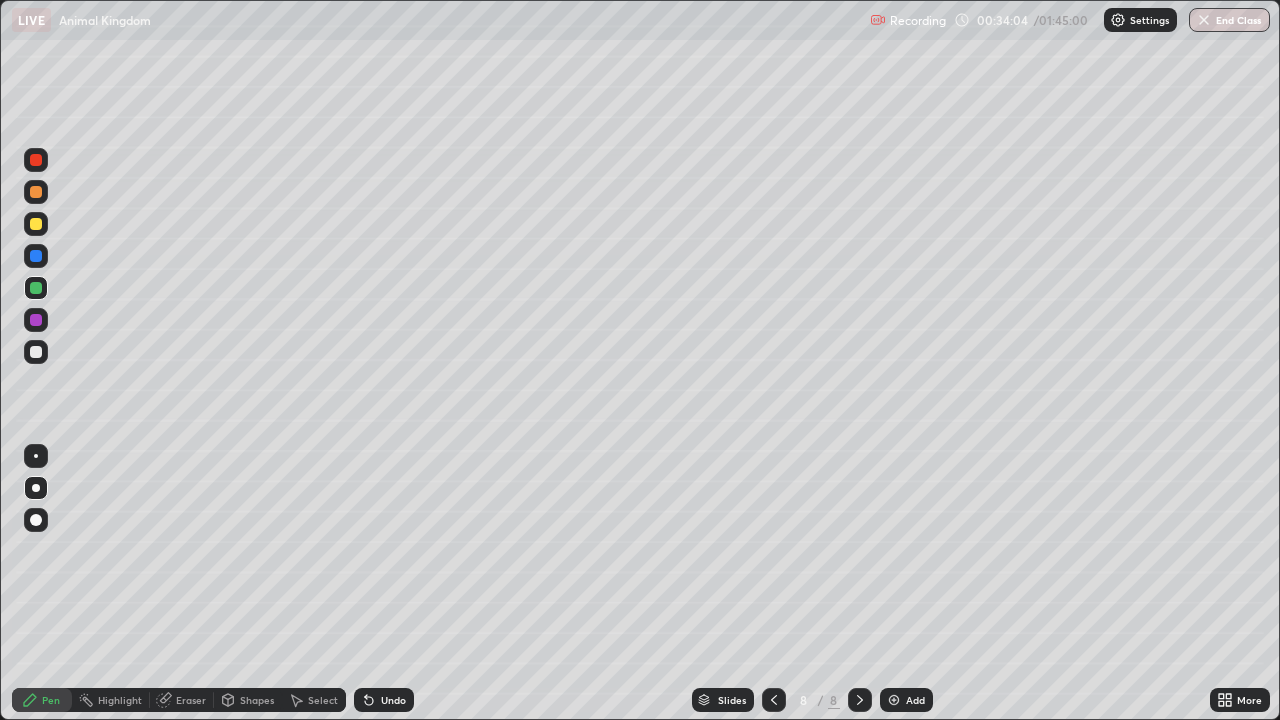click at bounding box center (36, 352) 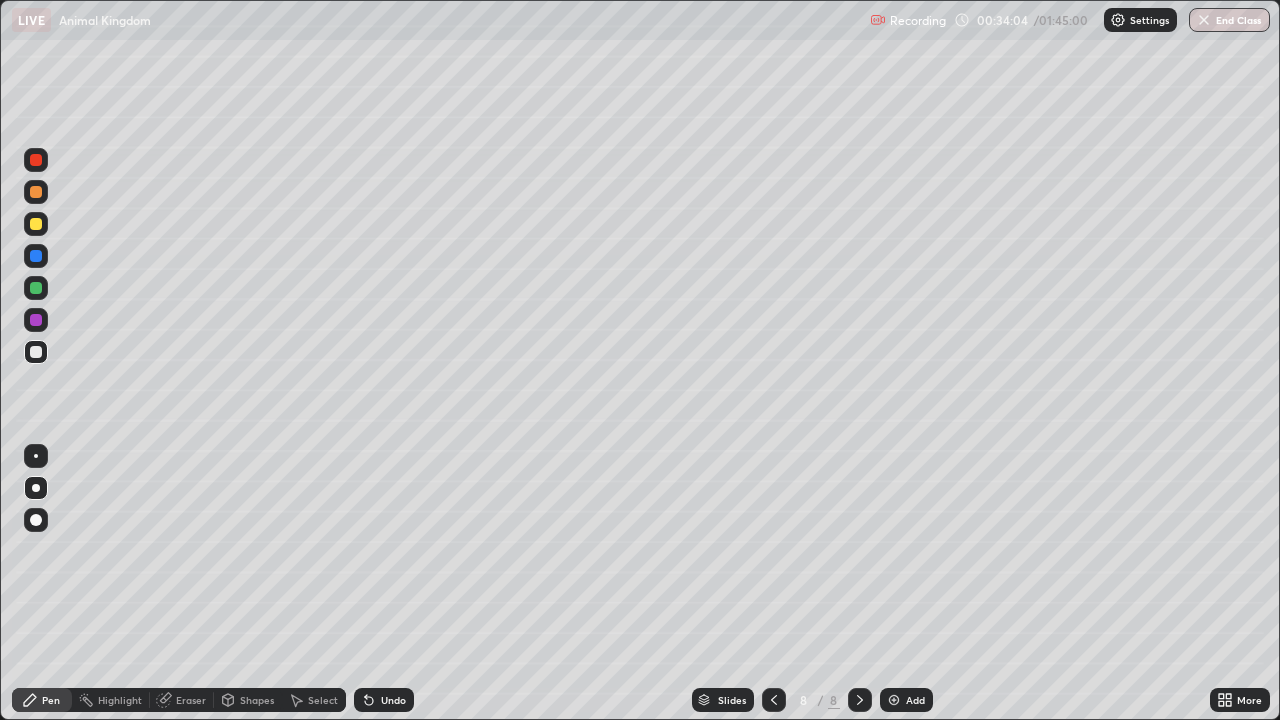 click at bounding box center (36, 456) 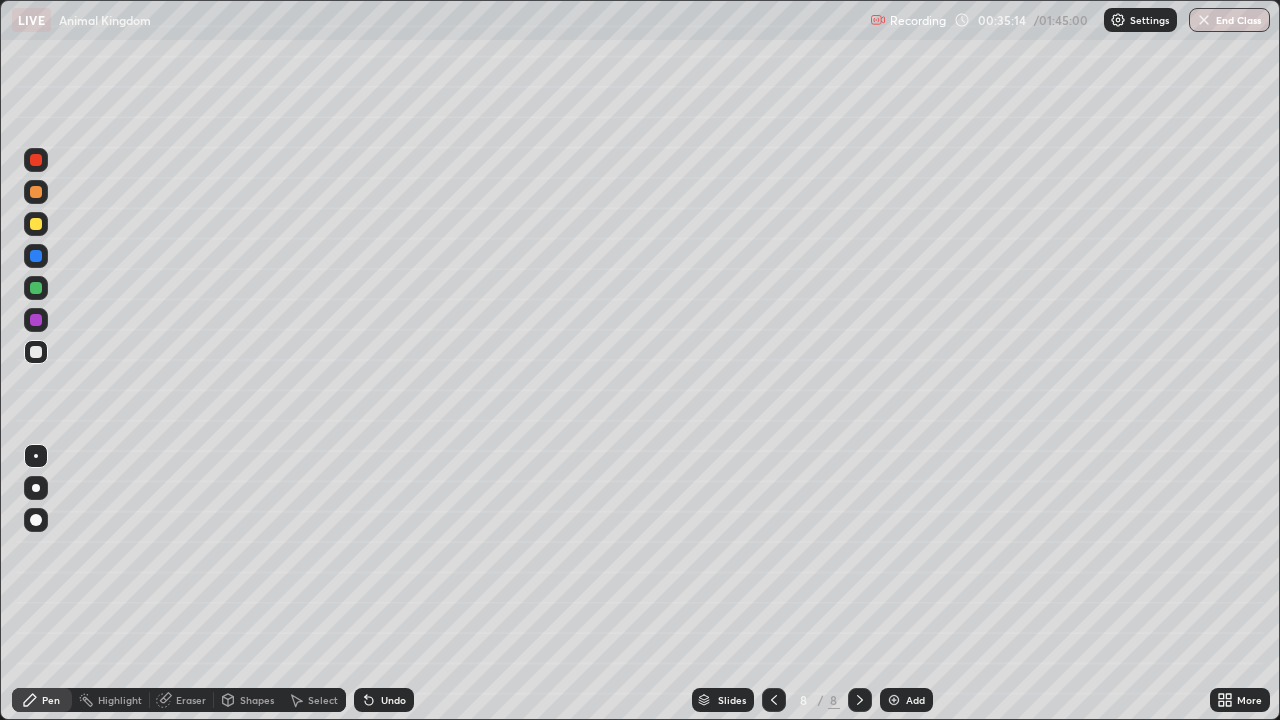 click at bounding box center [36, 224] 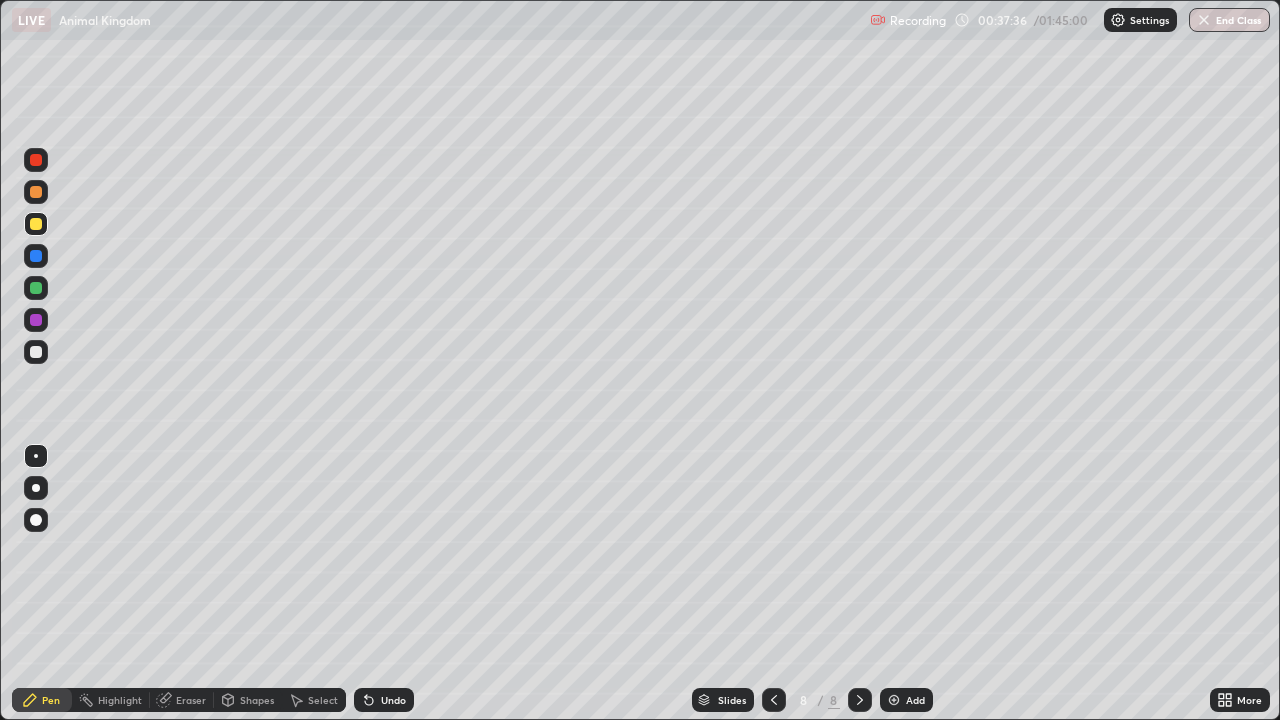 click at bounding box center [894, 700] 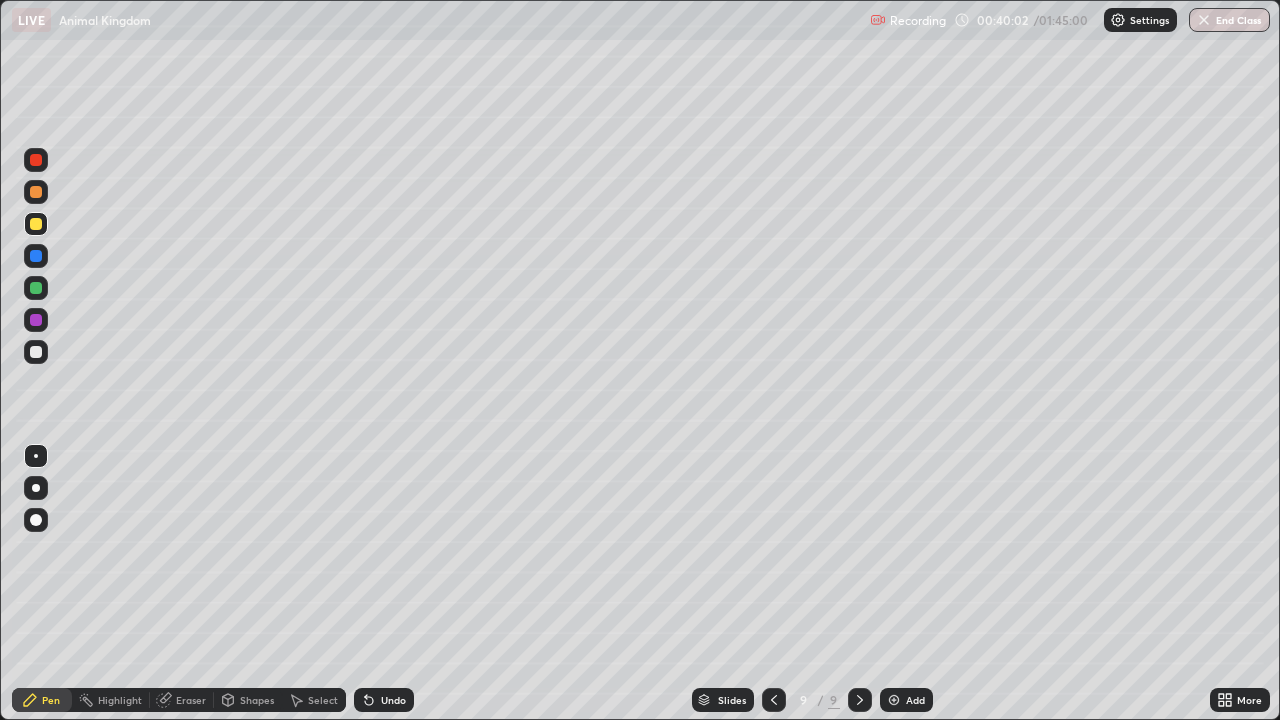 click at bounding box center [36, 352] 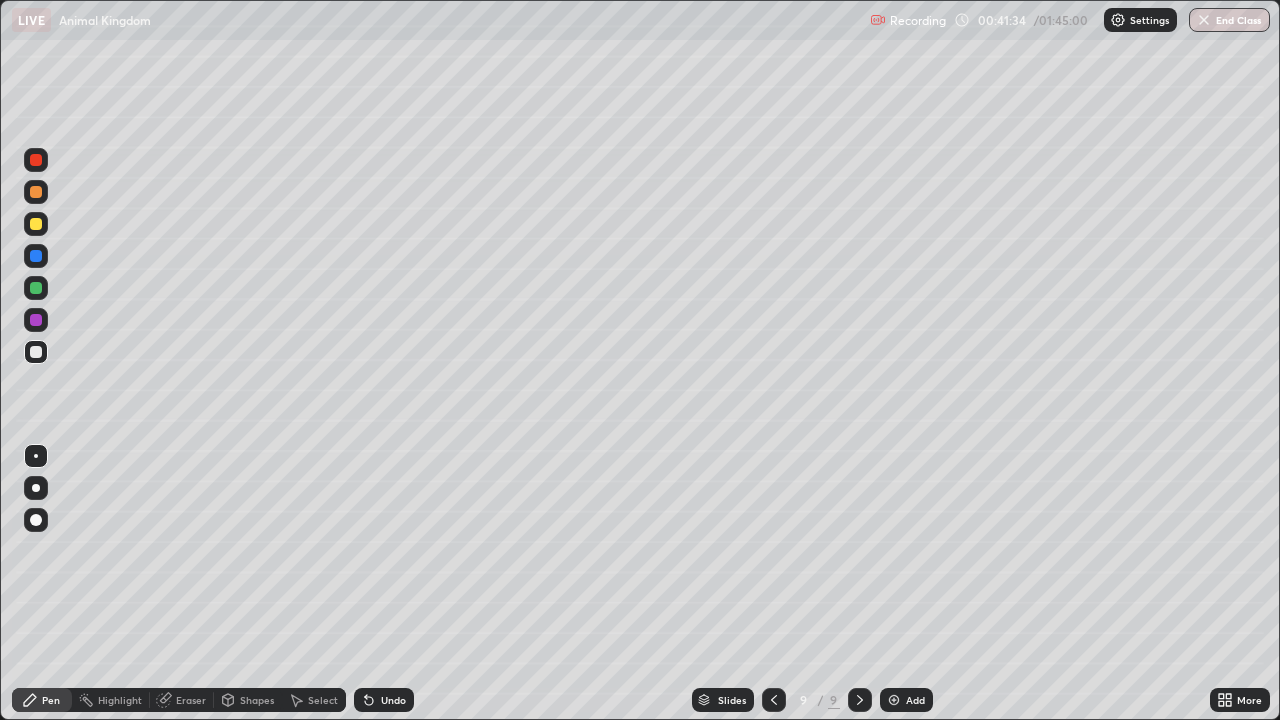 click at bounding box center [36, 224] 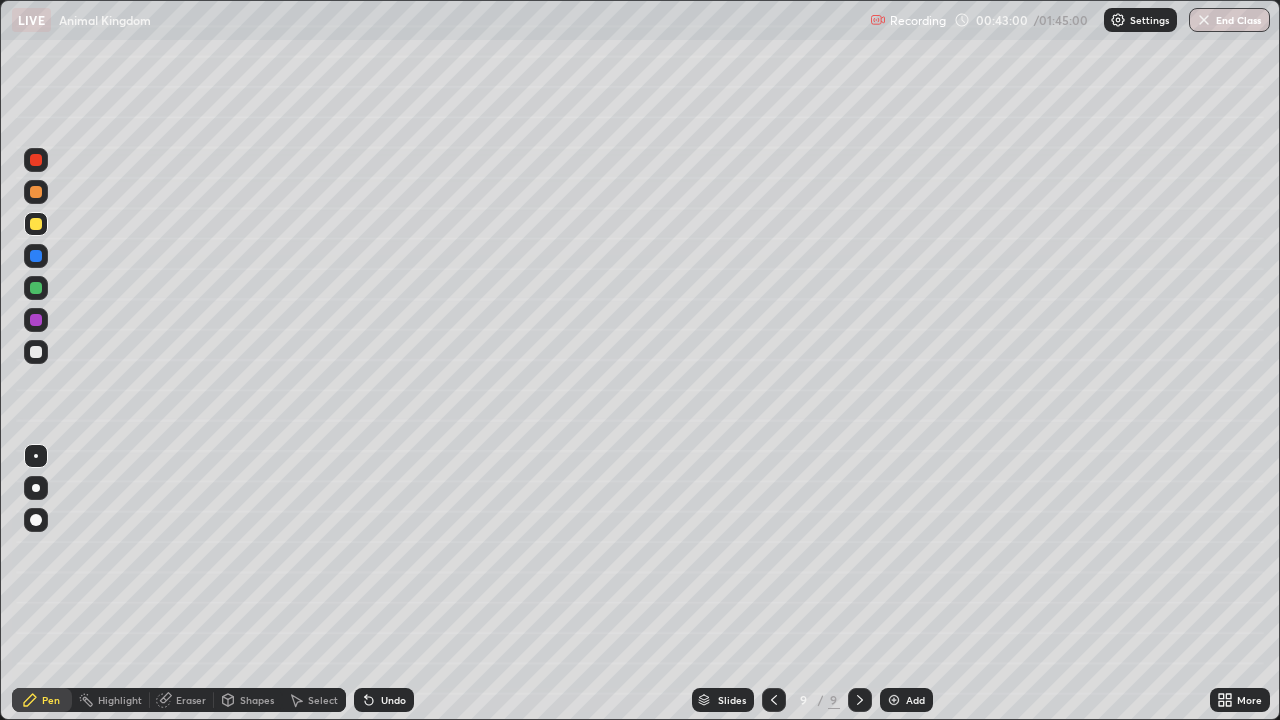 click at bounding box center (36, 288) 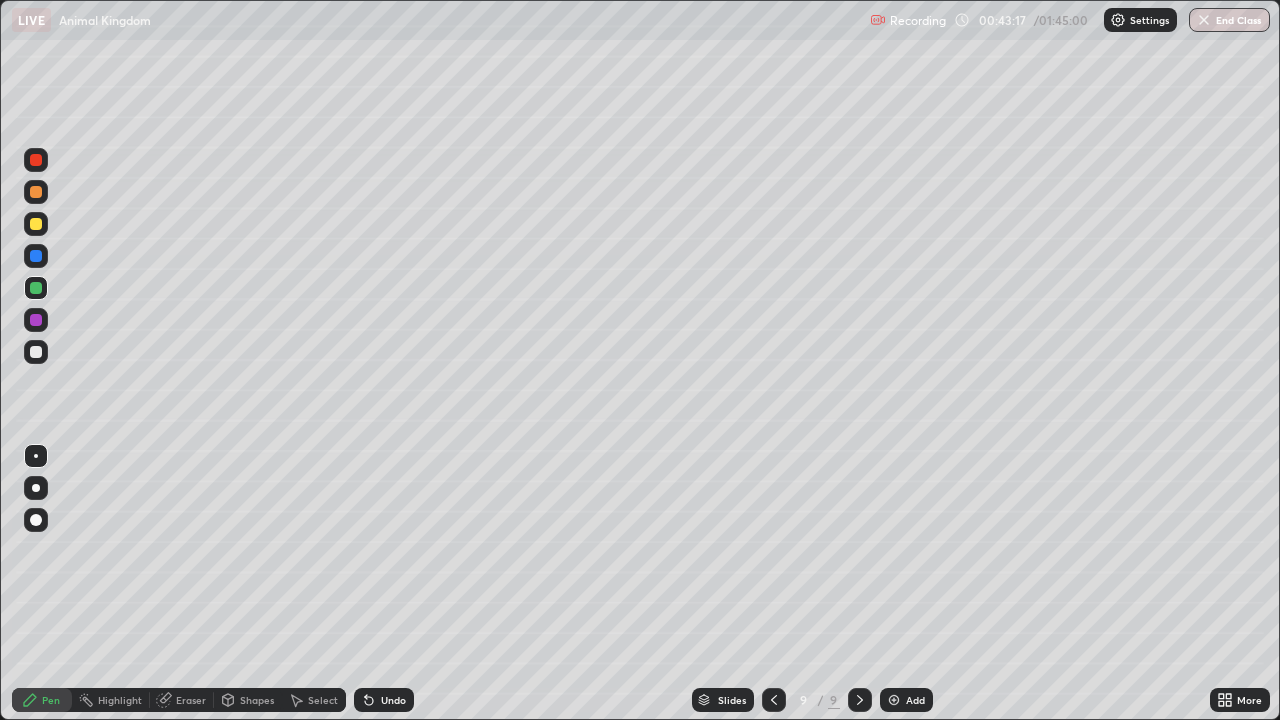 click on "Select" at bounding box center [314, 700] 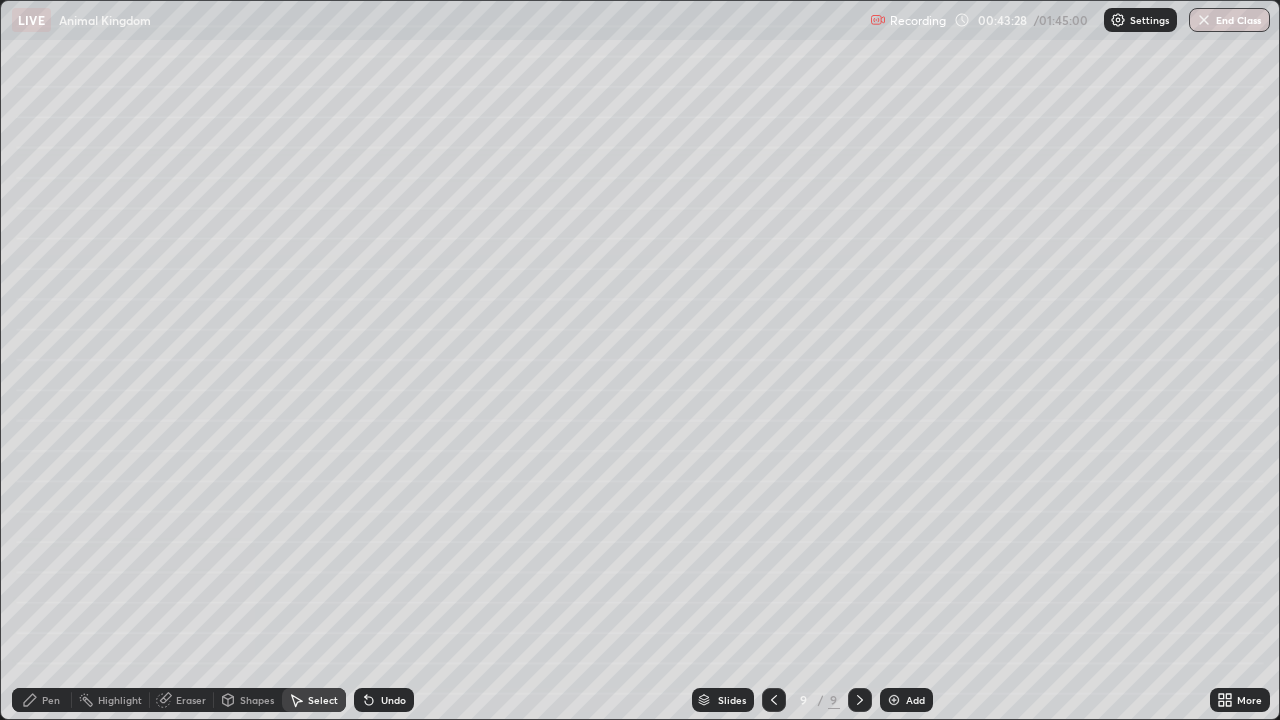 click on "Pen" at bounding box center [51, 700] 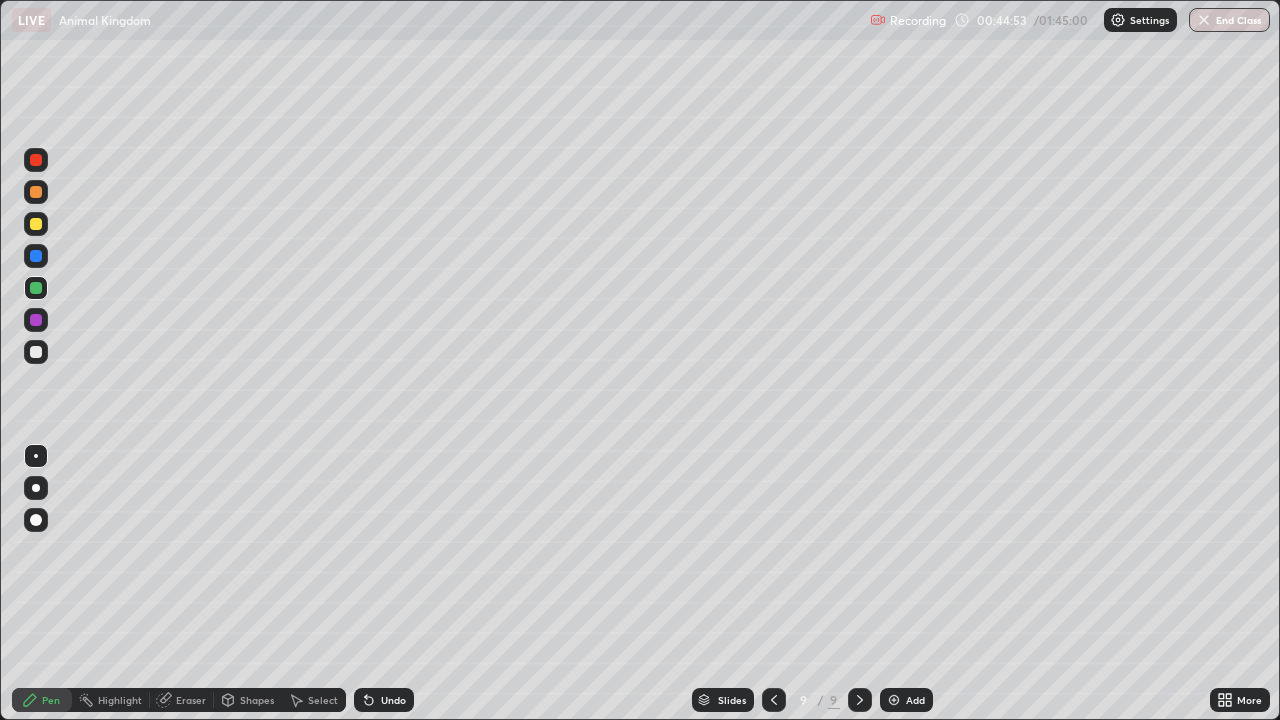 click at bounding box center (36, 320) 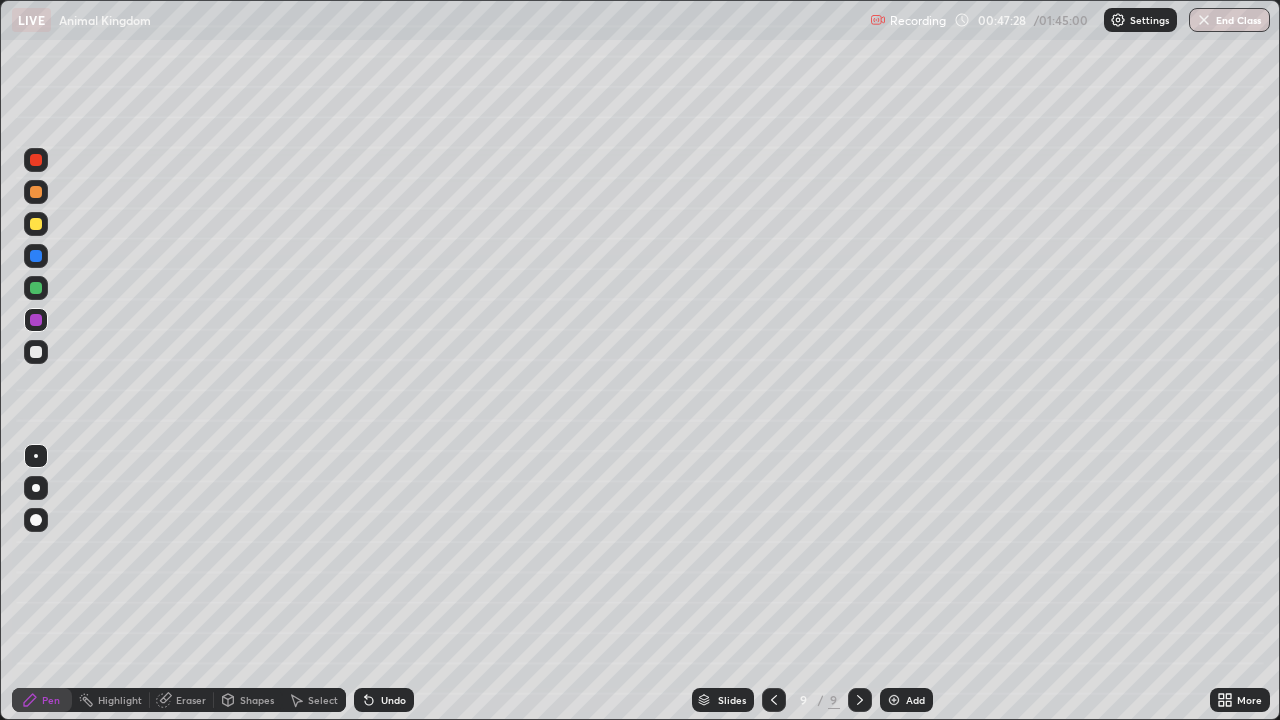click on "Add" at bounding box center (906, 700) 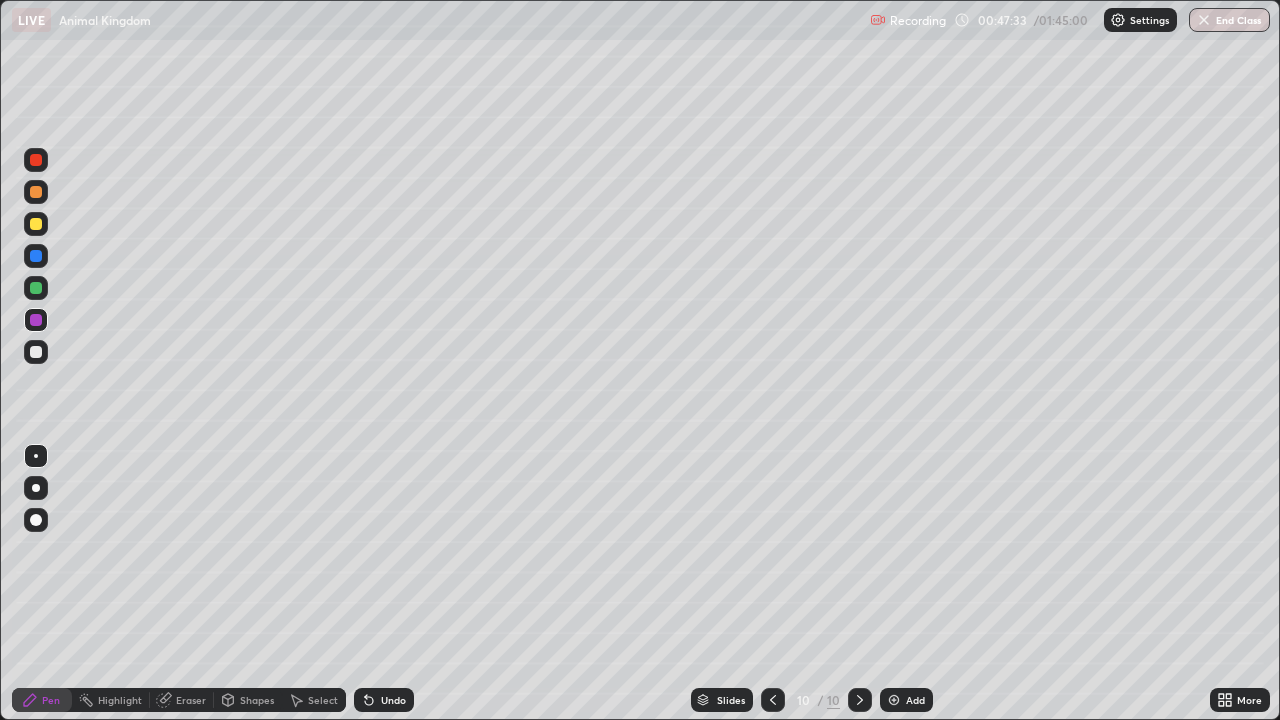 click at bounding box center [36, 352] 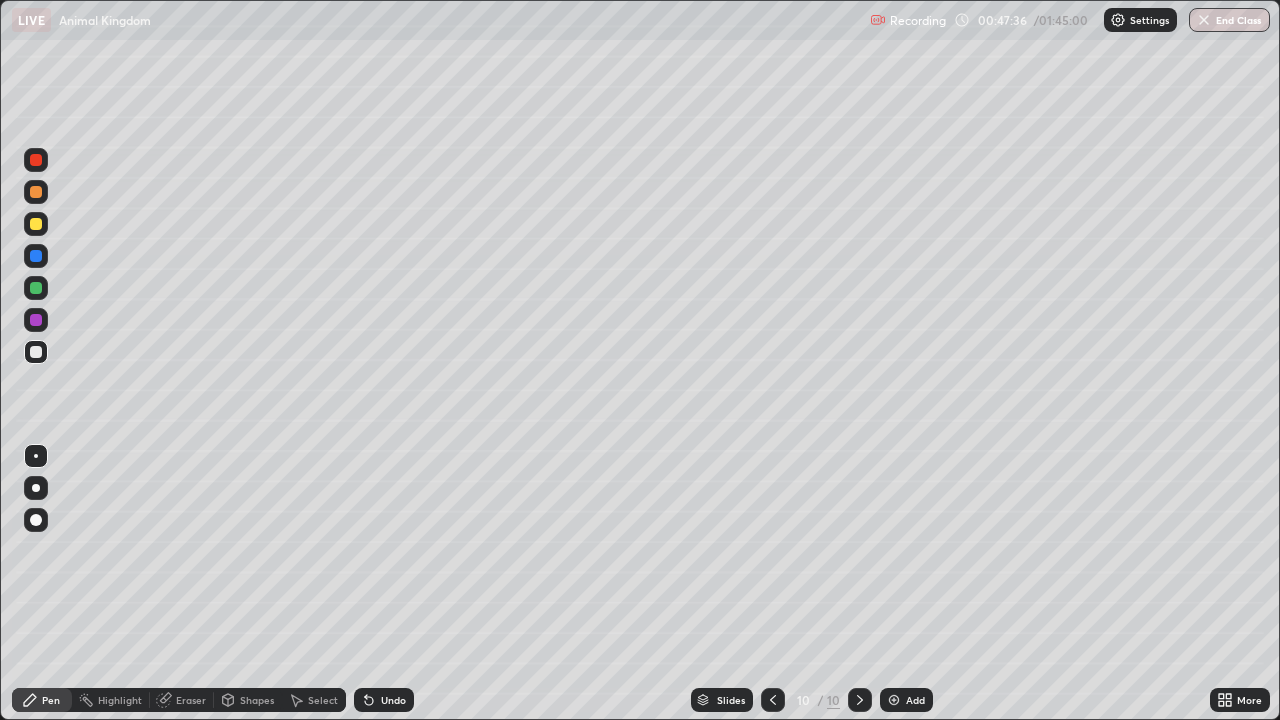 click at bounding box center [36, 488] 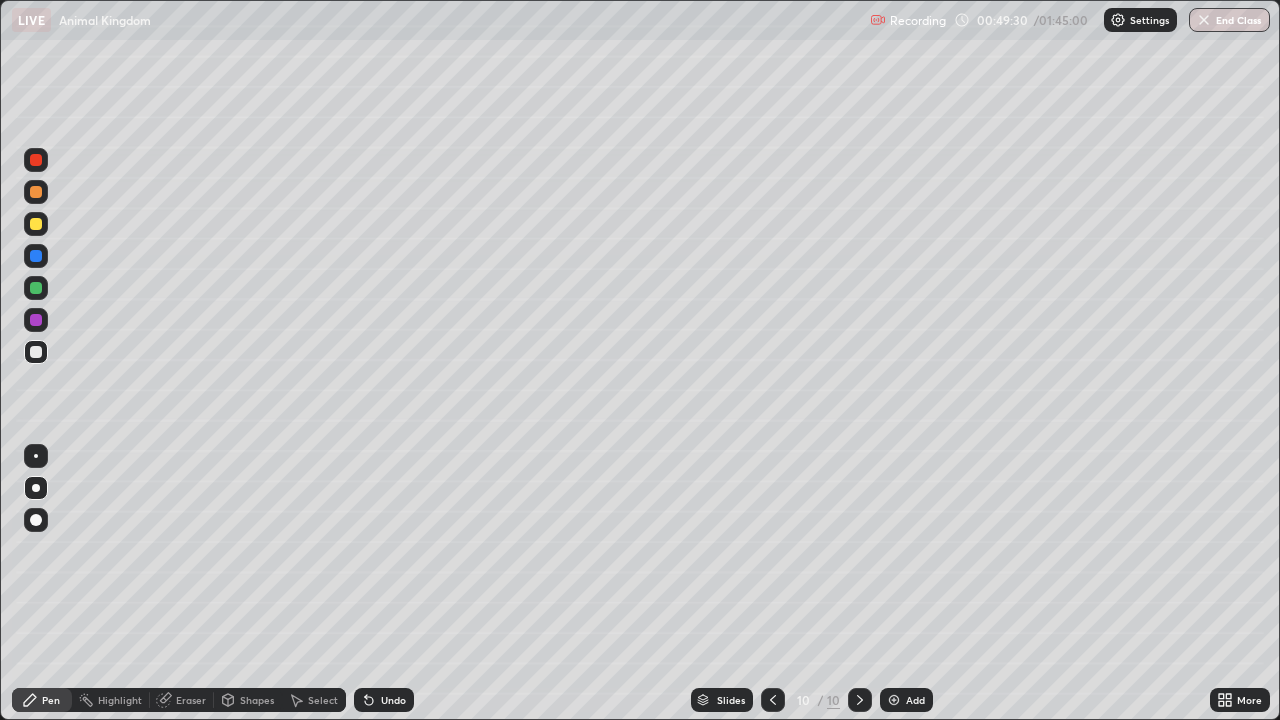 click on "Eraser" at bounding box center [191, 700] 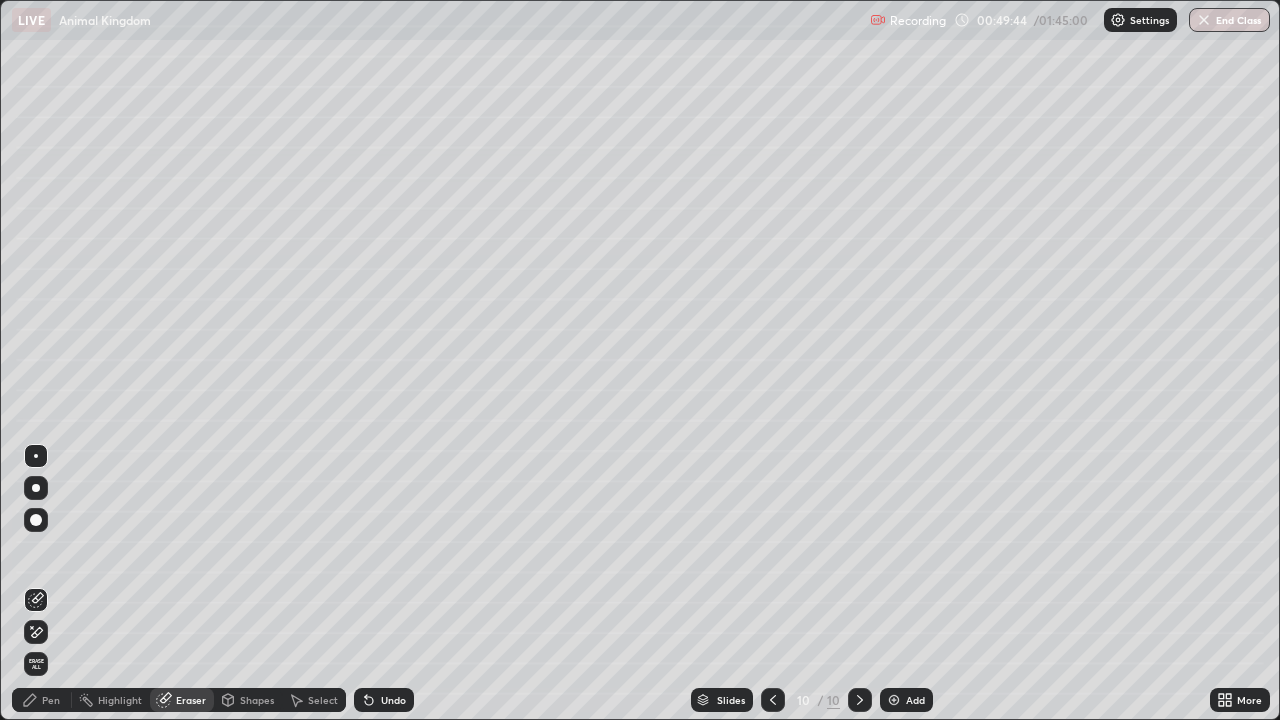 click on "Pen" at bounding box center (42, 700) 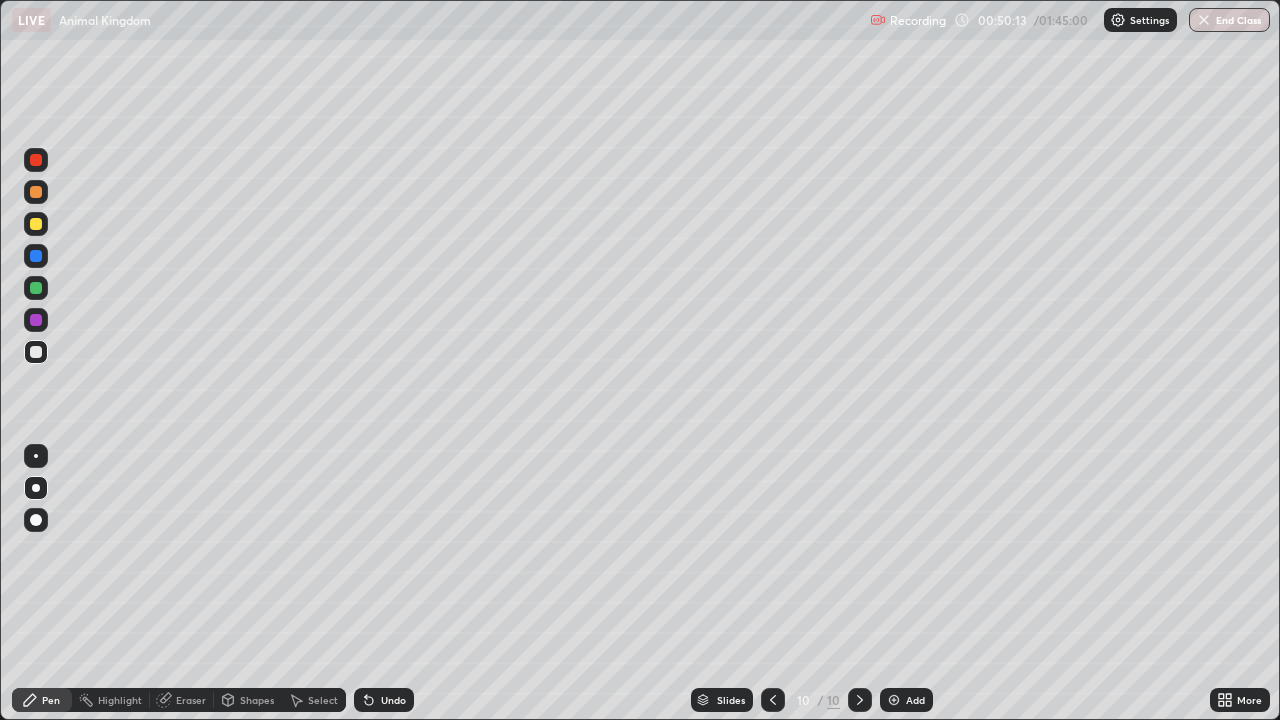 click on "Eraser" at bounding box center (191, 700) 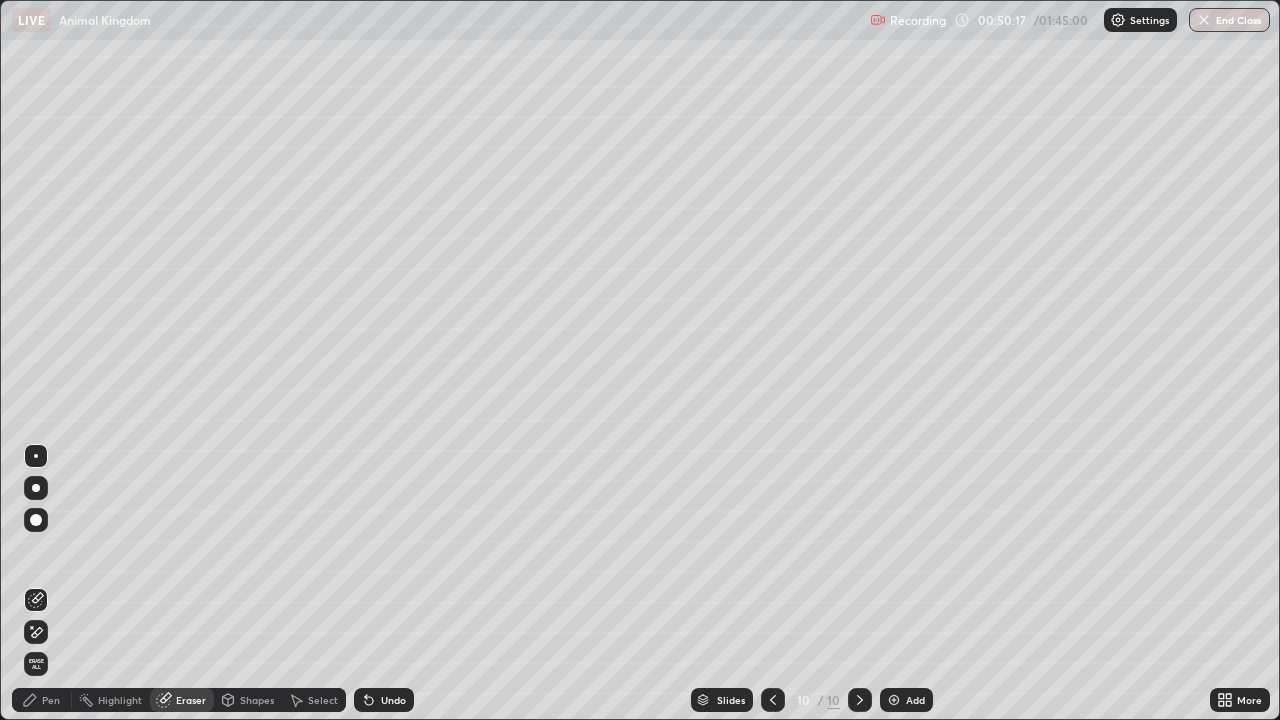 click on "Pen" at bounding box center [51, 700] 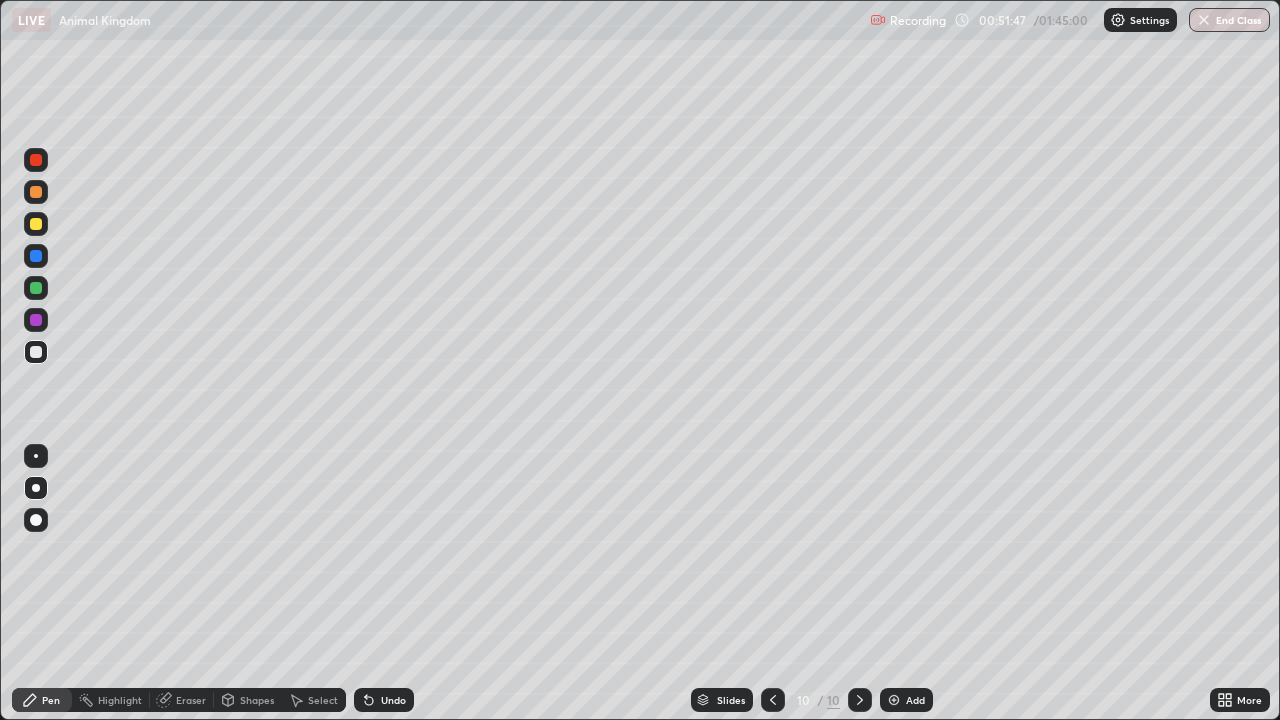 click at bounding box center [36, 288] 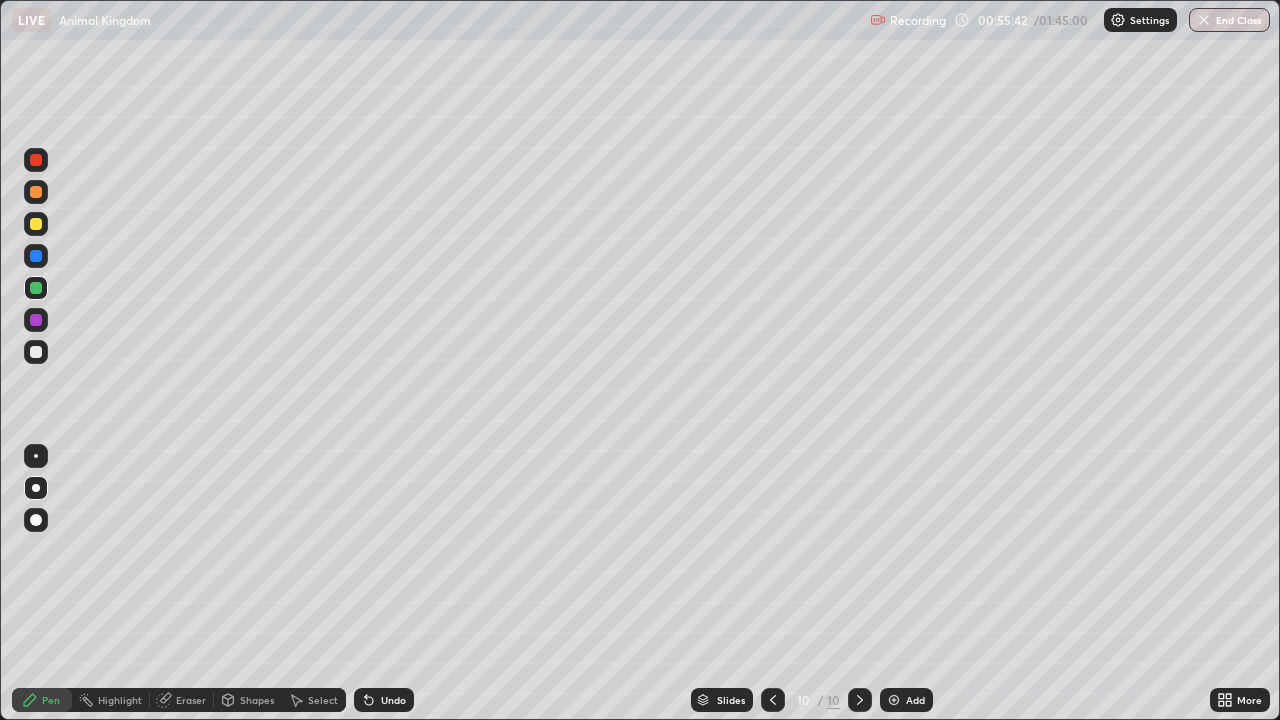 click at bounding box center [894, 700] 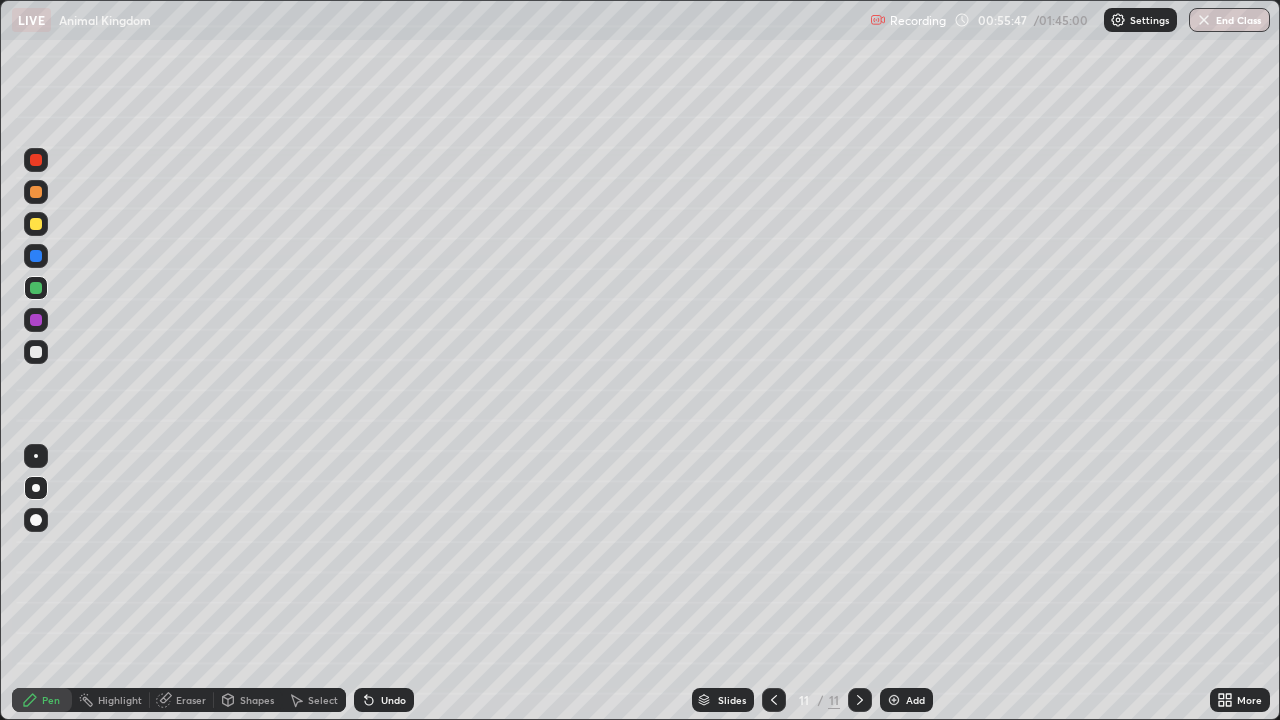click at bounding box center (36, 352) 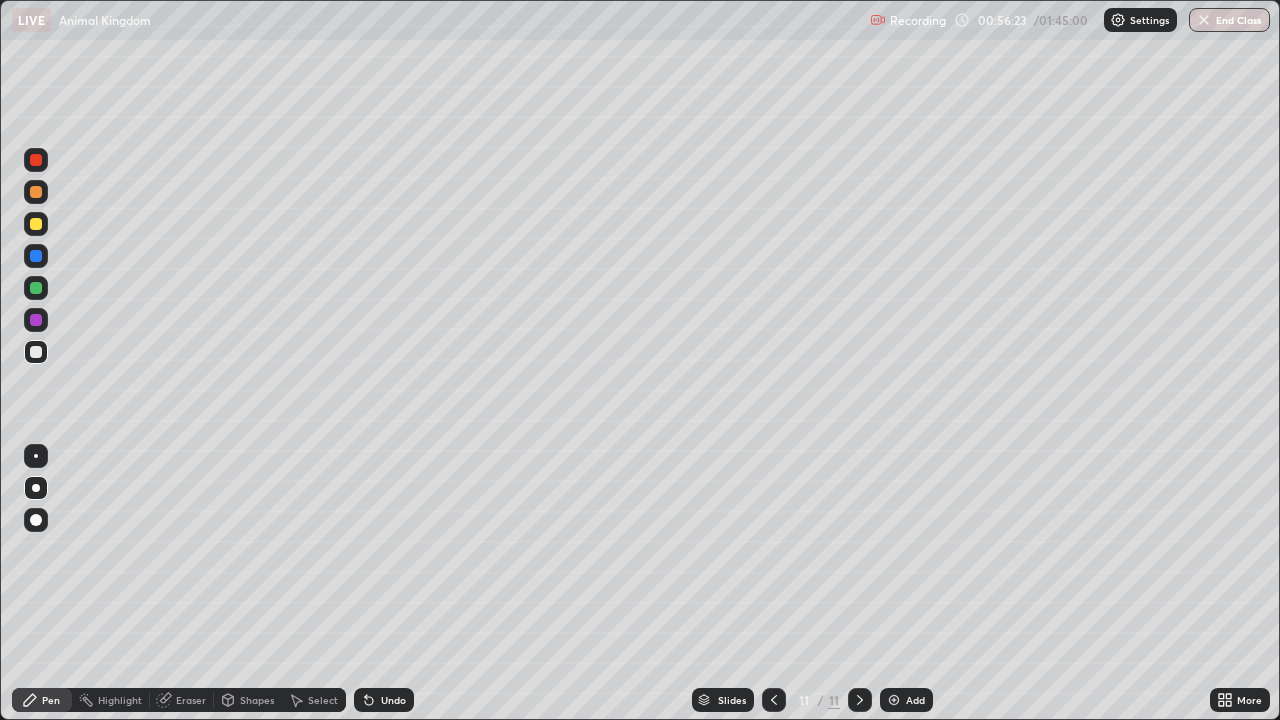 click at bounding box center (36, 224) 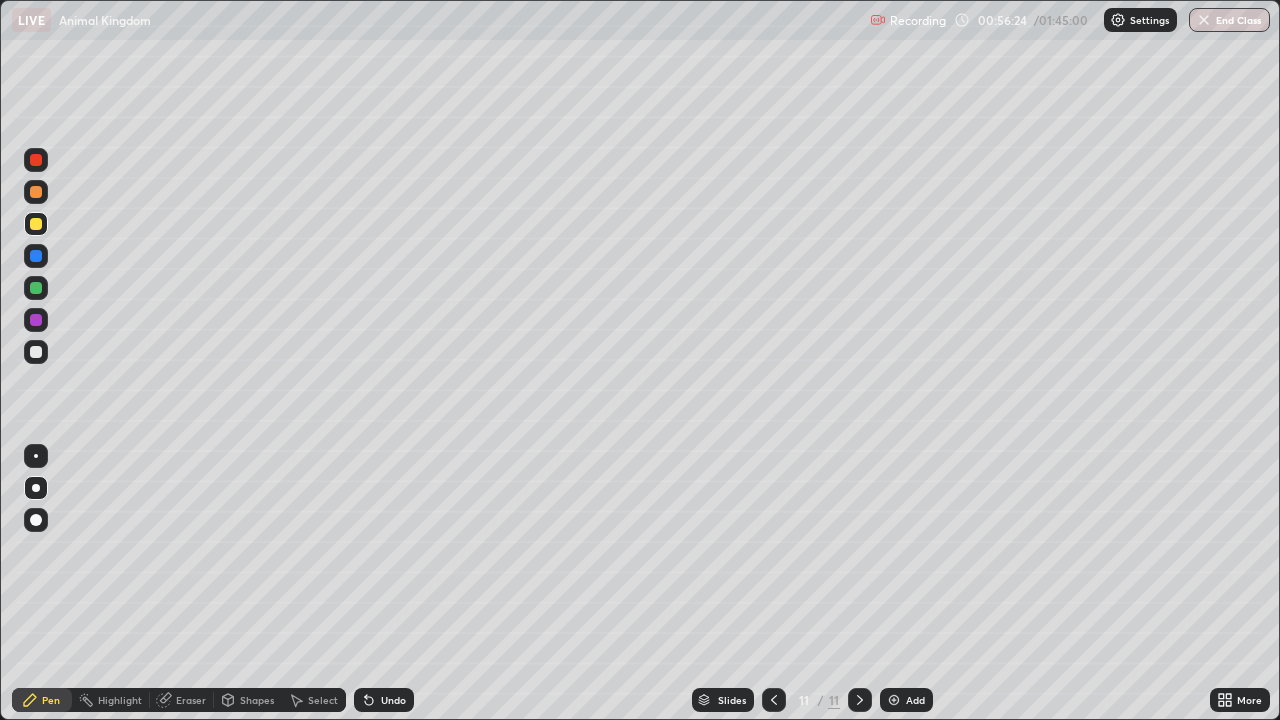 click at bounding box center (36, 456) 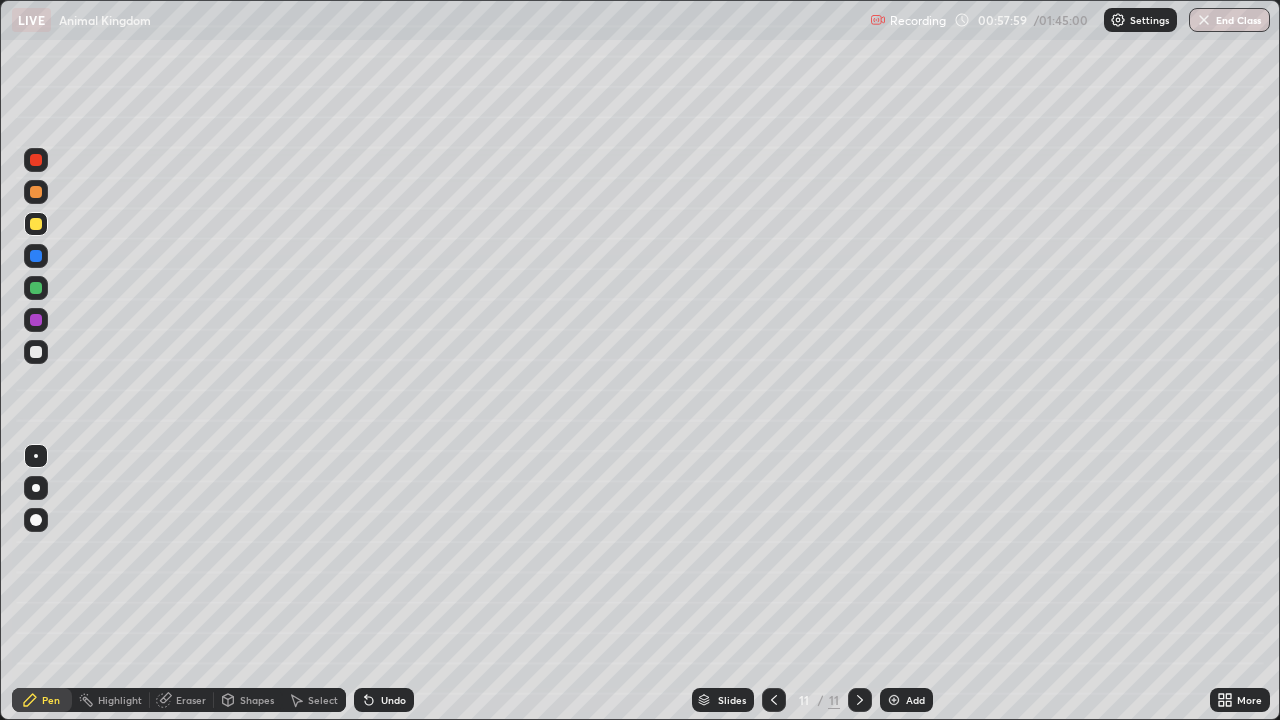 click at bounding box center [894, 700] 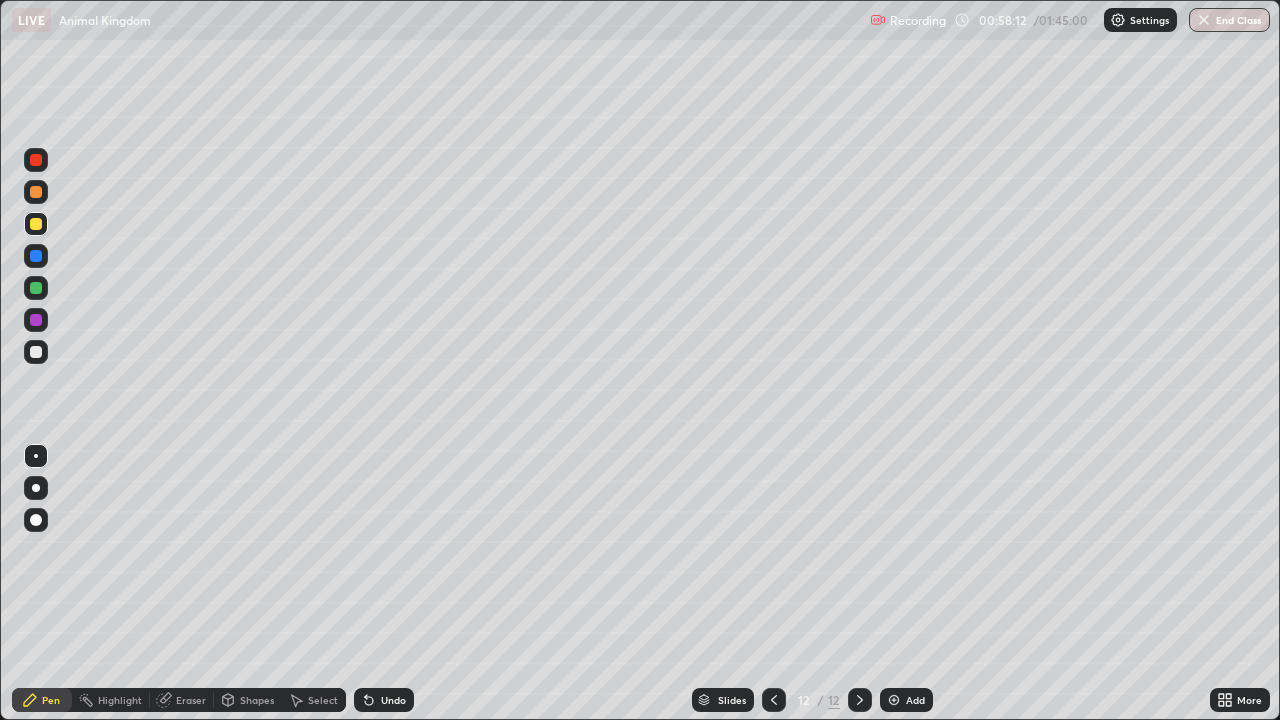 click at bounding box center (36, 352) 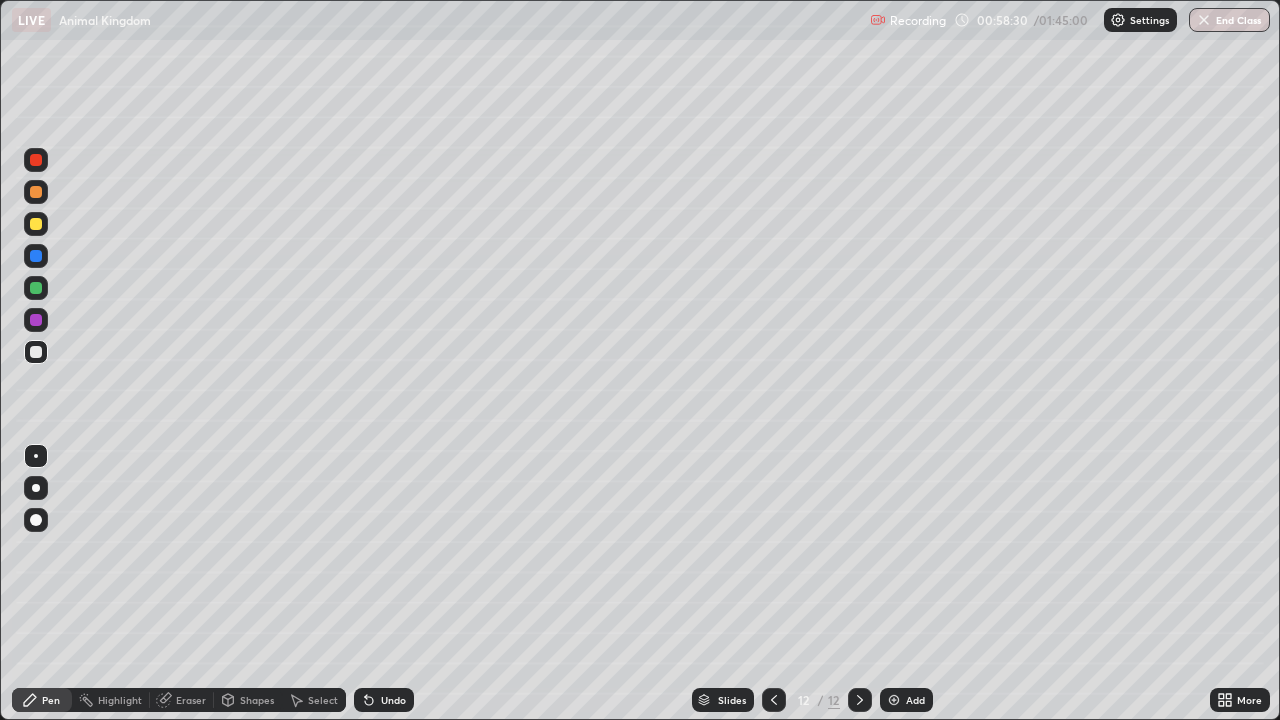 click at bounding box center [36, 224] 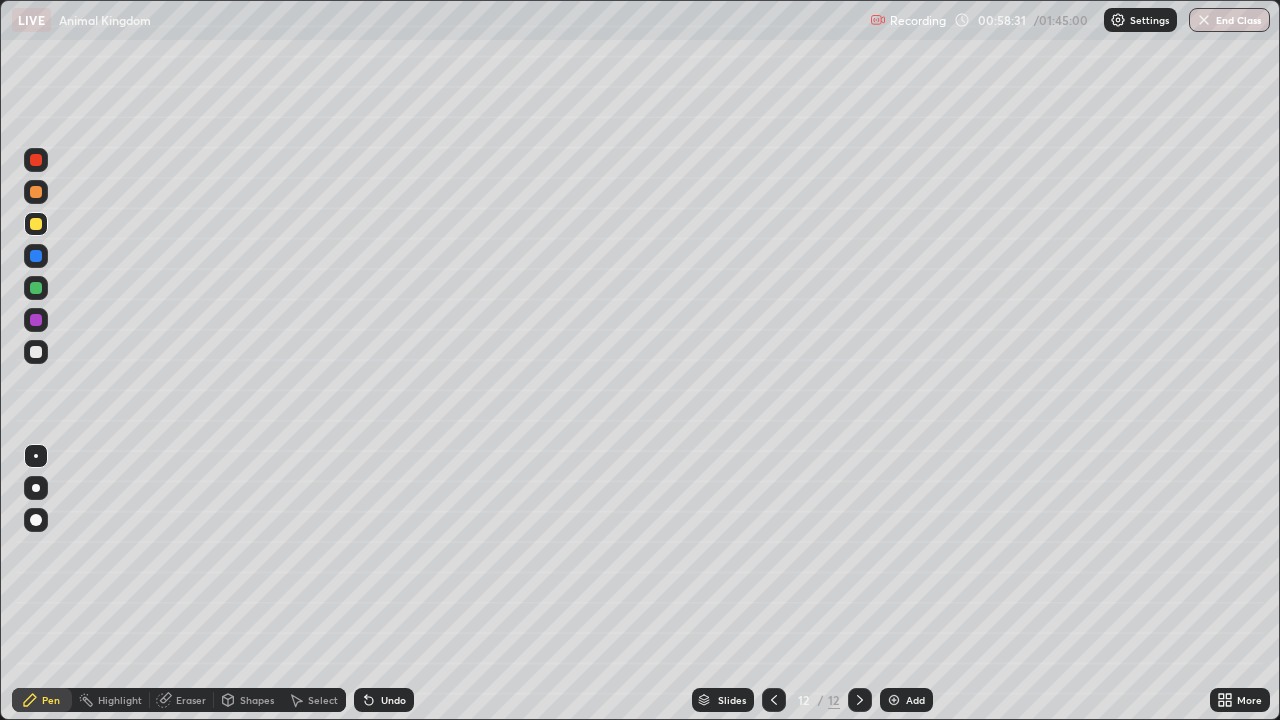 click at bounding box center (36, 288) 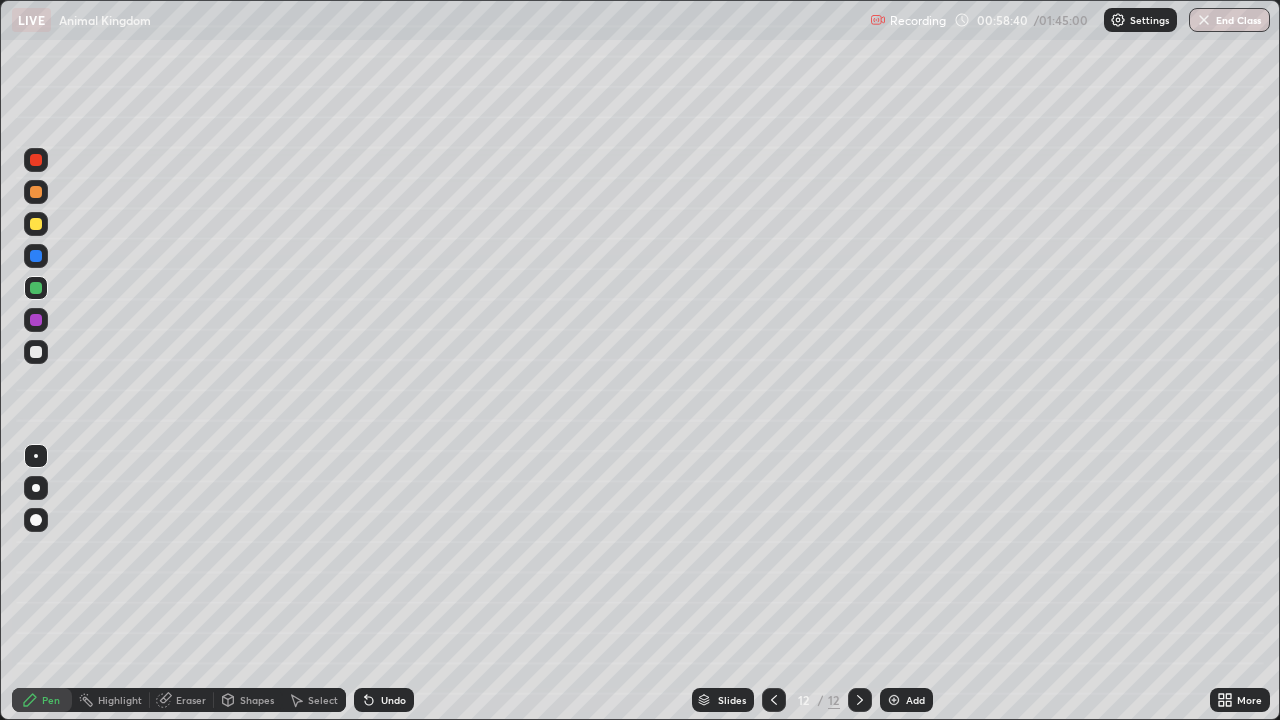 click at bounding box center [36, 224] 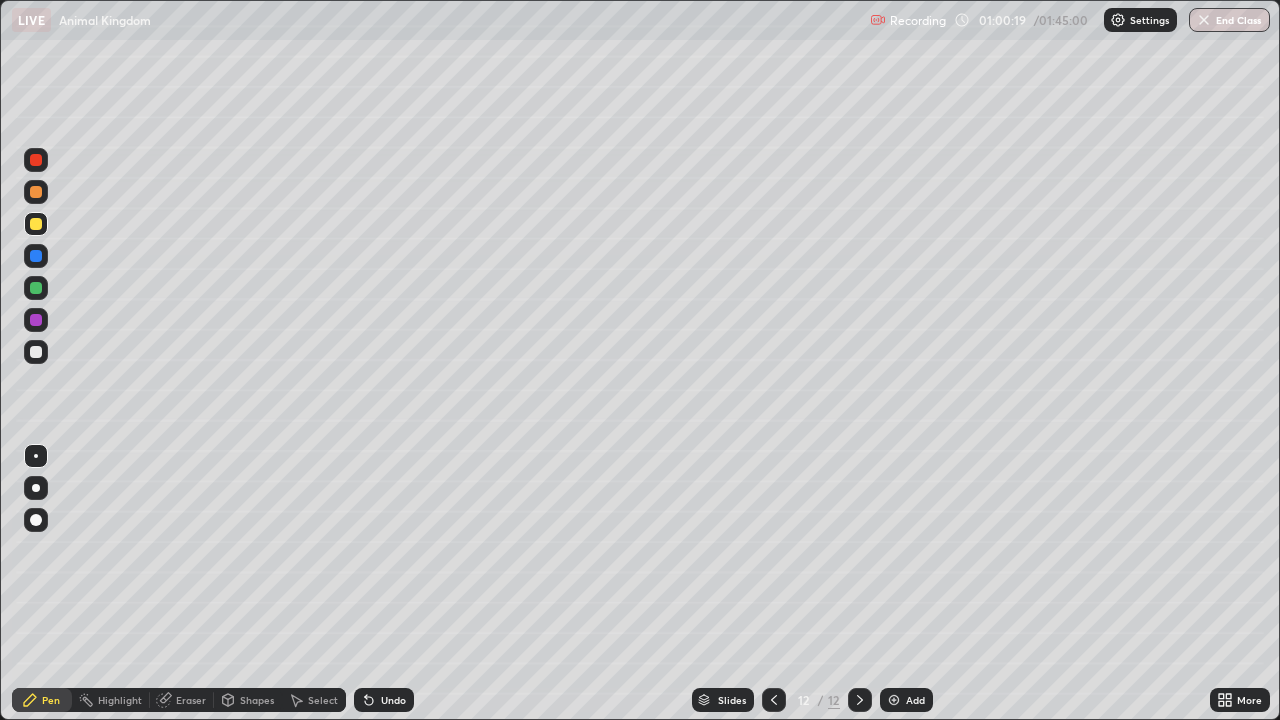 click at bounding box center (36, 352) 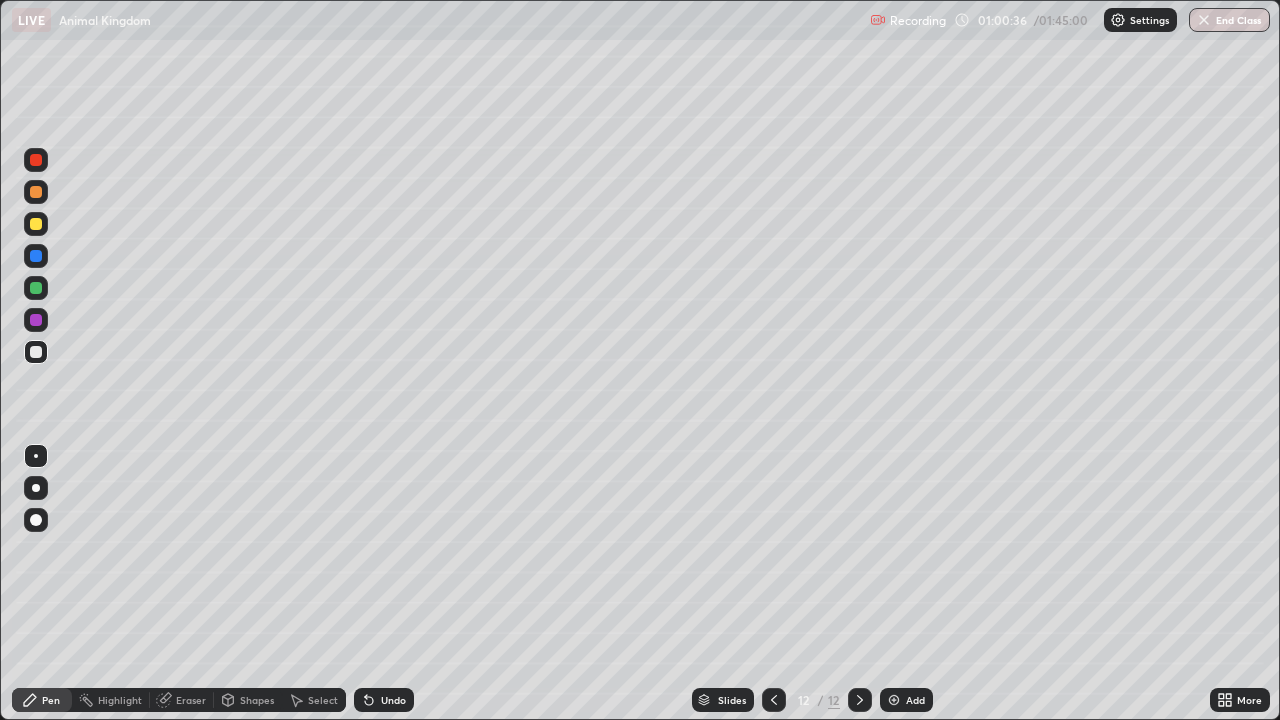 click at bounding box center (36, 224) 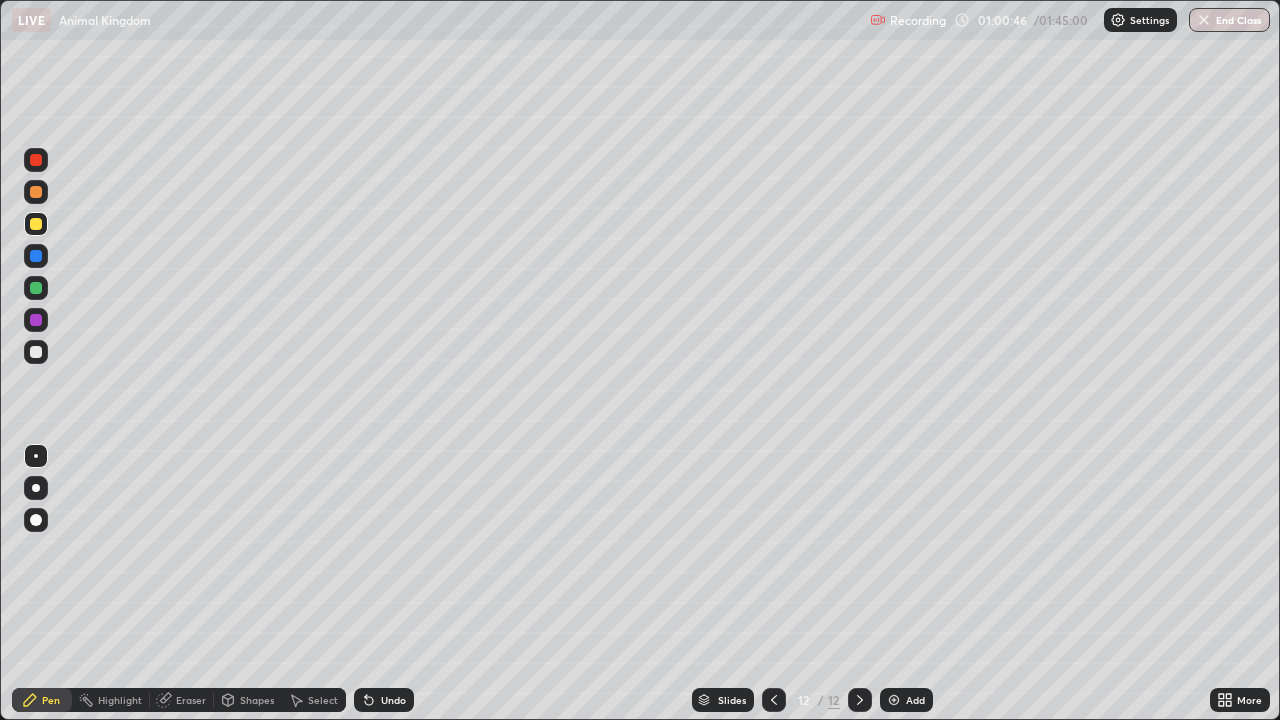 click at bounding box center (36, 352) 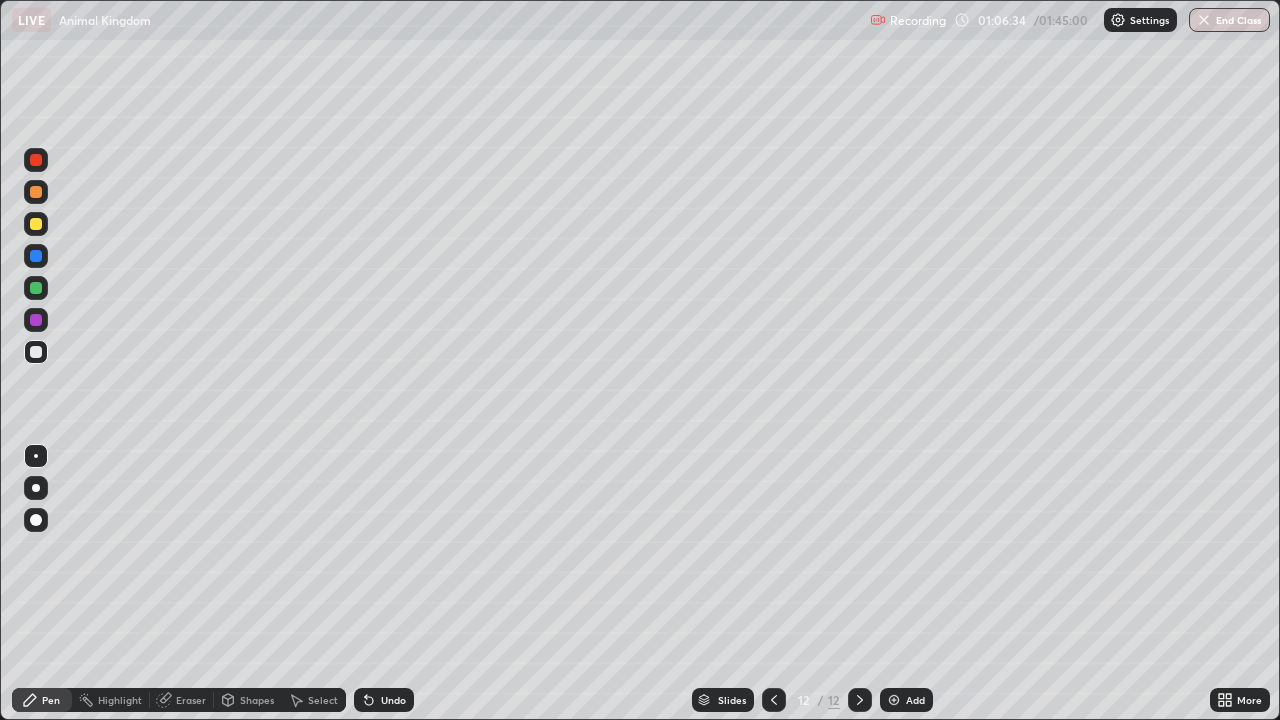 click on "Add" at bounding box center (915, 700) 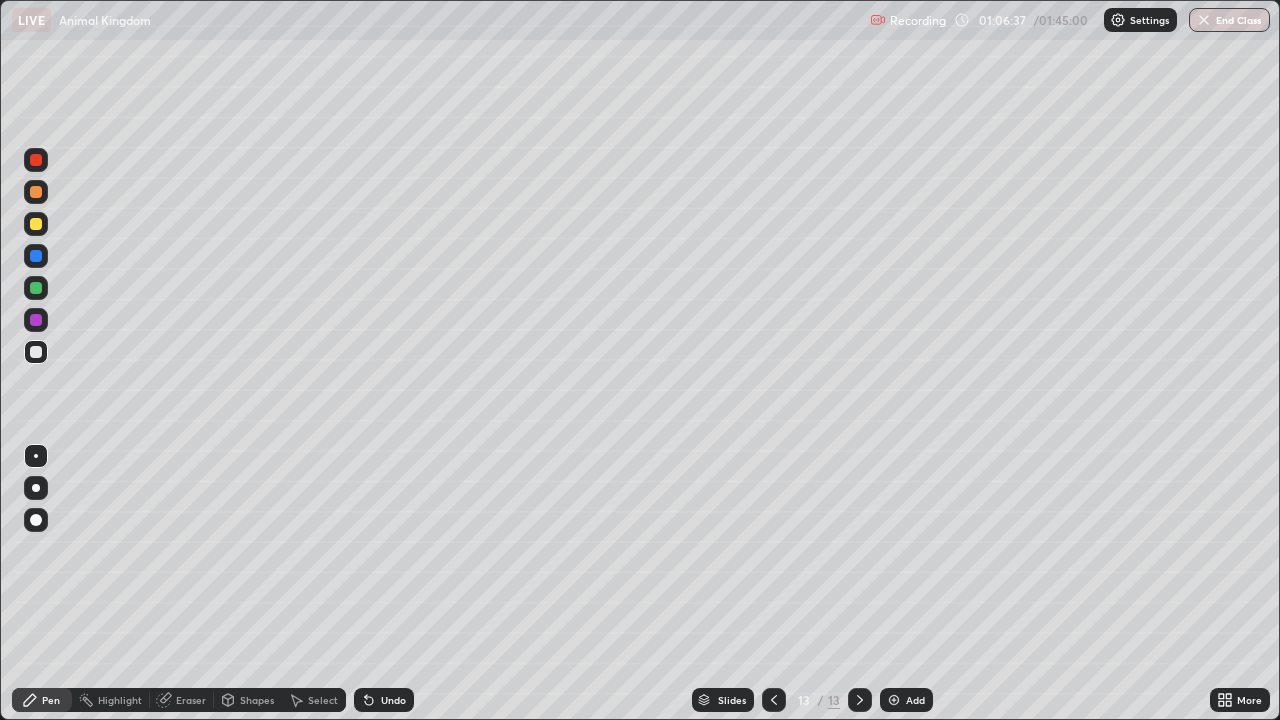 click at bounding box center [36, 224] 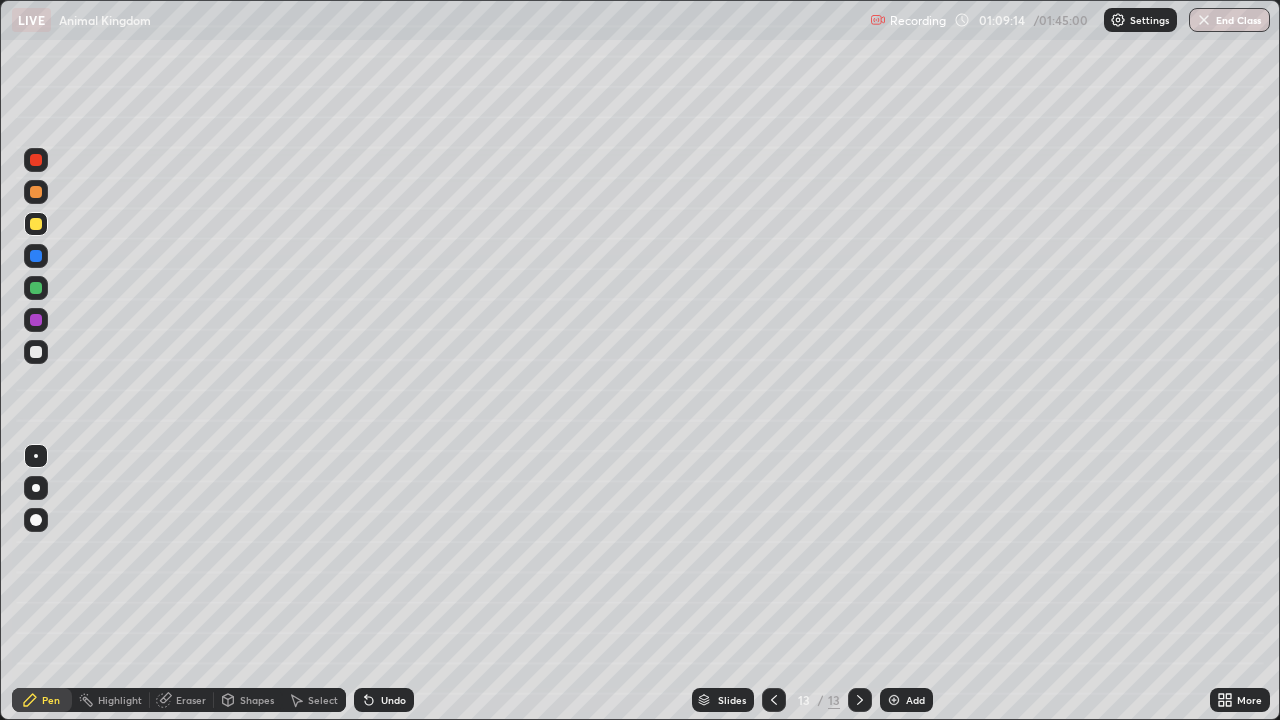 click at bounding box center (36, 352) 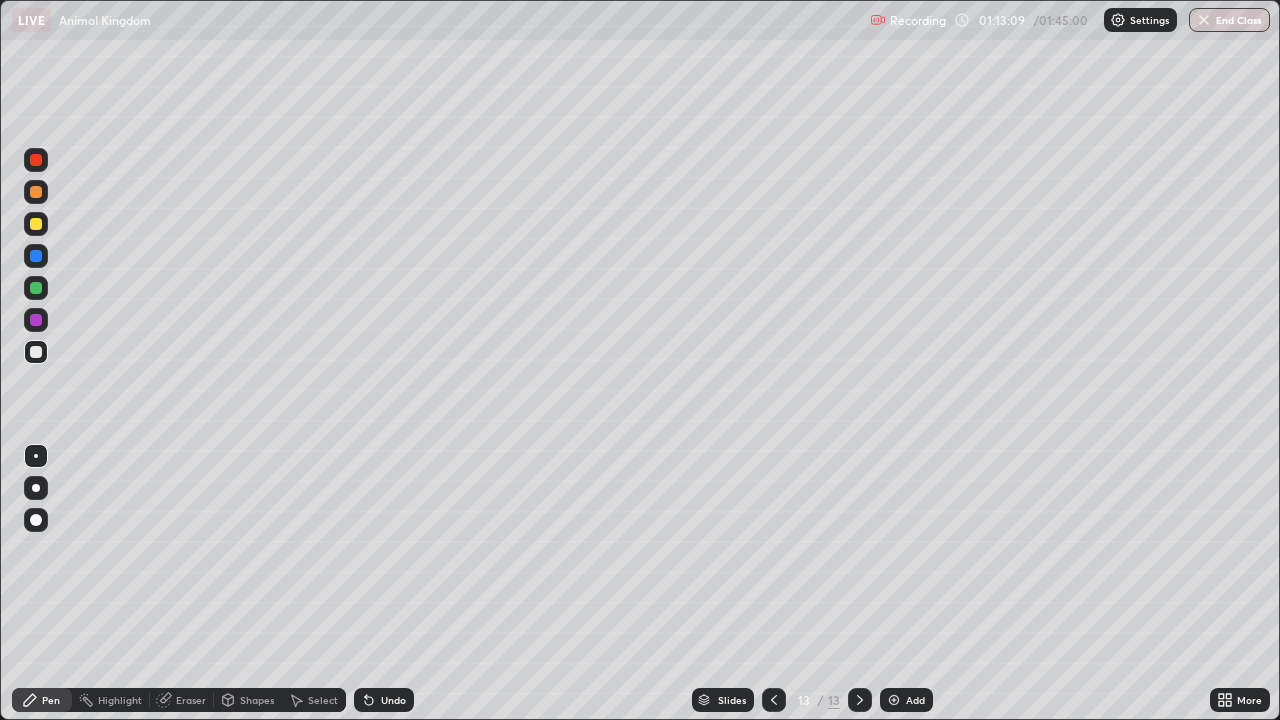 click at bounding box center [894, 700] 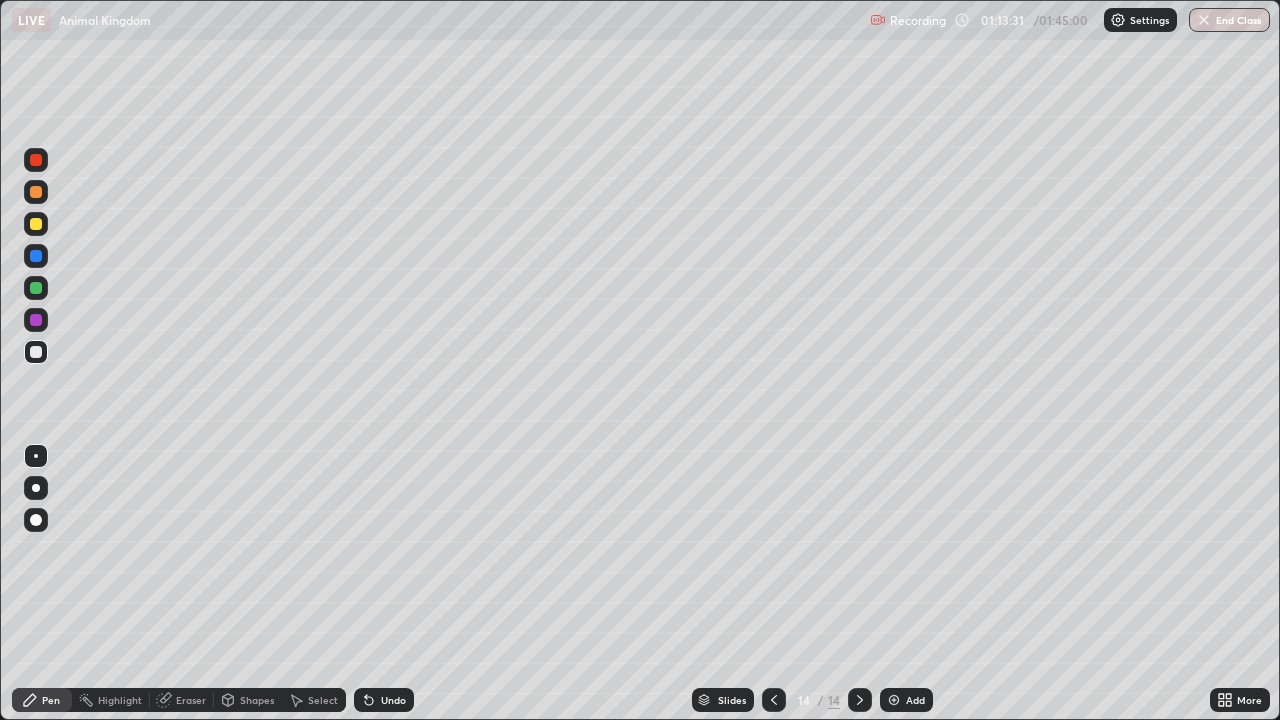 click at bounding box center (36, 224) 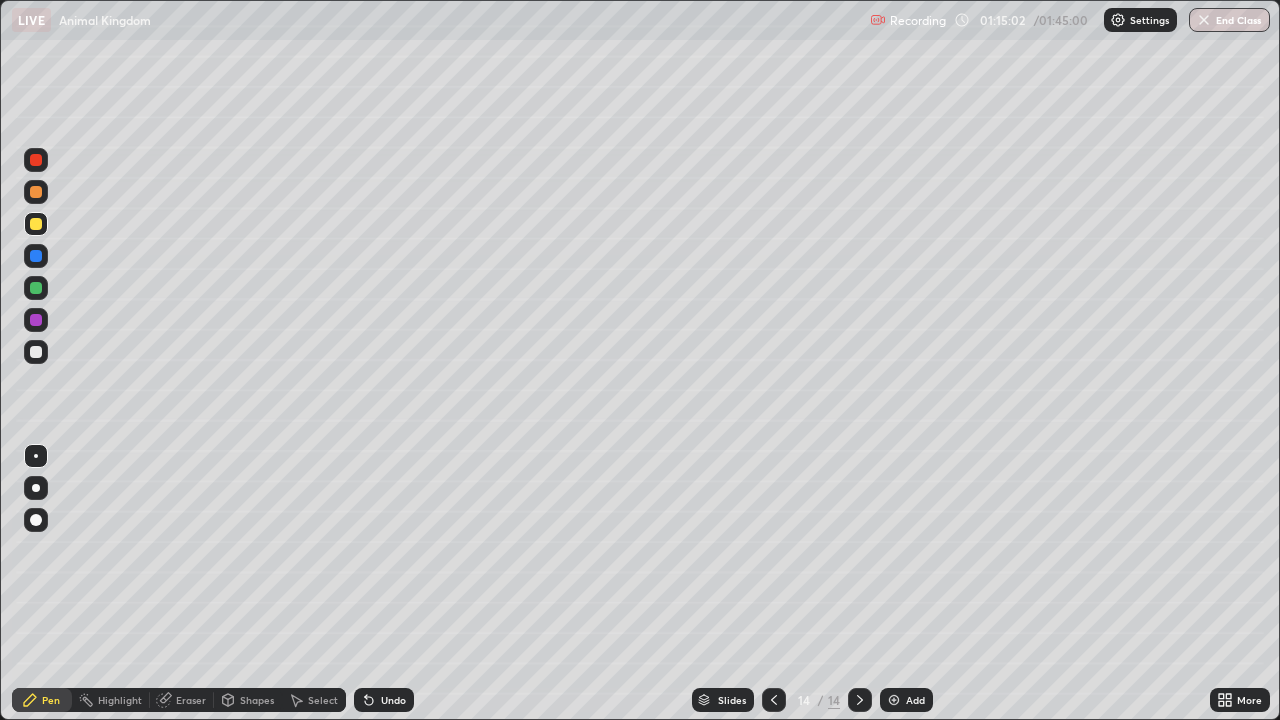 click at bounding box center (36, 192) 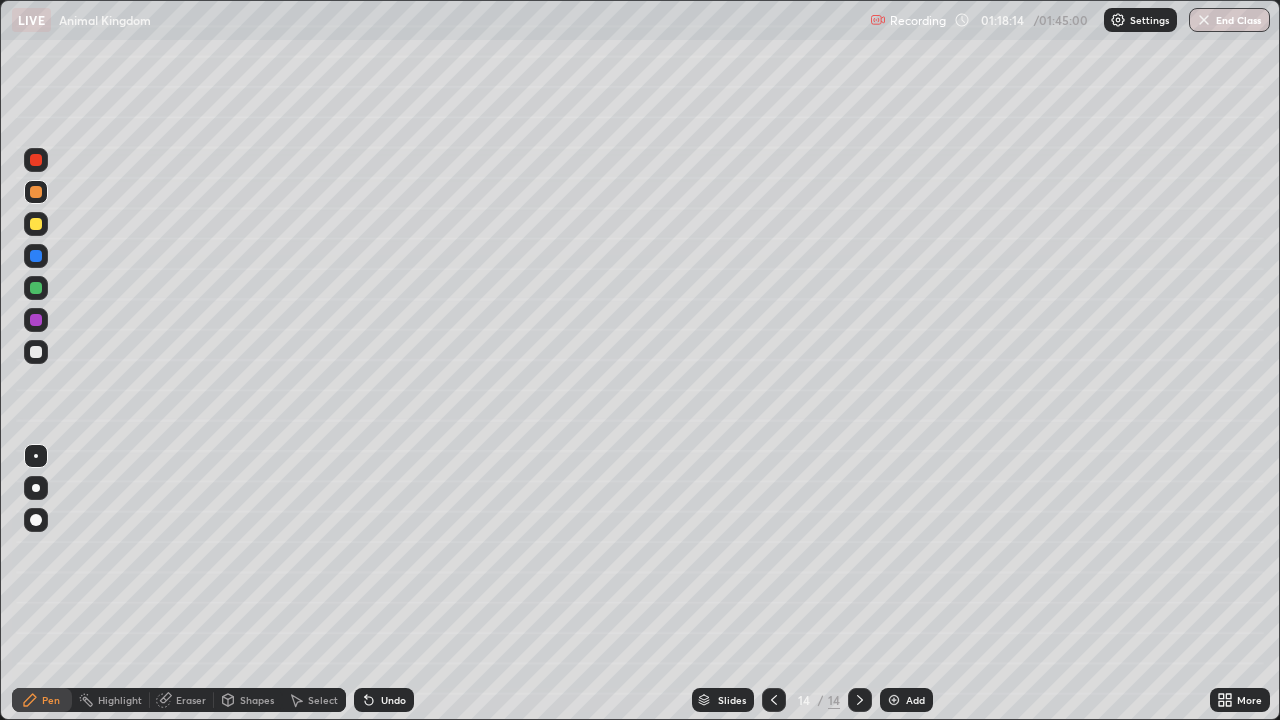 click 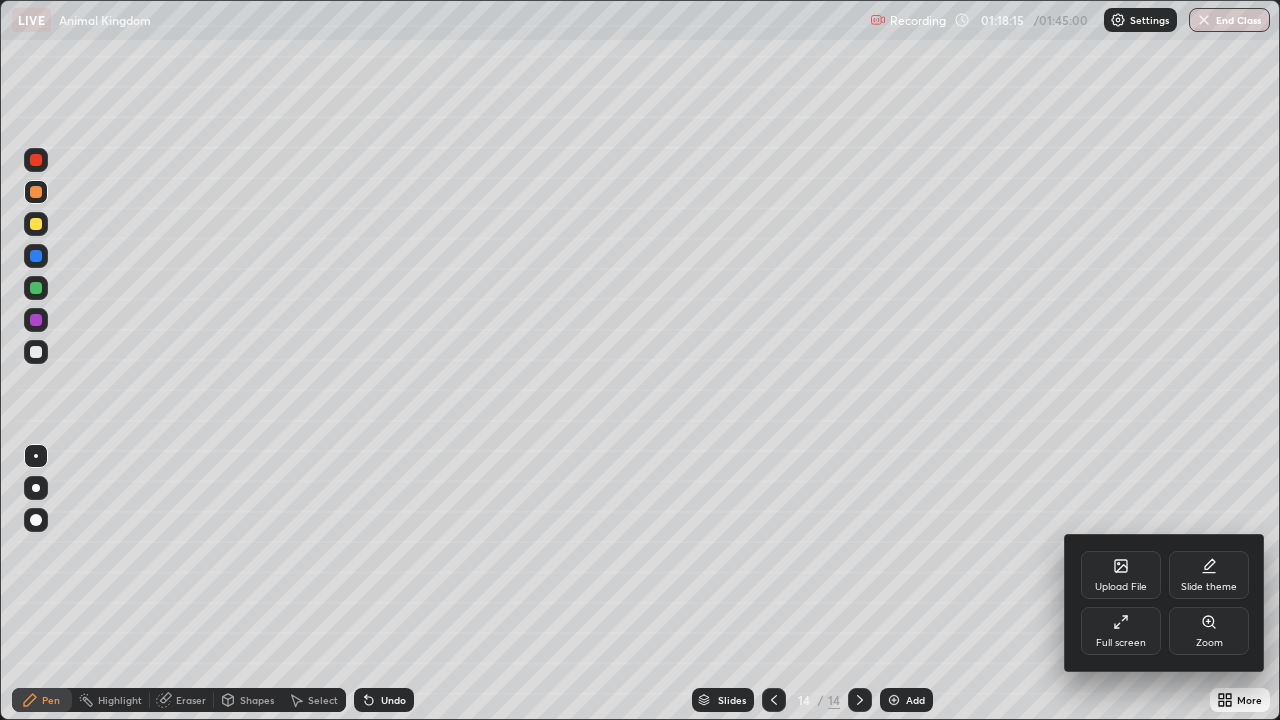 click on "Full screen" at bounding box center (1121, 631) 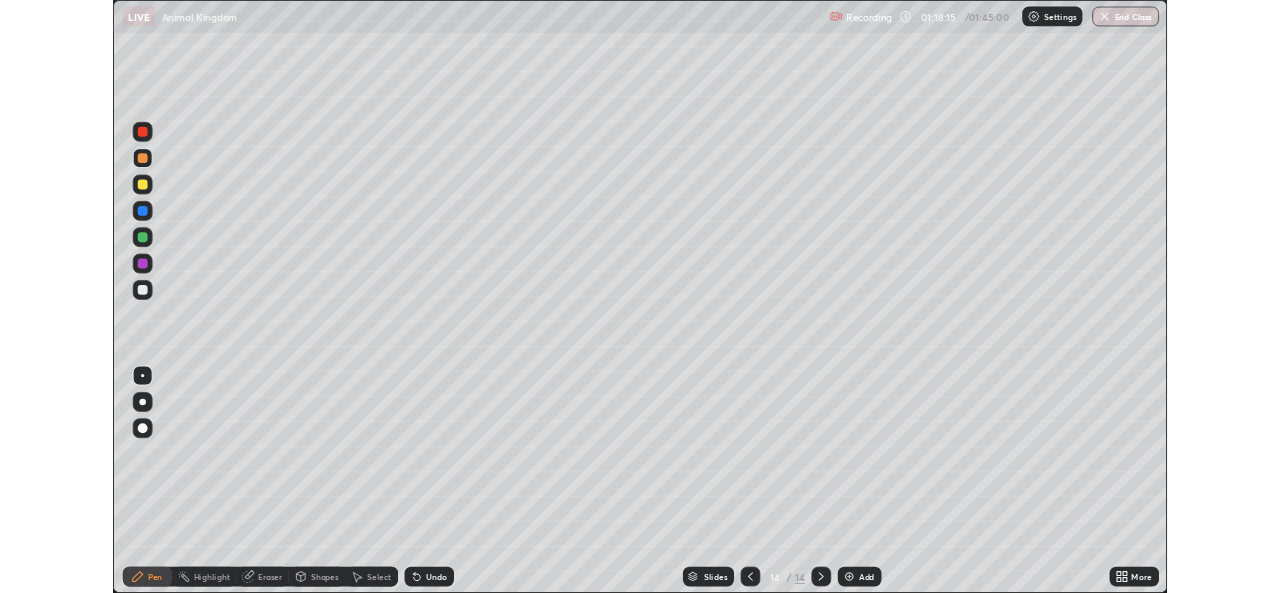 scroll, scrollTop: 593, scrollLeft: 1280, axis: both 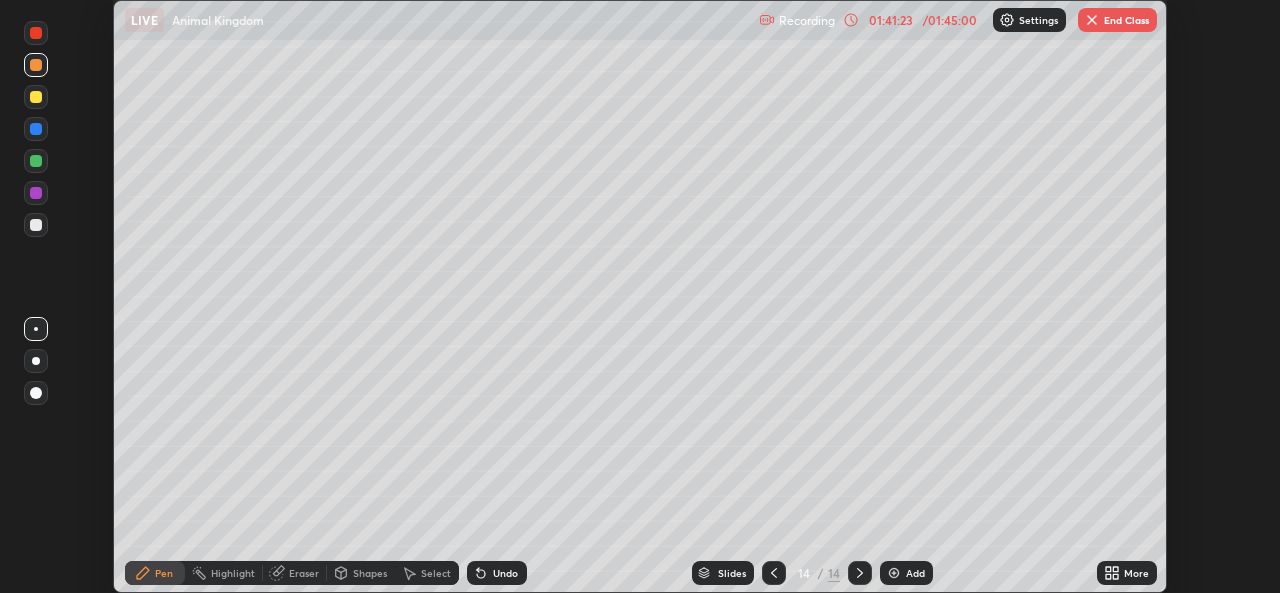 click on "End Class" at bounding box center (1117, 20) 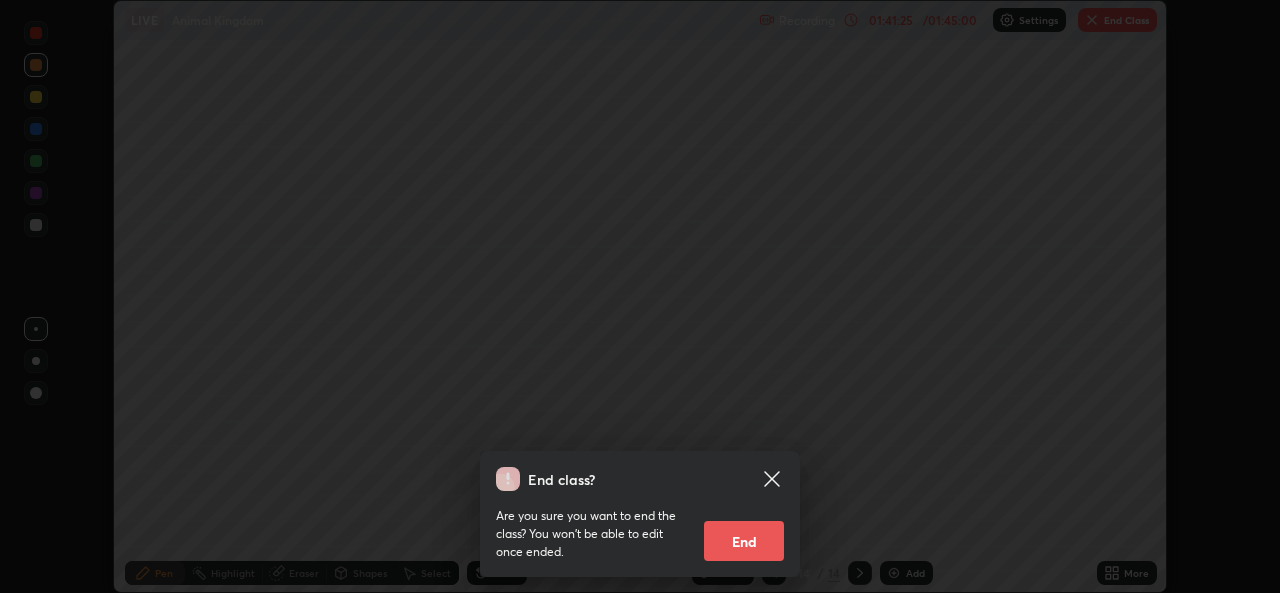 click on "End" at bounding box center (744, 541) 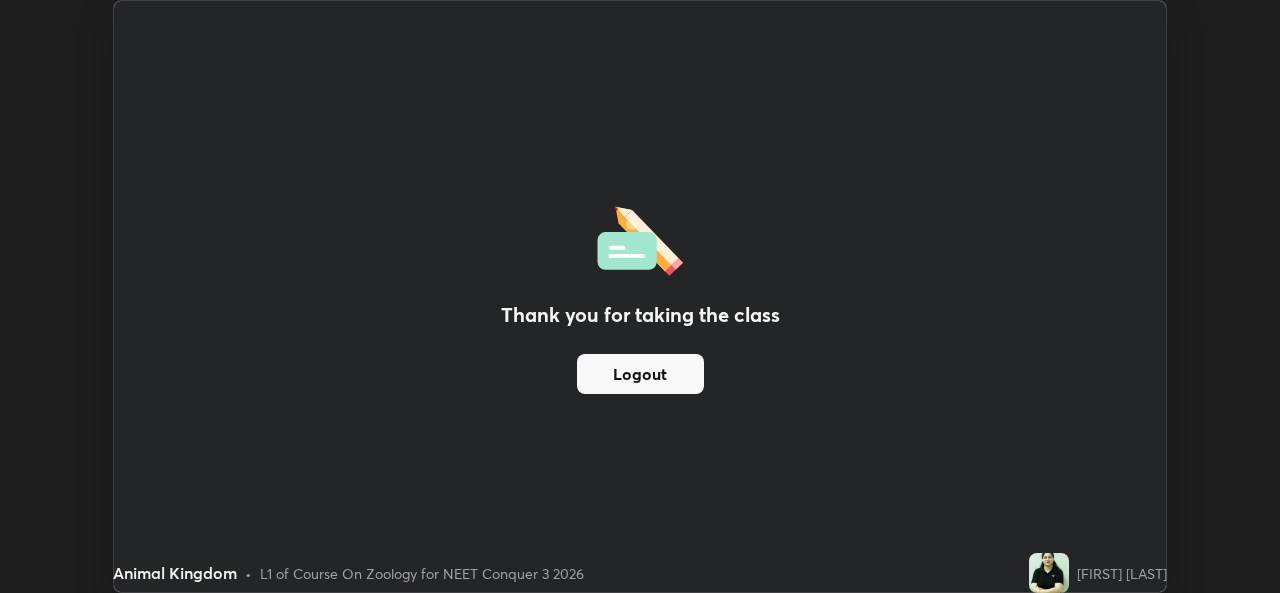 click on "Logout" at bounding box center [640, 374] 